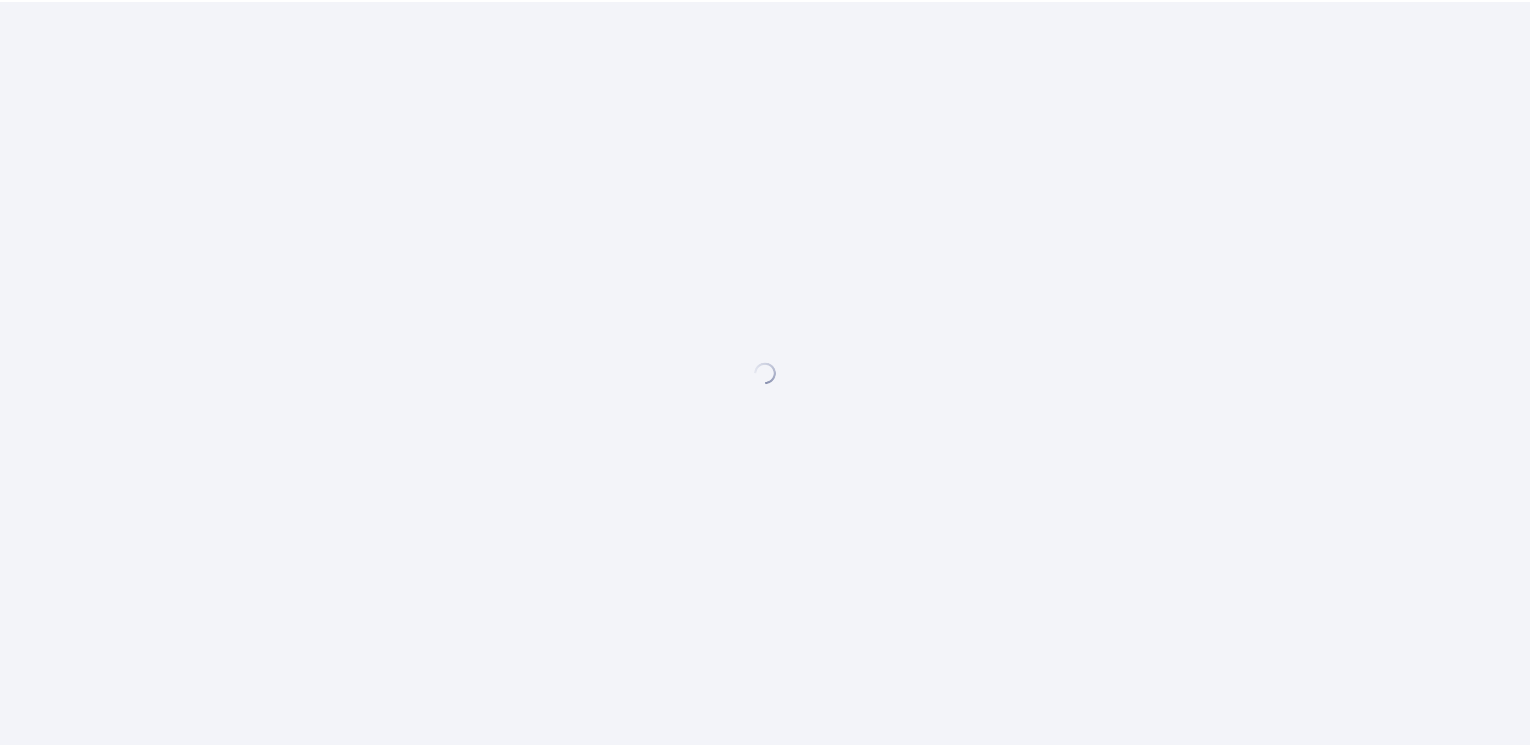 scroll, scrollTop: 0, scrollLeft: 0, axis: both 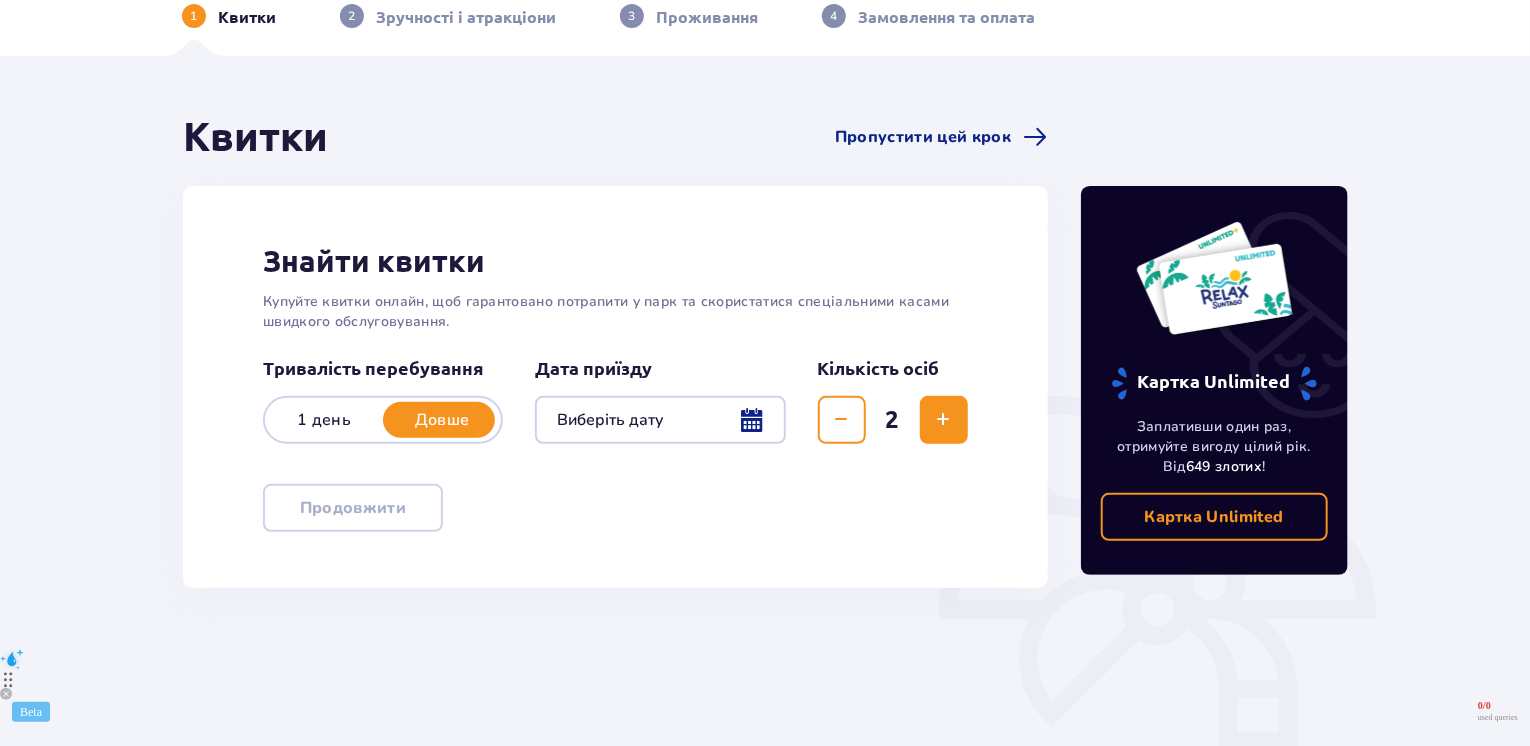 click at bounding box center (660, 420) 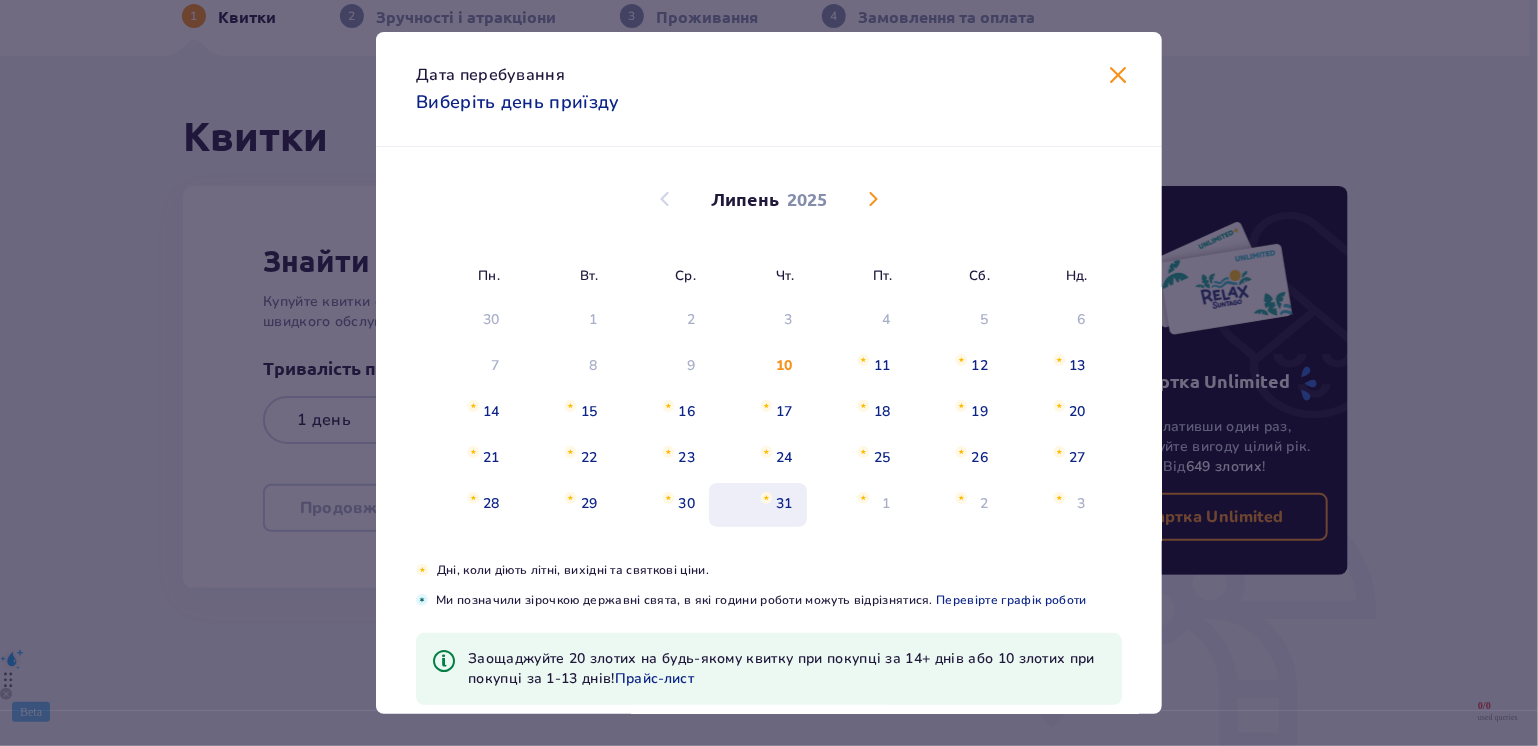 click on "31" at bounding box center [784, 504] 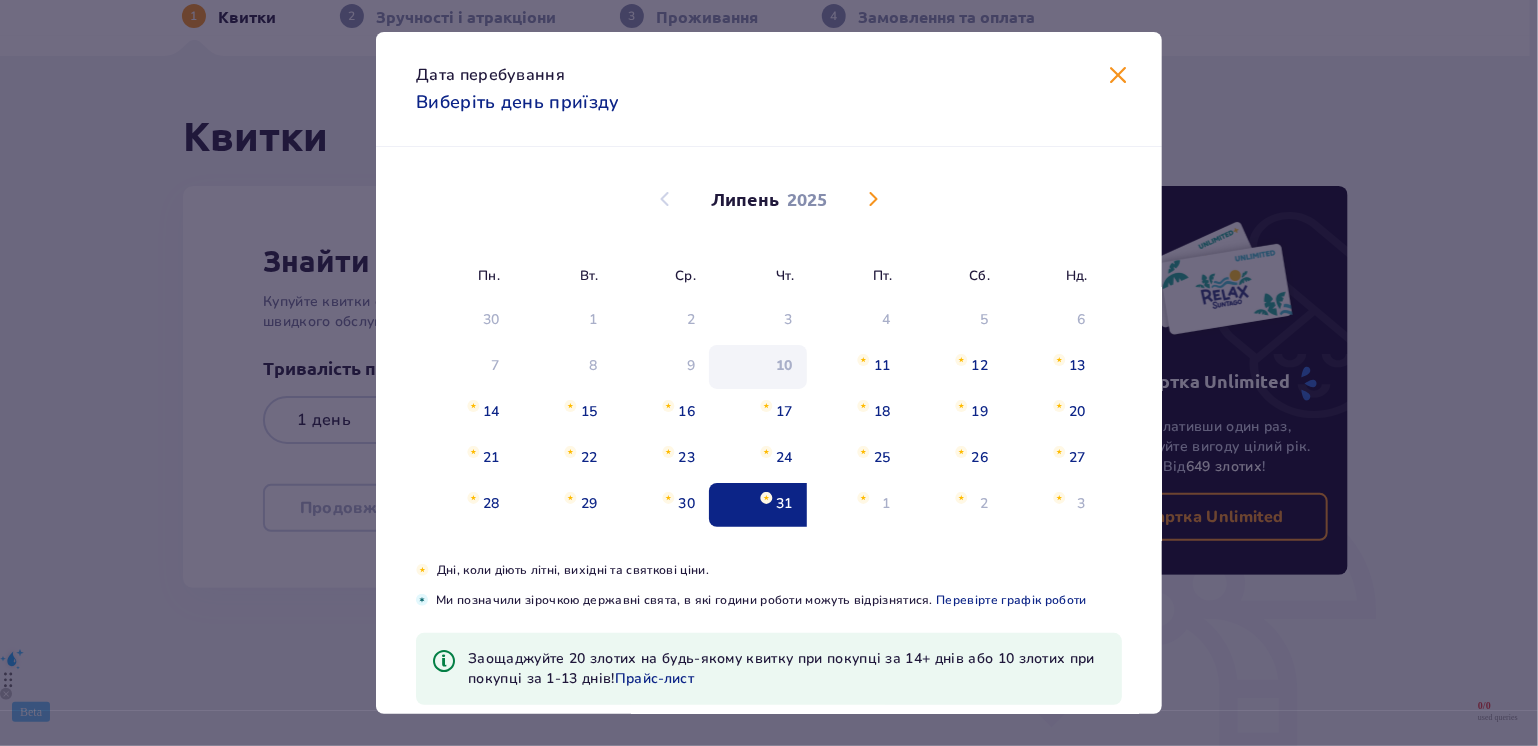 click on "10" at bounding box center (784, 366) 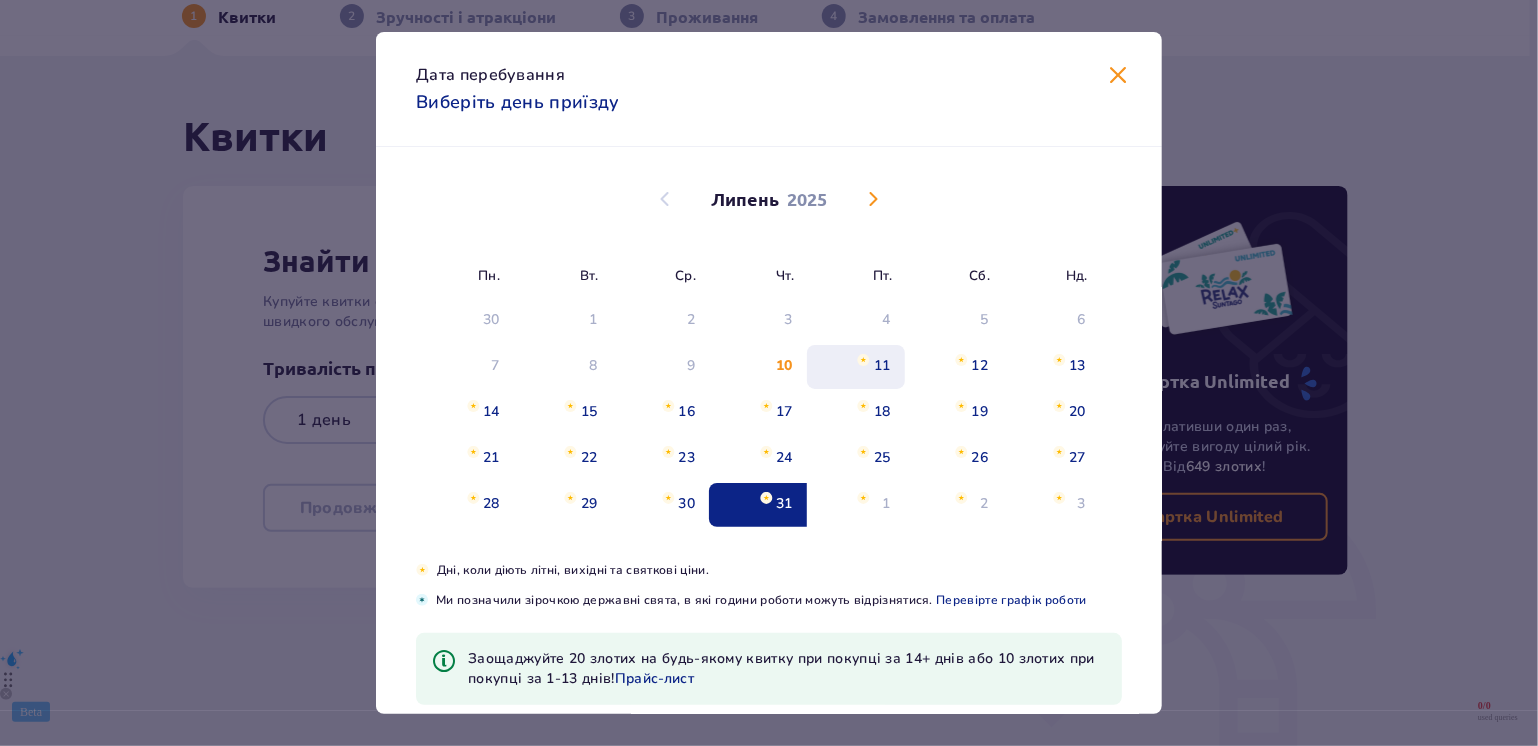 click on "11" at bounding box center [882, 366] 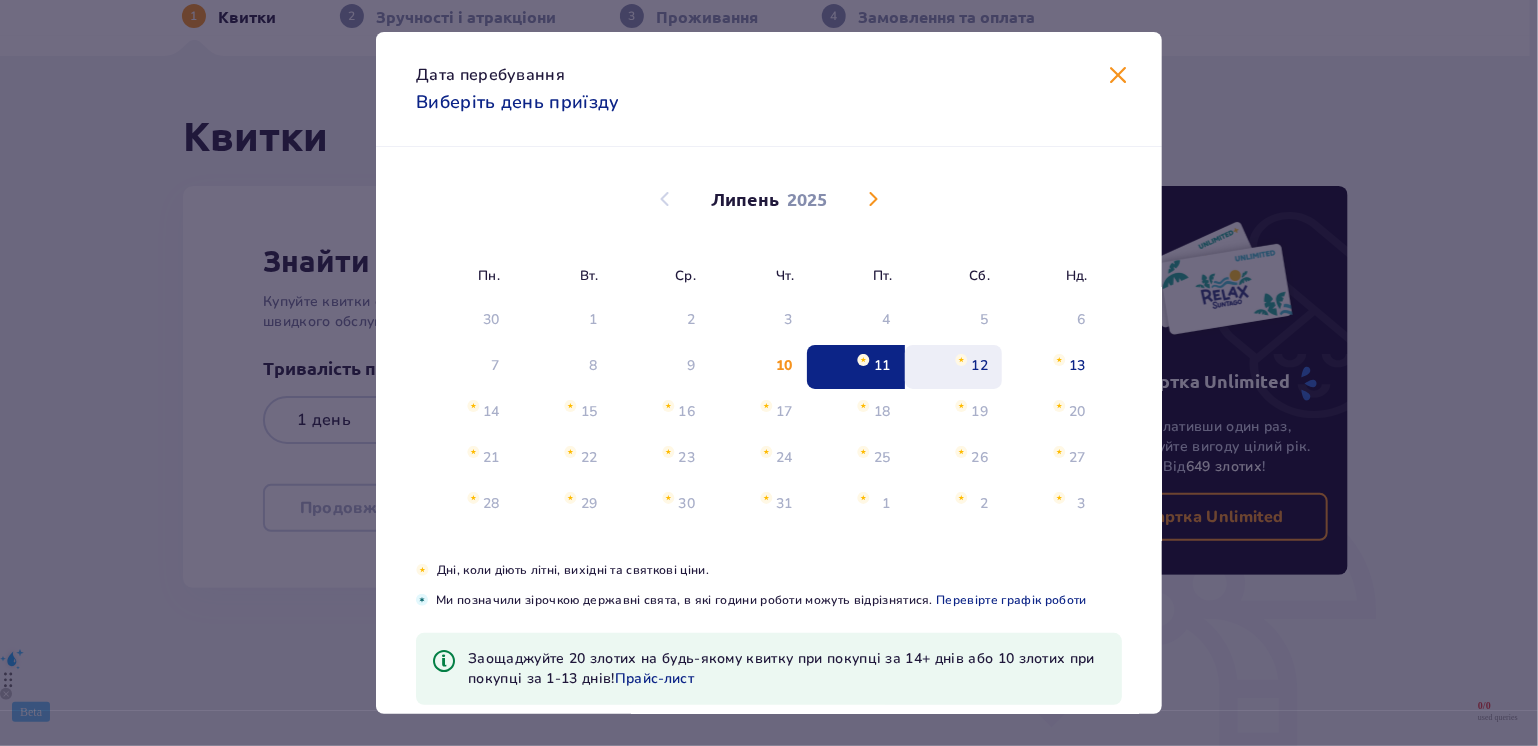 click at bounding box center (961, 360) 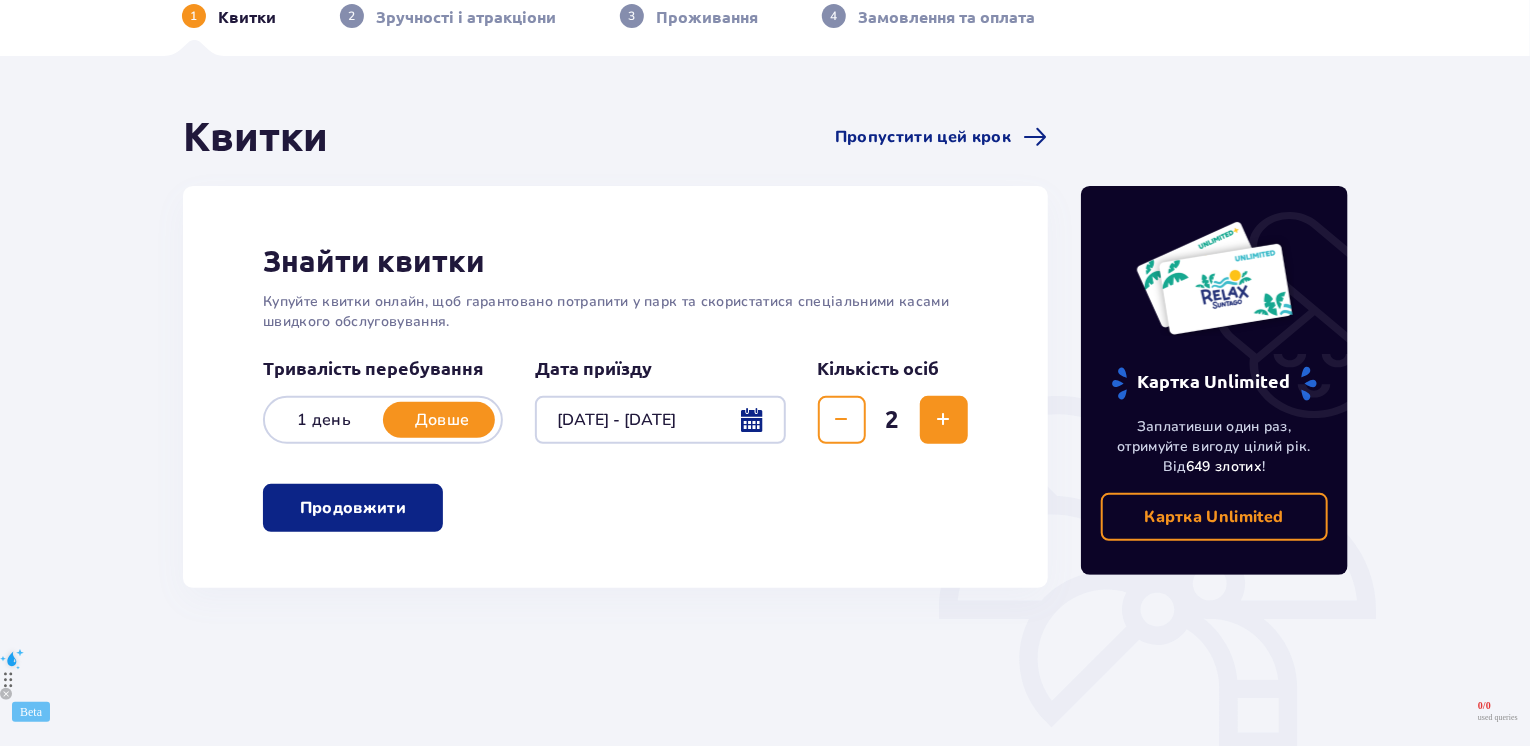 click at bounding box center (410, 508) 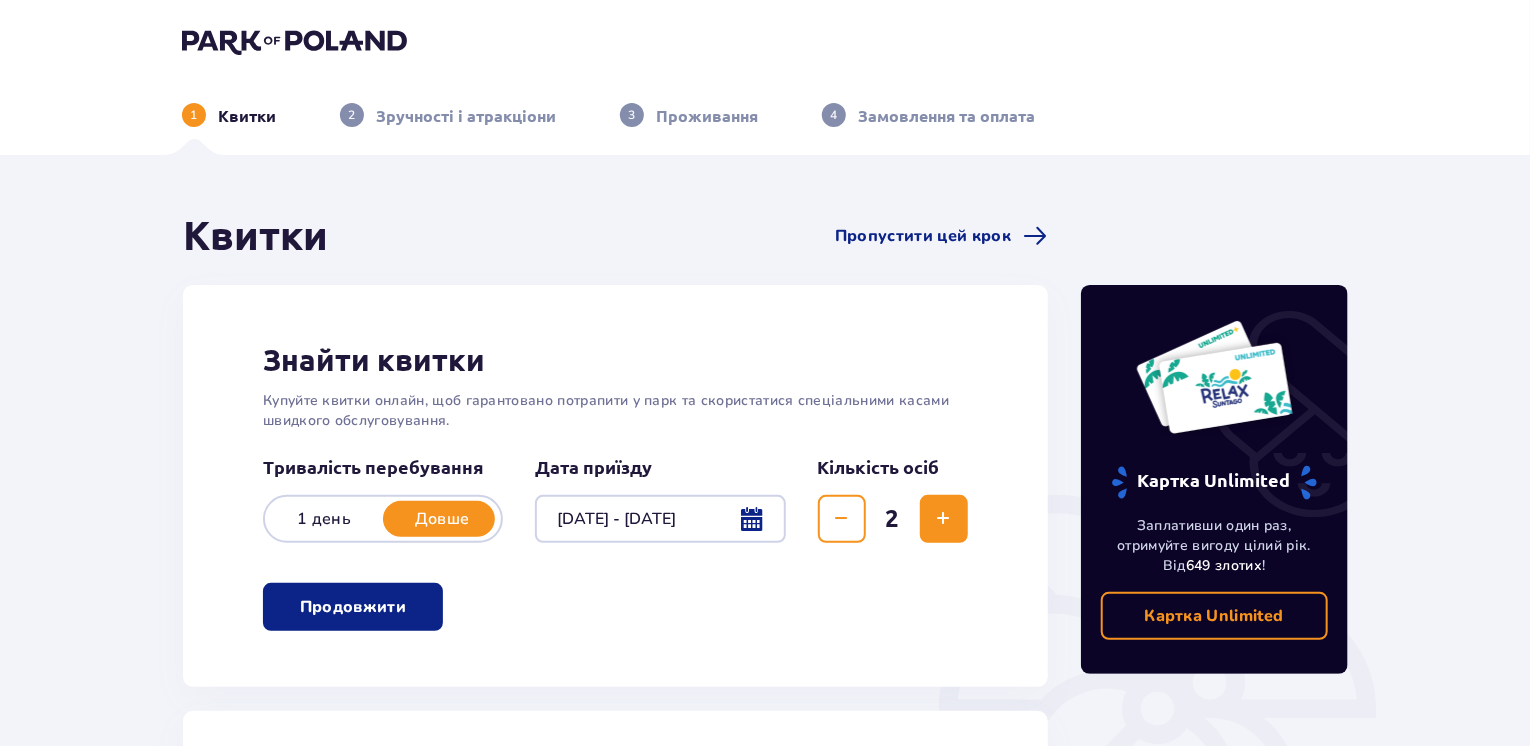 scroll, scrollTop: 0, scrollLeft: 0, axis: both 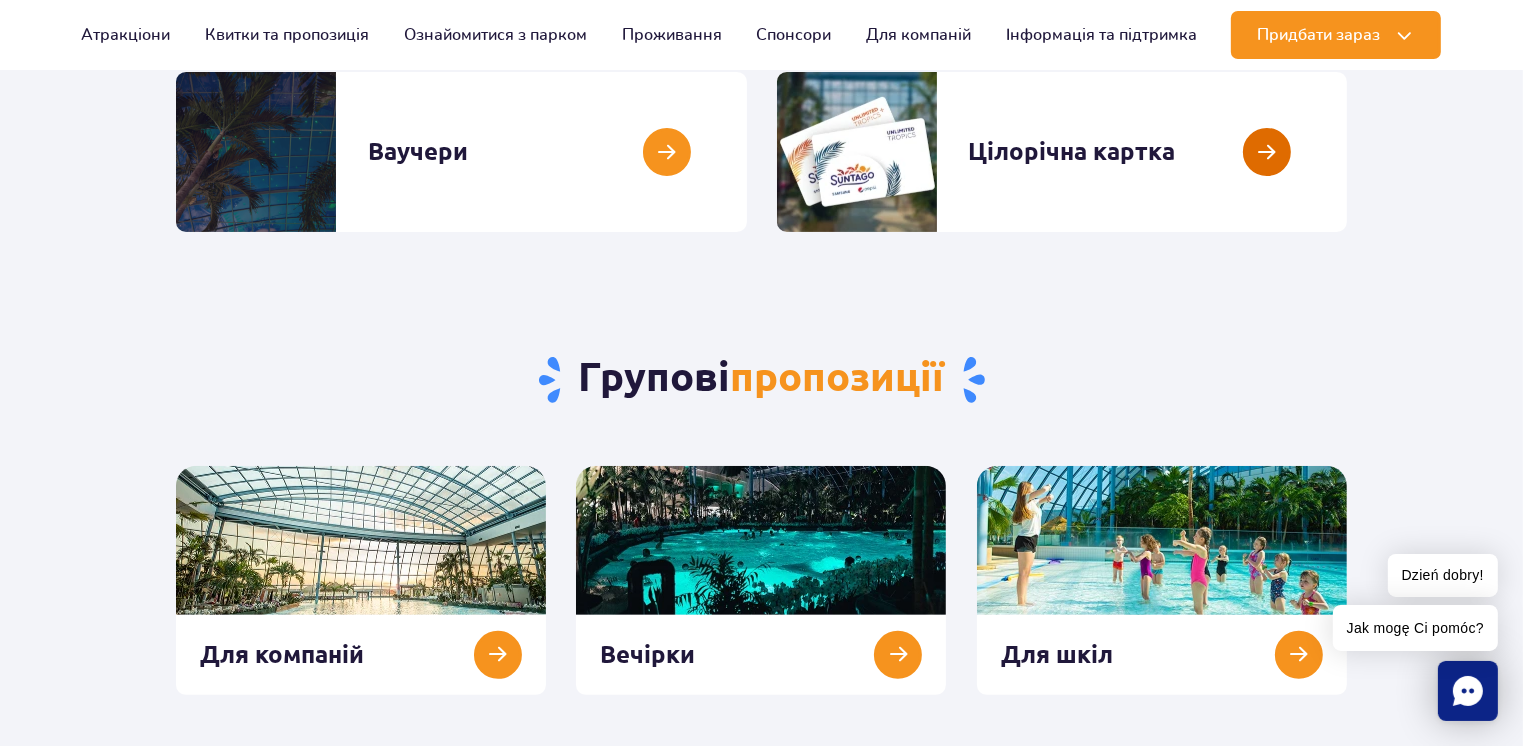 click at bounding box center (1347, 152) 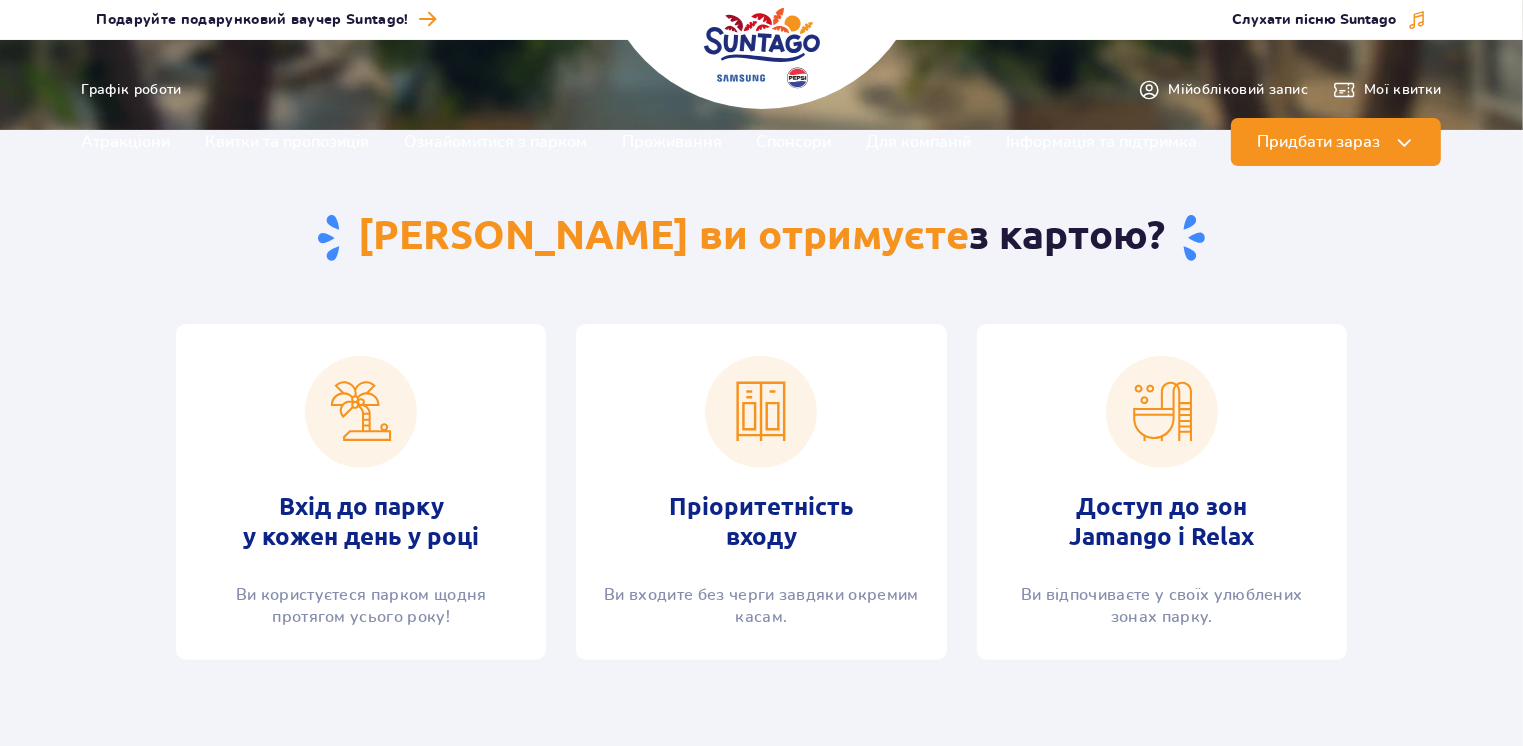 scroll, scrollTop: 600, scrollLeft: 0, axis: vertical 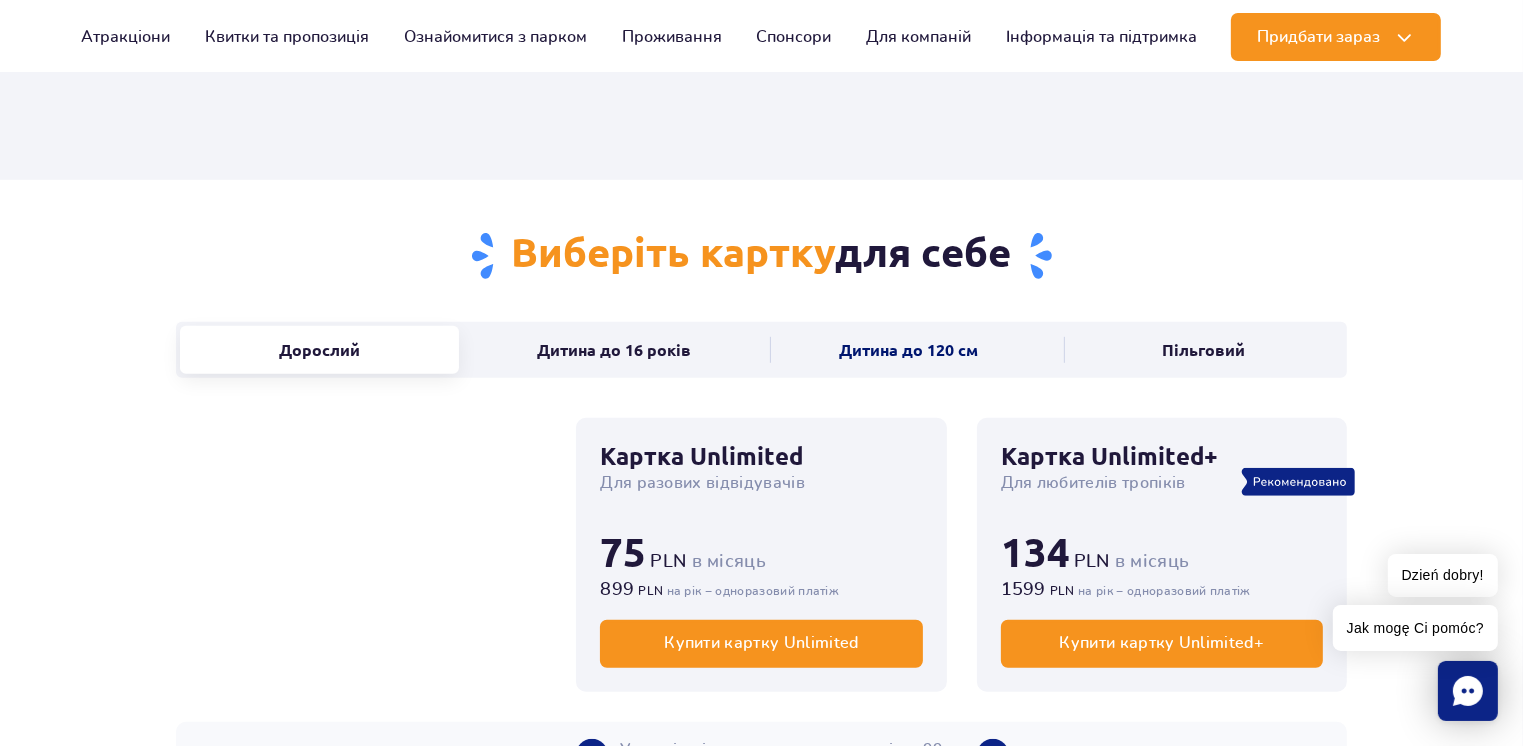 click on "Дитина до 120 см" at bounding box center [909, 350] 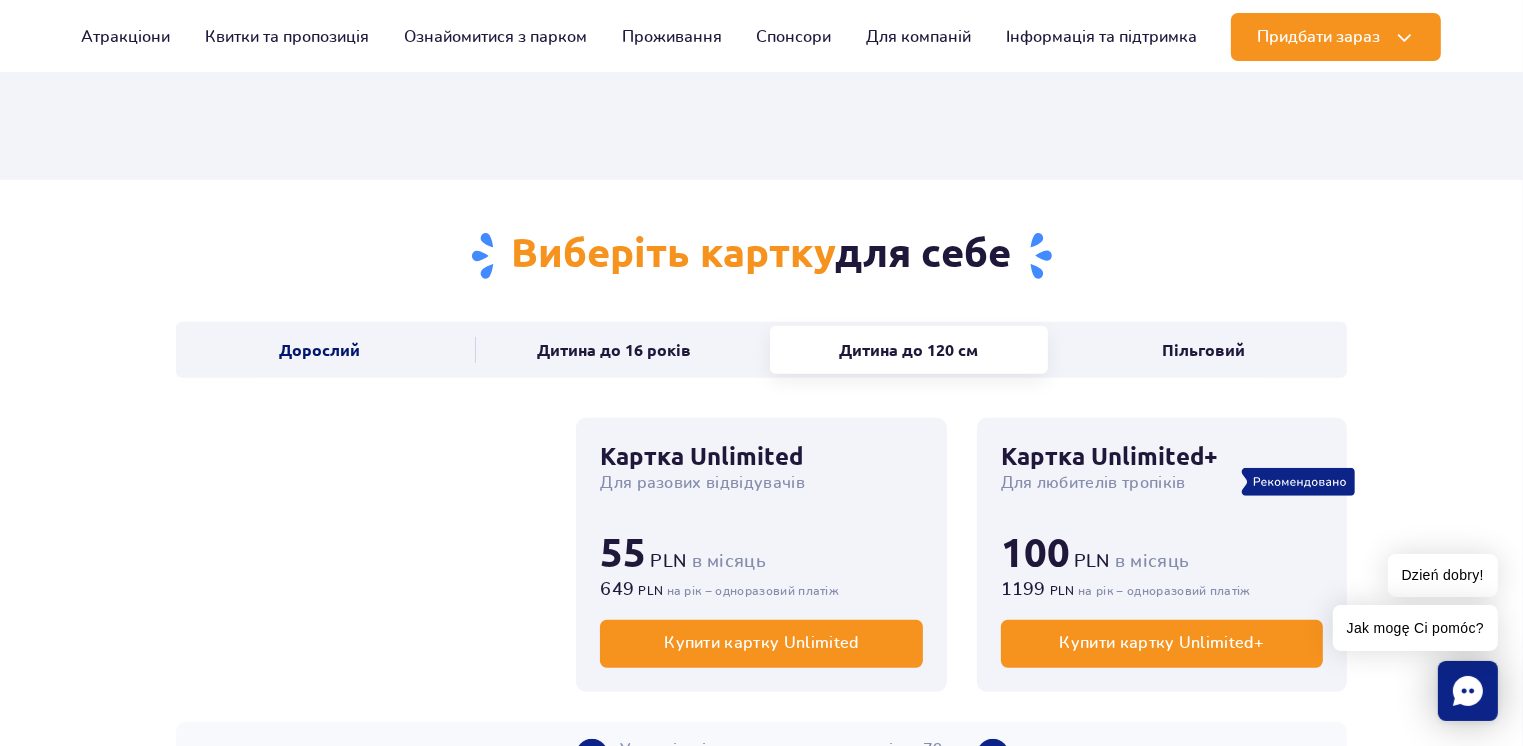 click on "Дорослий" at bounding box center [319, 350] 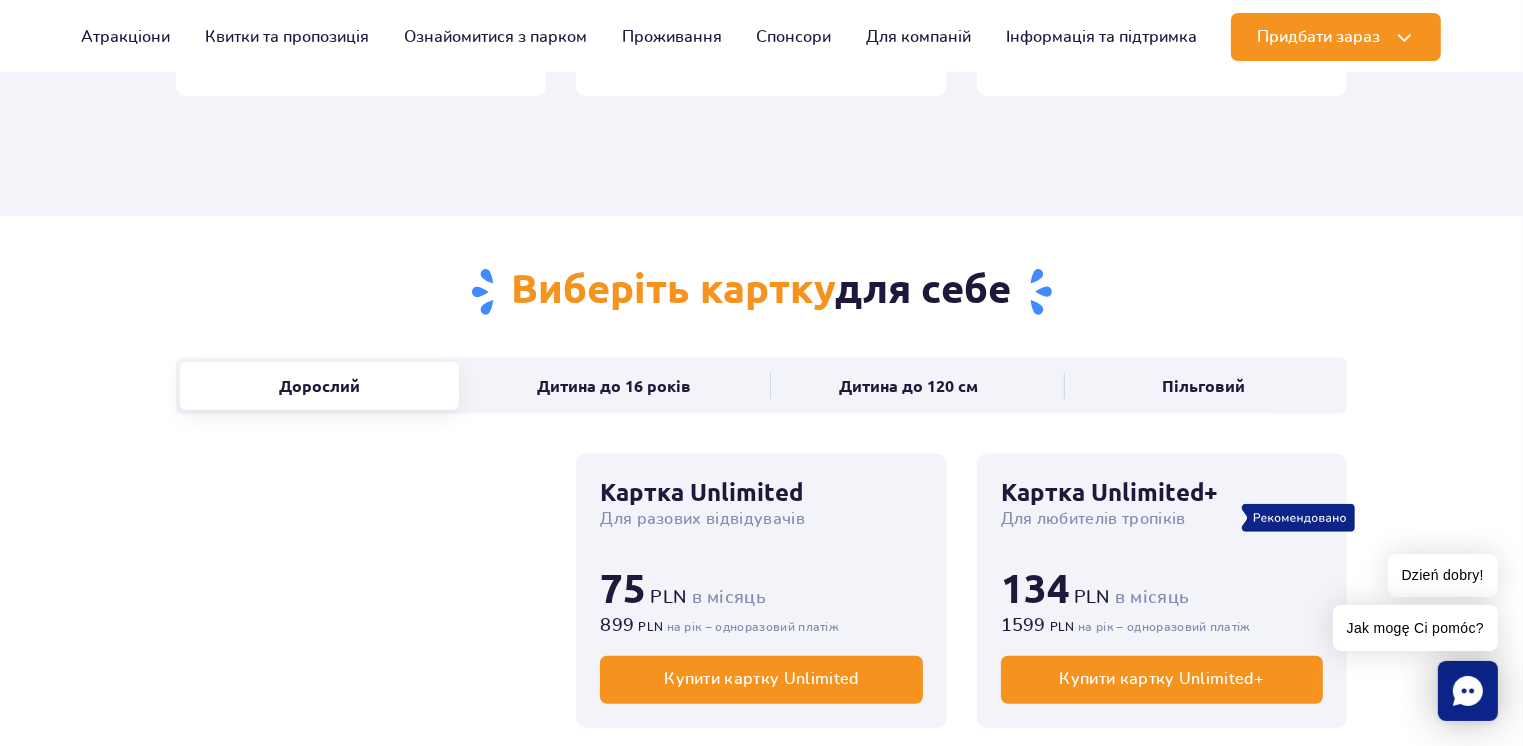 scroll, scrollTop: 1200, scrollLeft: 0, axis: vertical 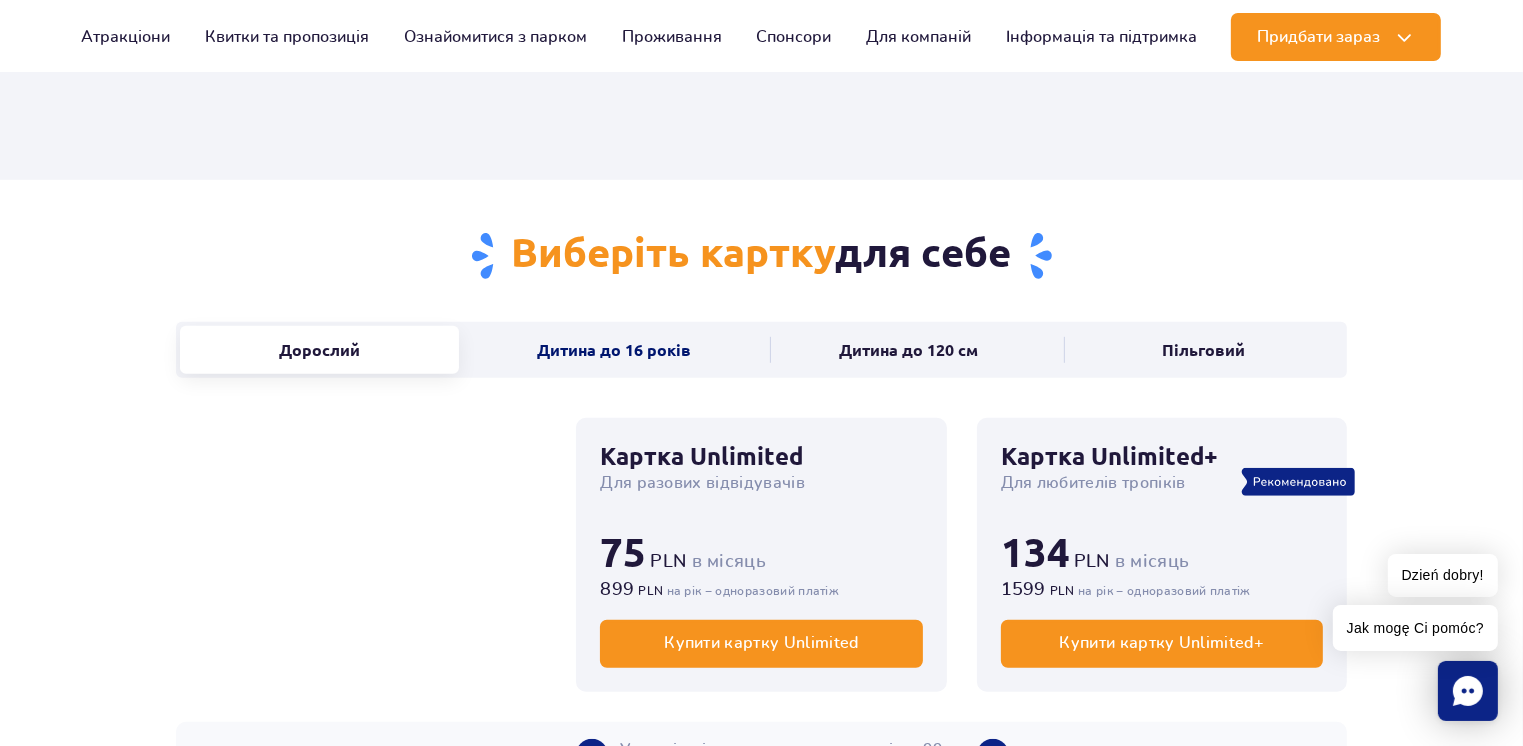click on "Дитина до 16 років" at bounding box center (614, 350) 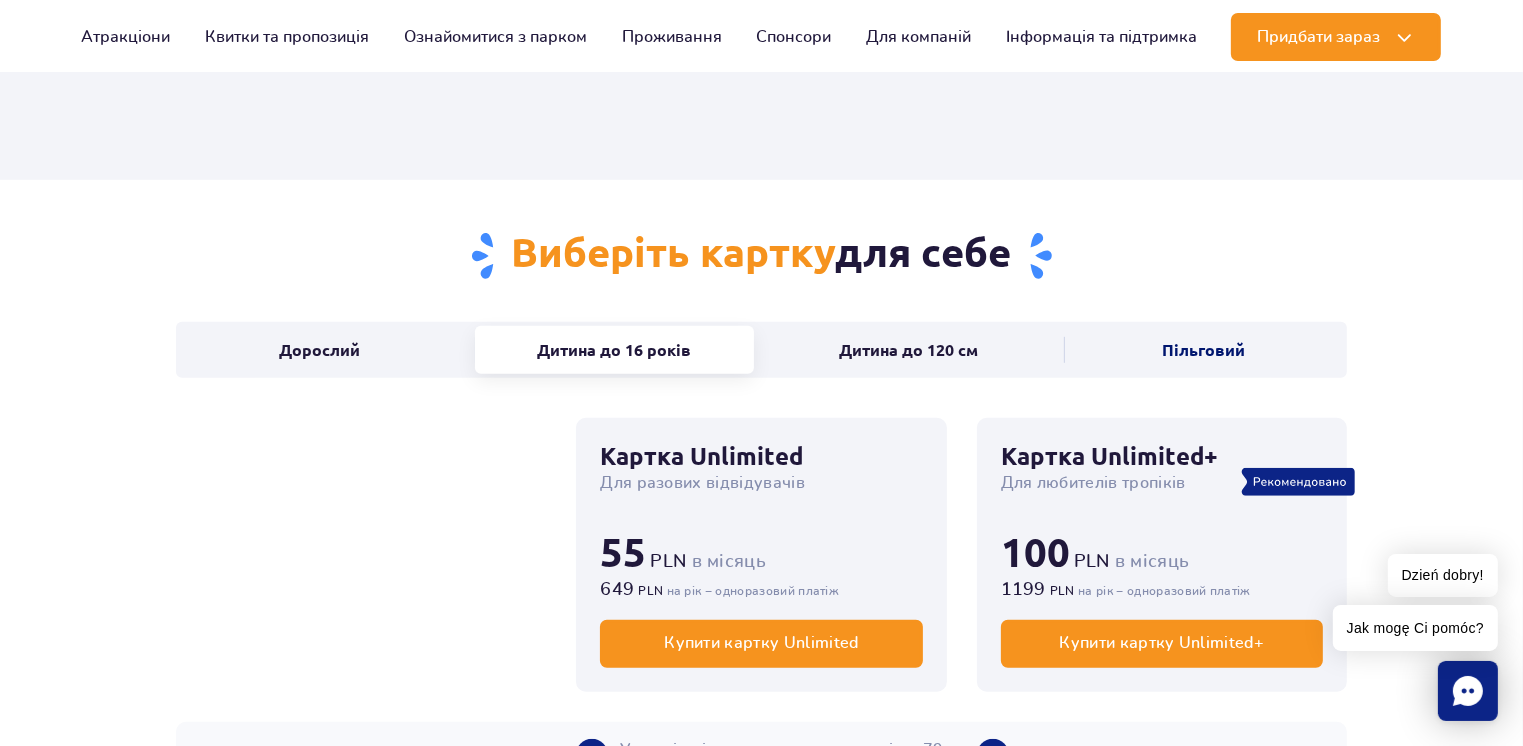 click on "Пільговий" at bounding box center (1203, 350) 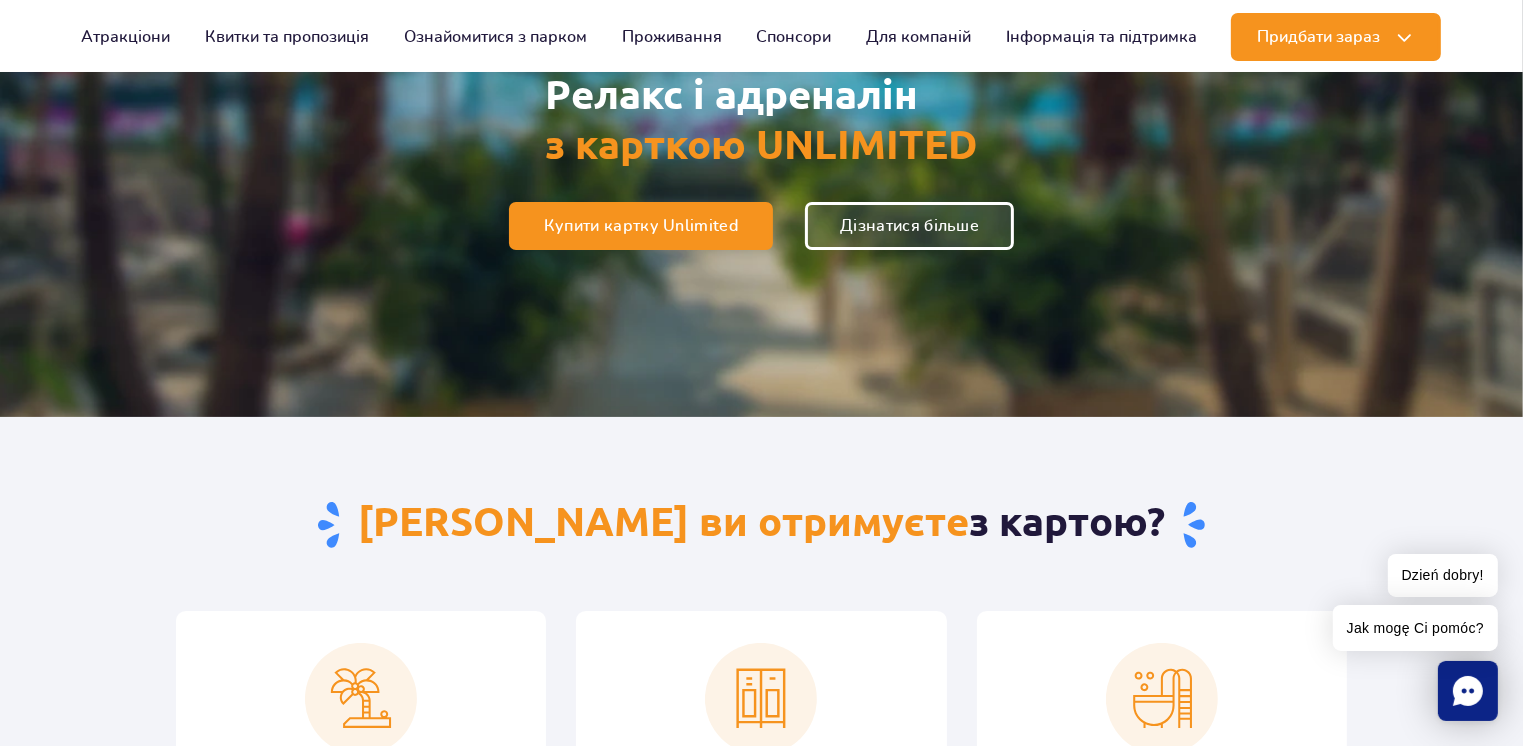 scroll, scrollTop: 300, scrollLeft: 0, axis: vertical 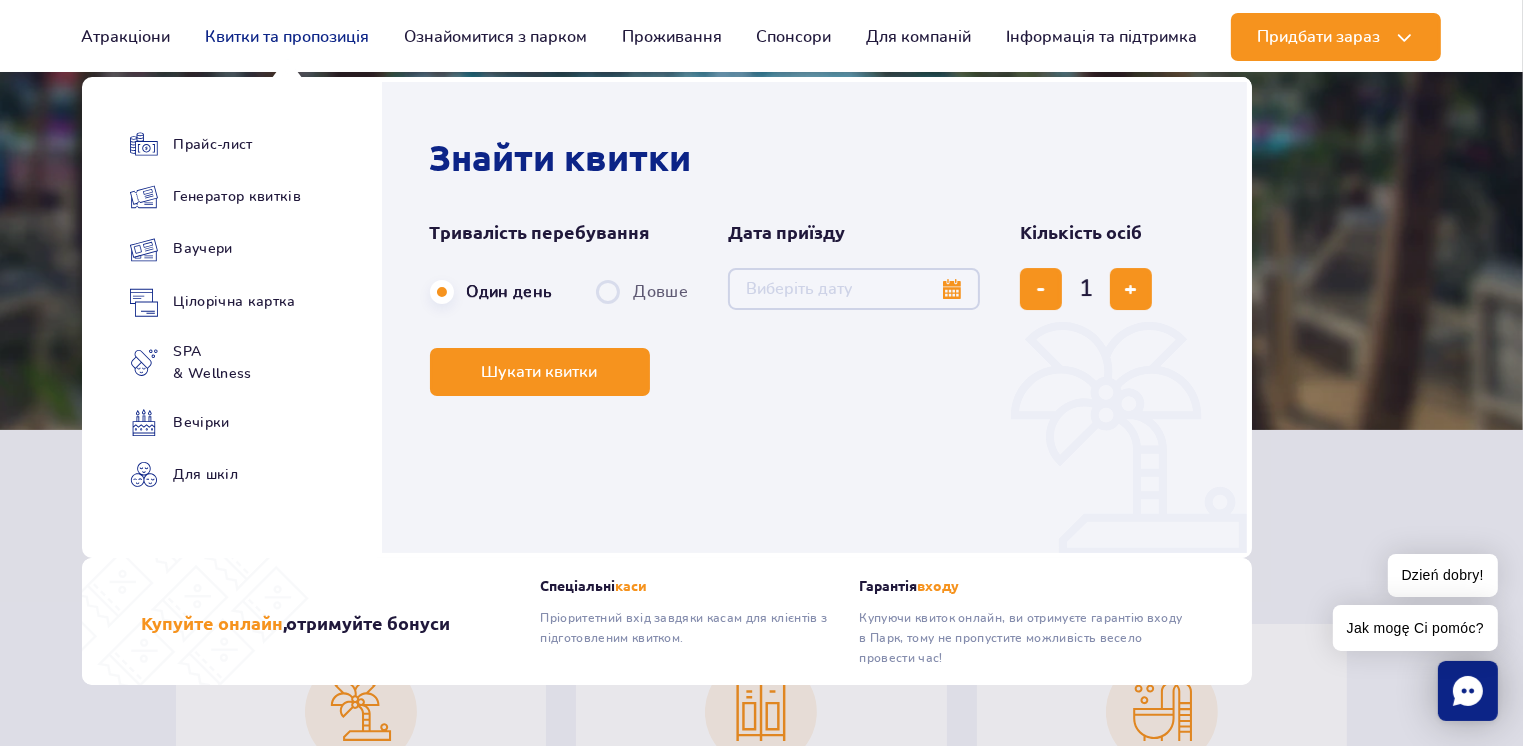click on "Квитки та пропозиція" at bounding box center [287, 37] 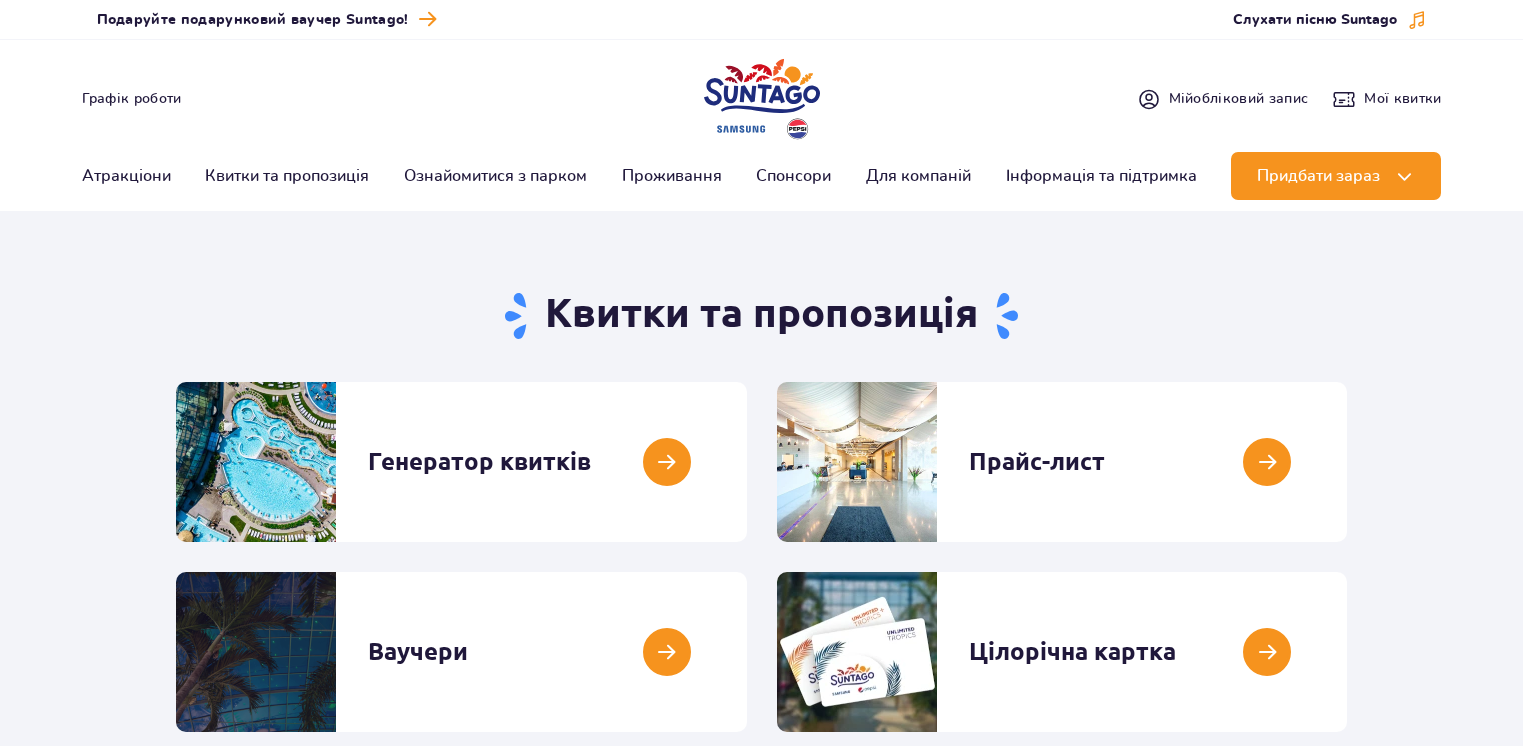 scroll, scrollTop: 452, scrollLeft: 0, axis: vertical 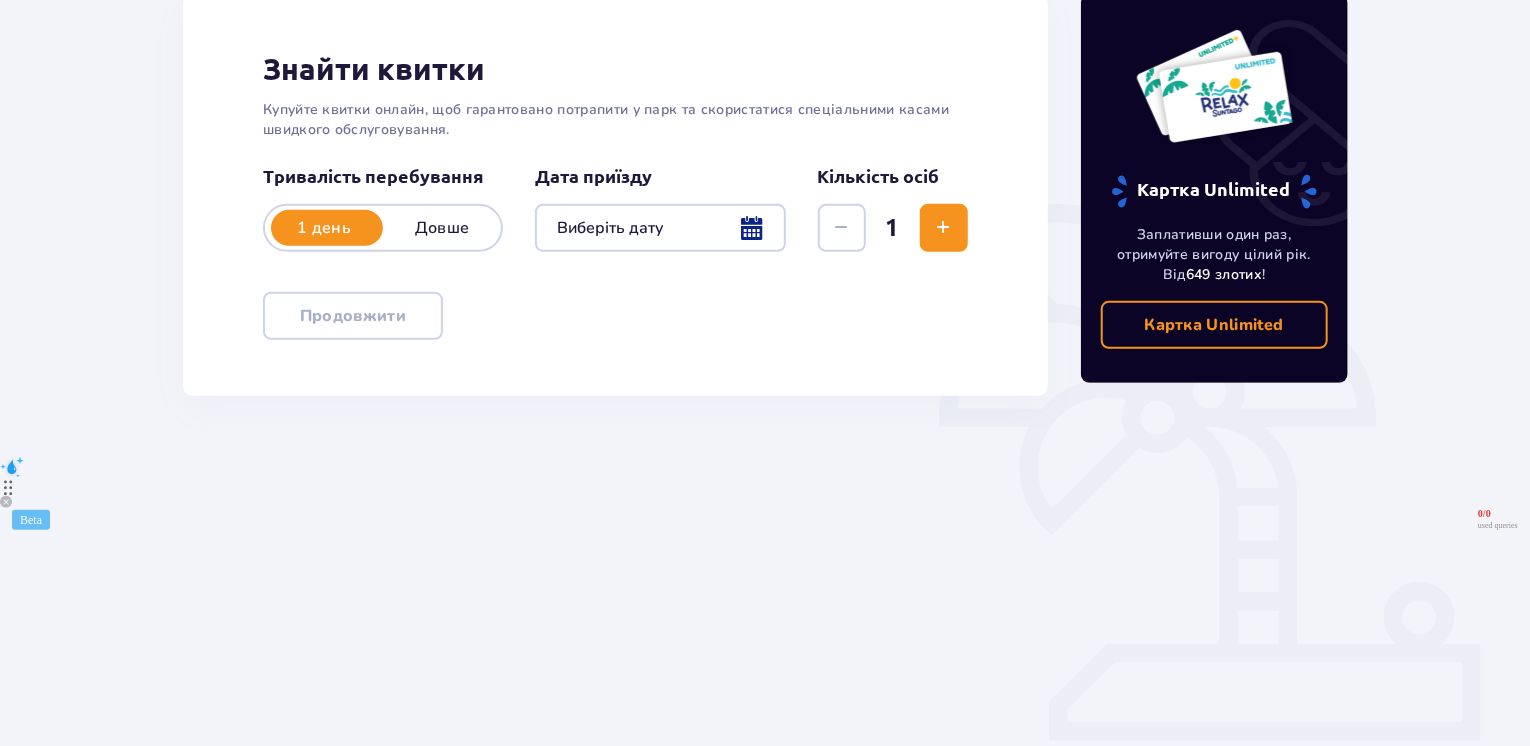 click at bounding box center [660, 228] 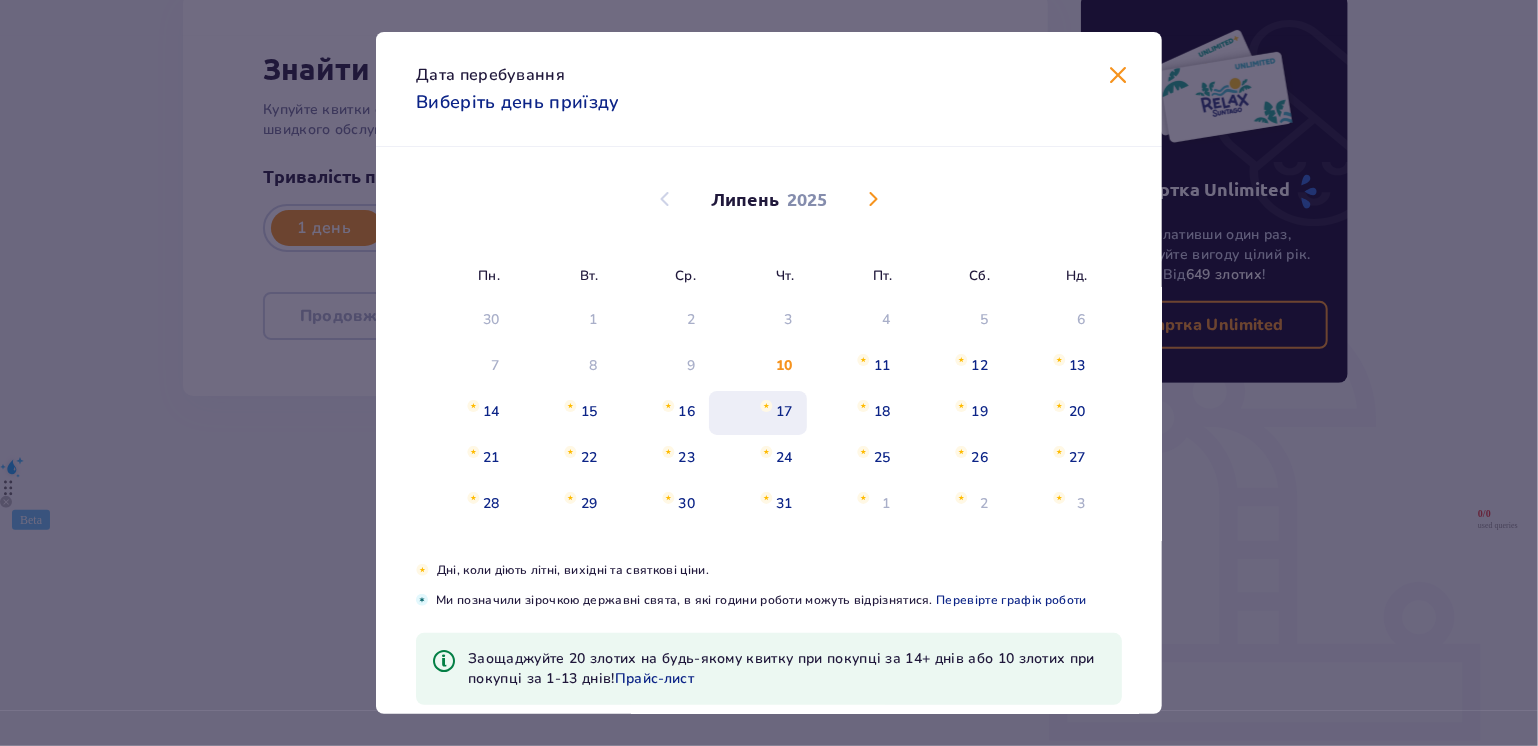 click on "17" at bounding box center [758, 413] 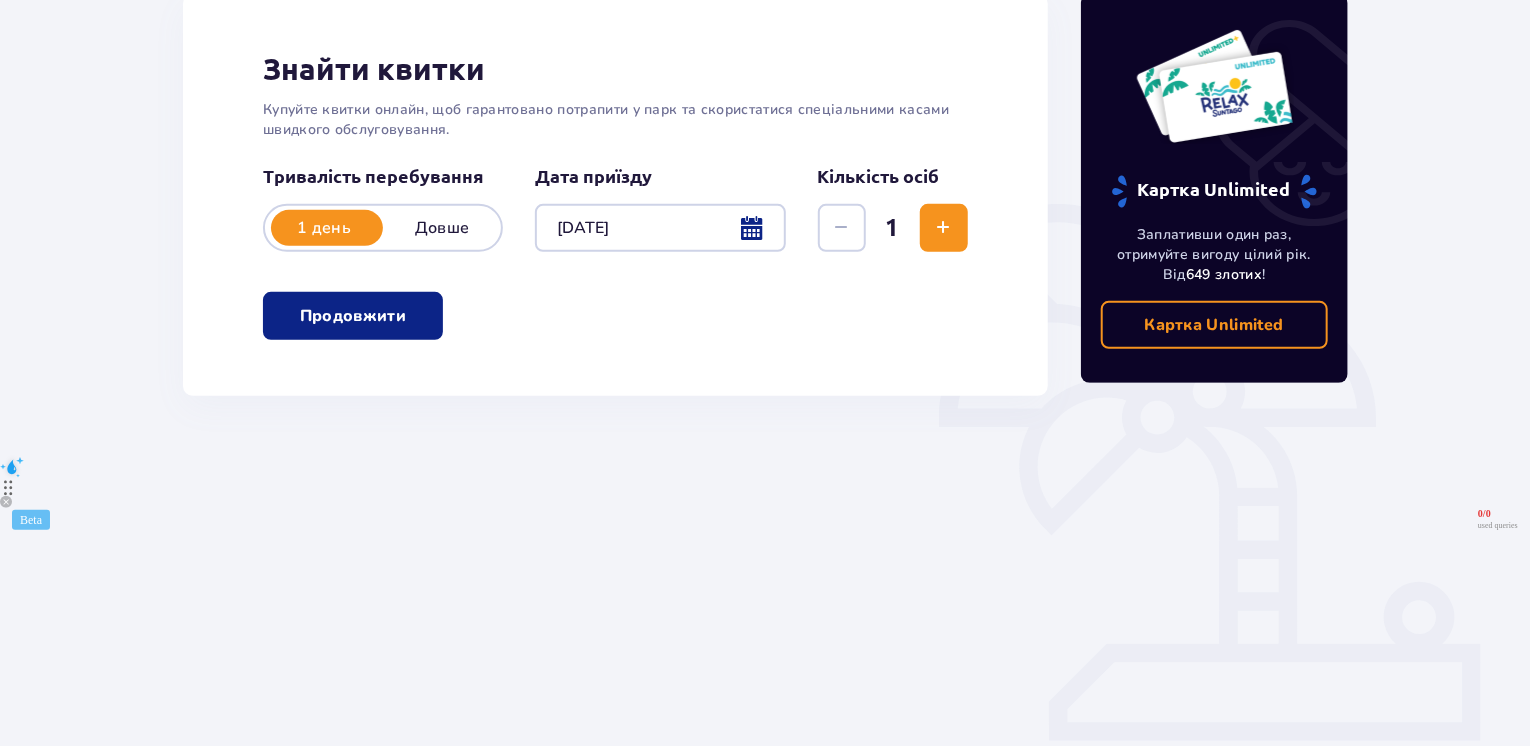 click on "Продовжити" at bounding box center (353, 316) 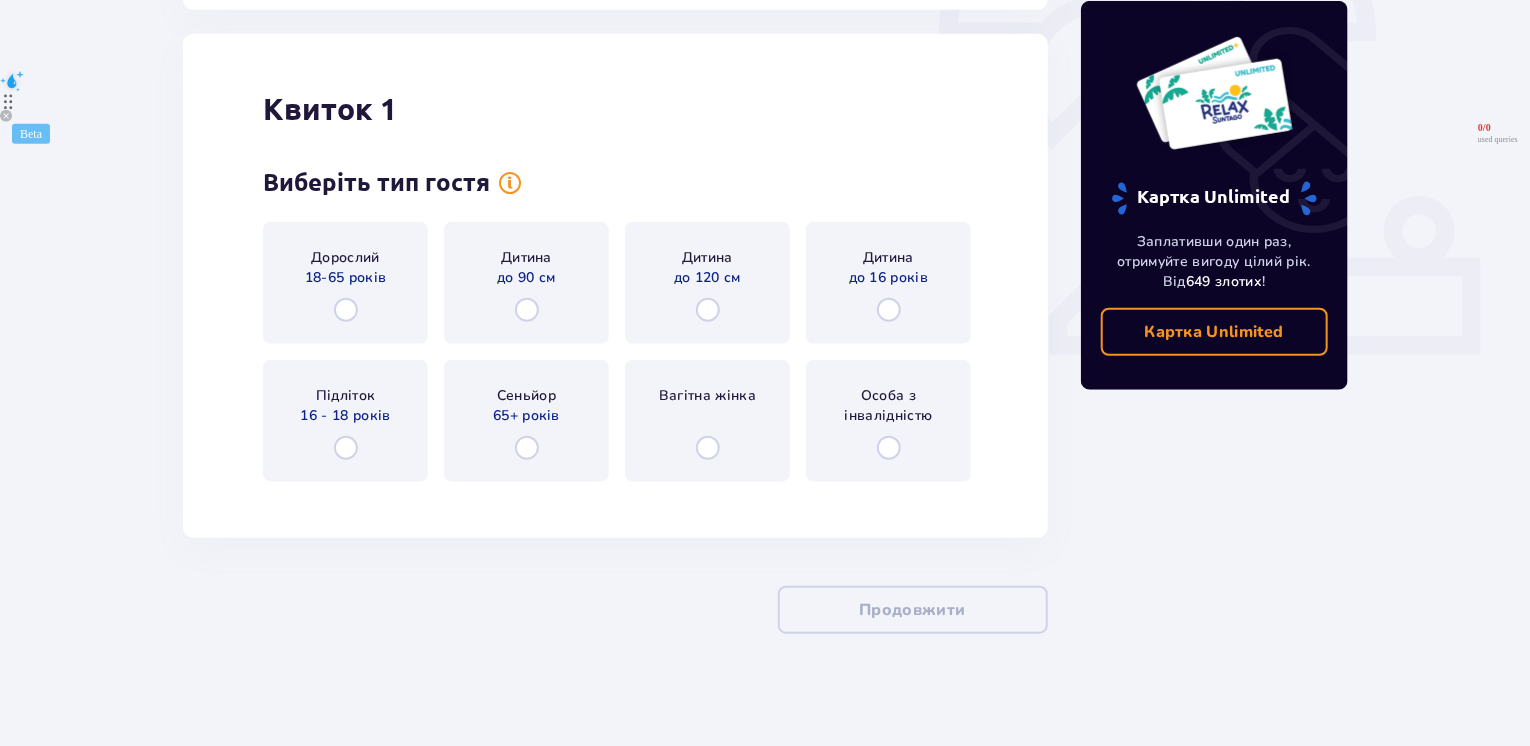 scroll, scrollTop: 685, scrollLeft: 0, axis: vertical 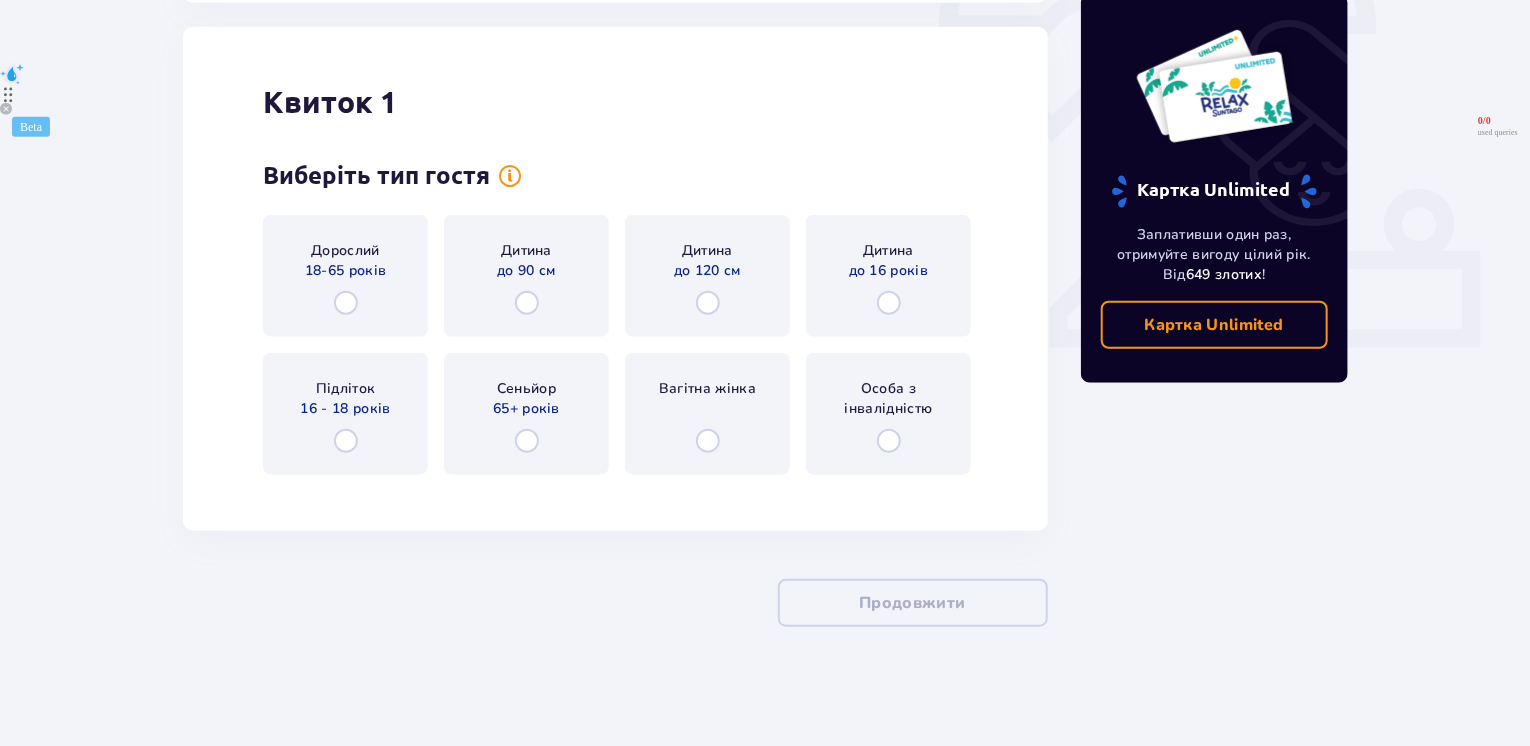 click on "Дорослий 18-65 років" at bounding box center [345, 276] 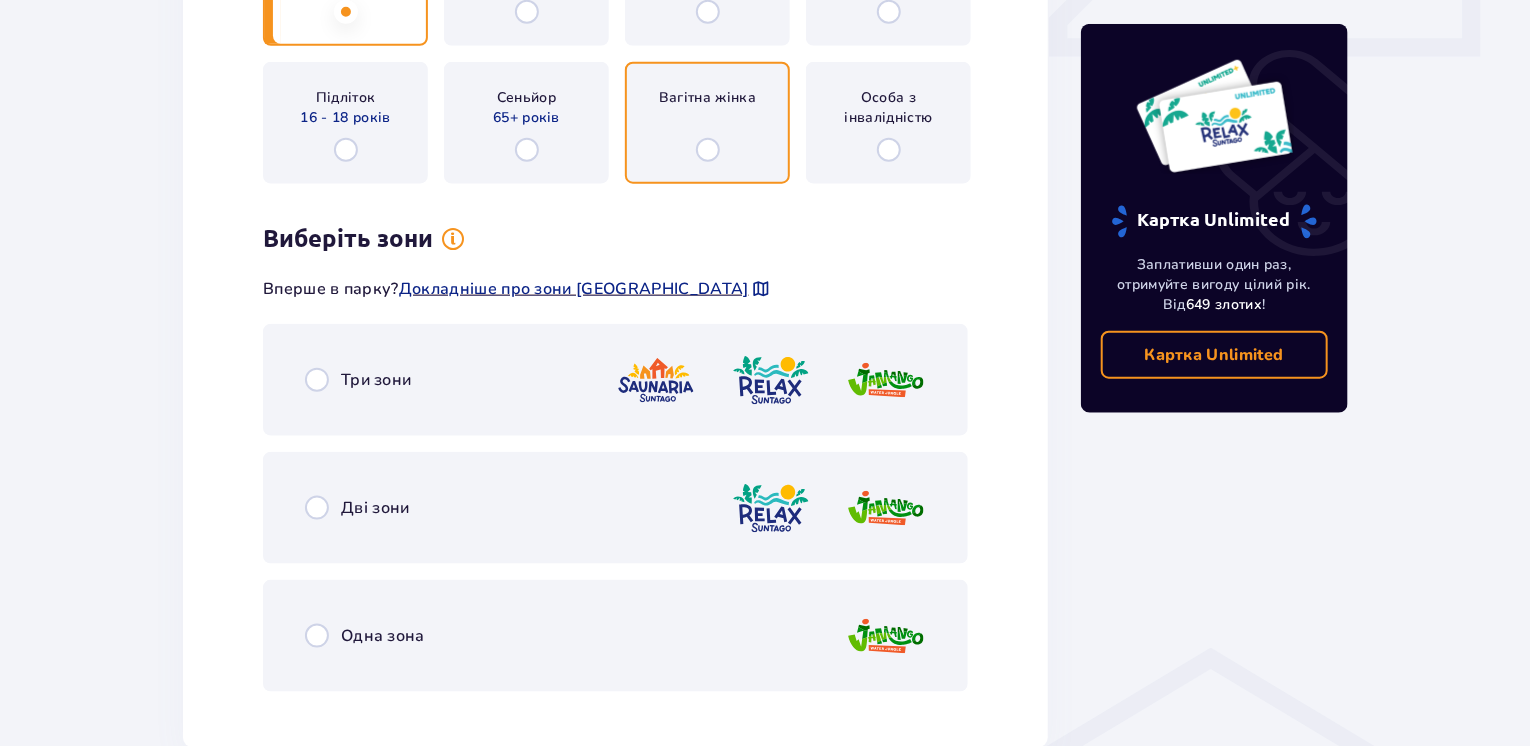 click at bounding box center (708, 150) 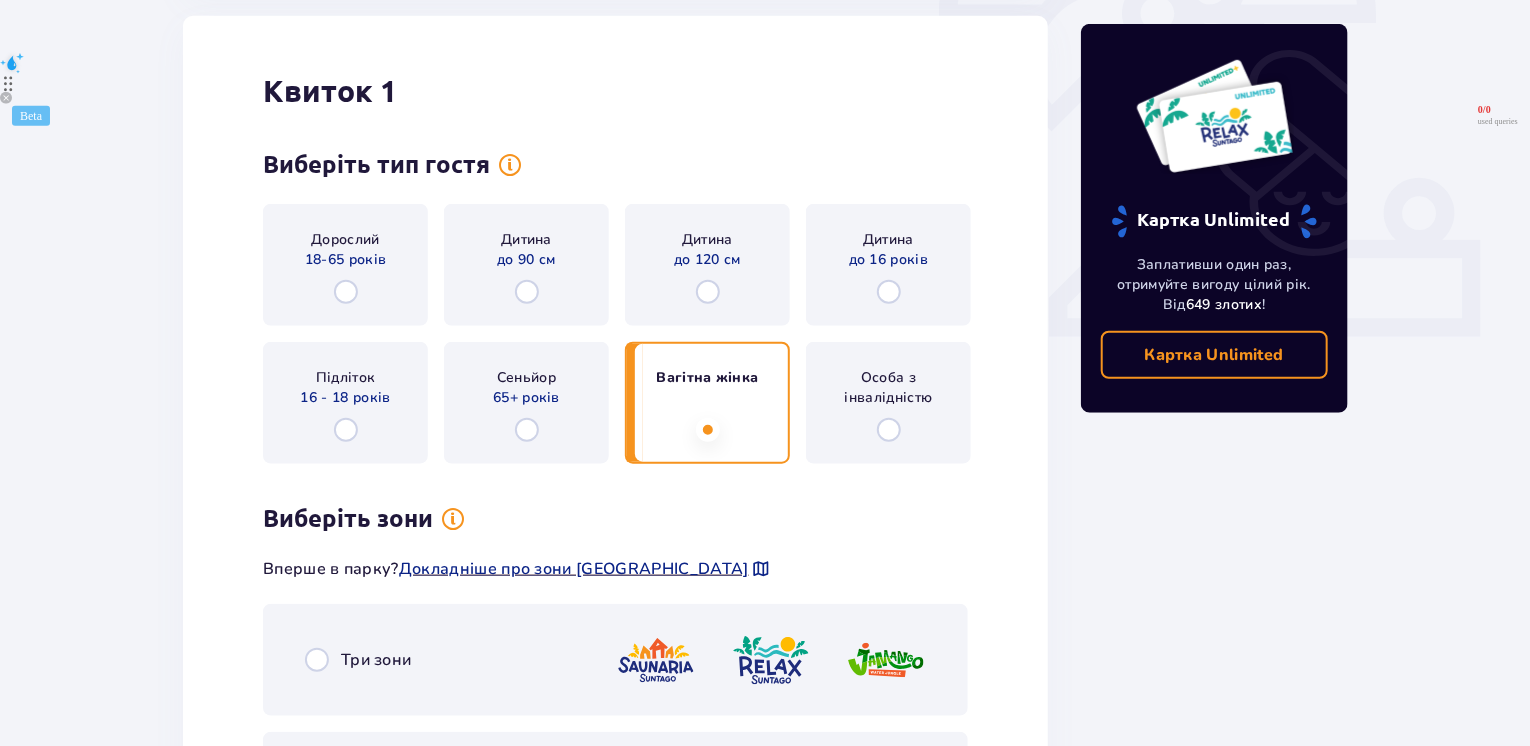 scroll, scrollTop: 676, scrollLeft: 0, axis: vertical 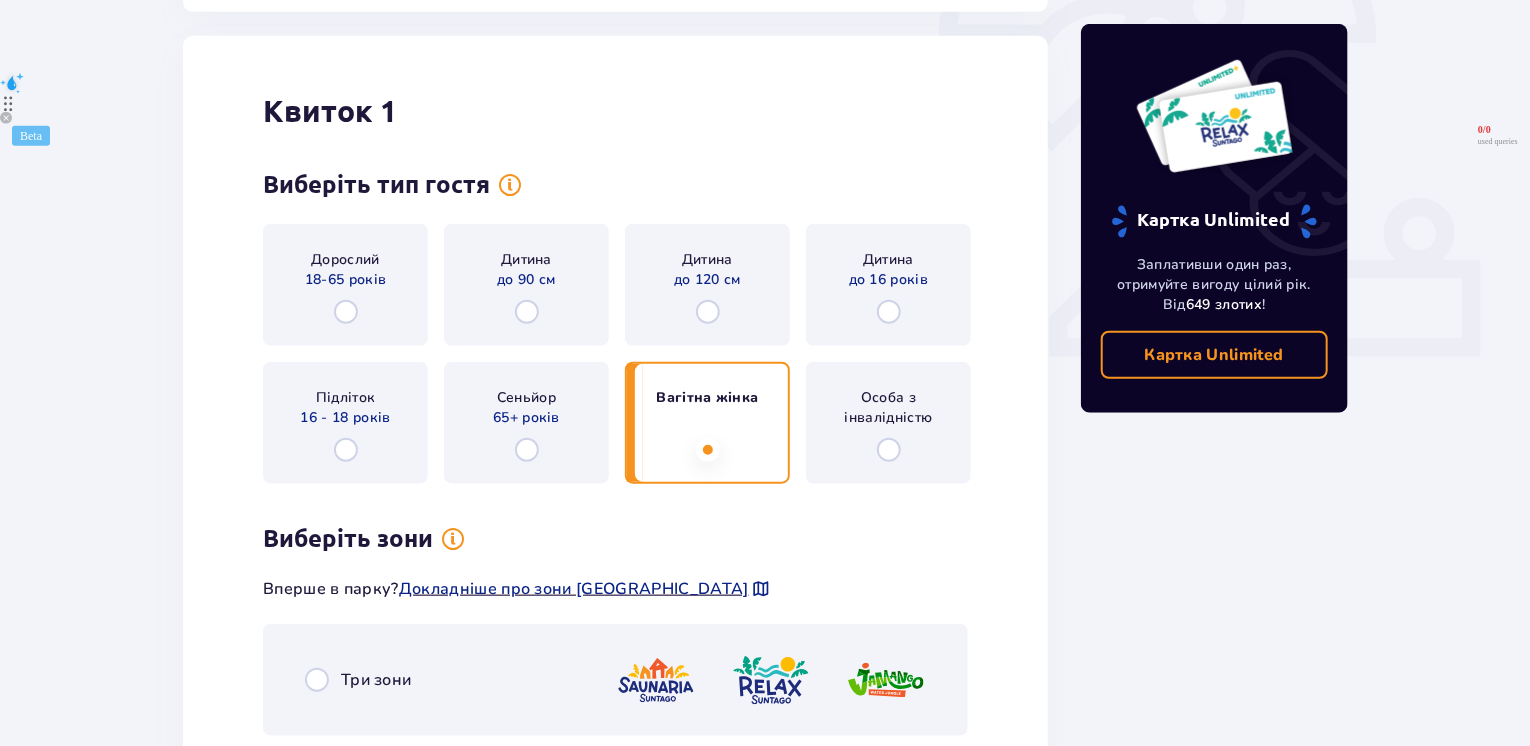 click on "Підліток 16 - 18 років" at bounding box center (345, 423) 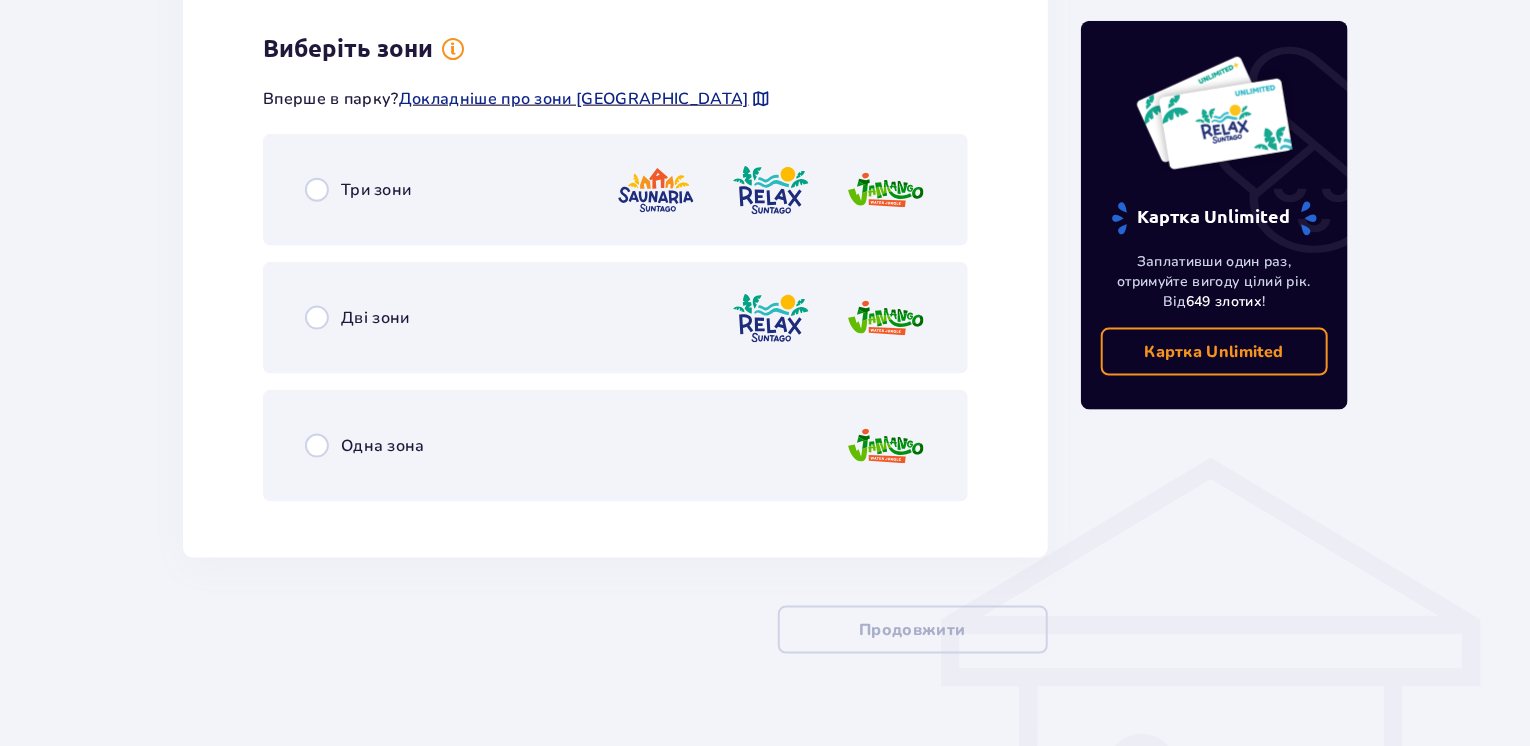 scroll, scrollTop: 1176, scrollLeft: 0, axis: vertical 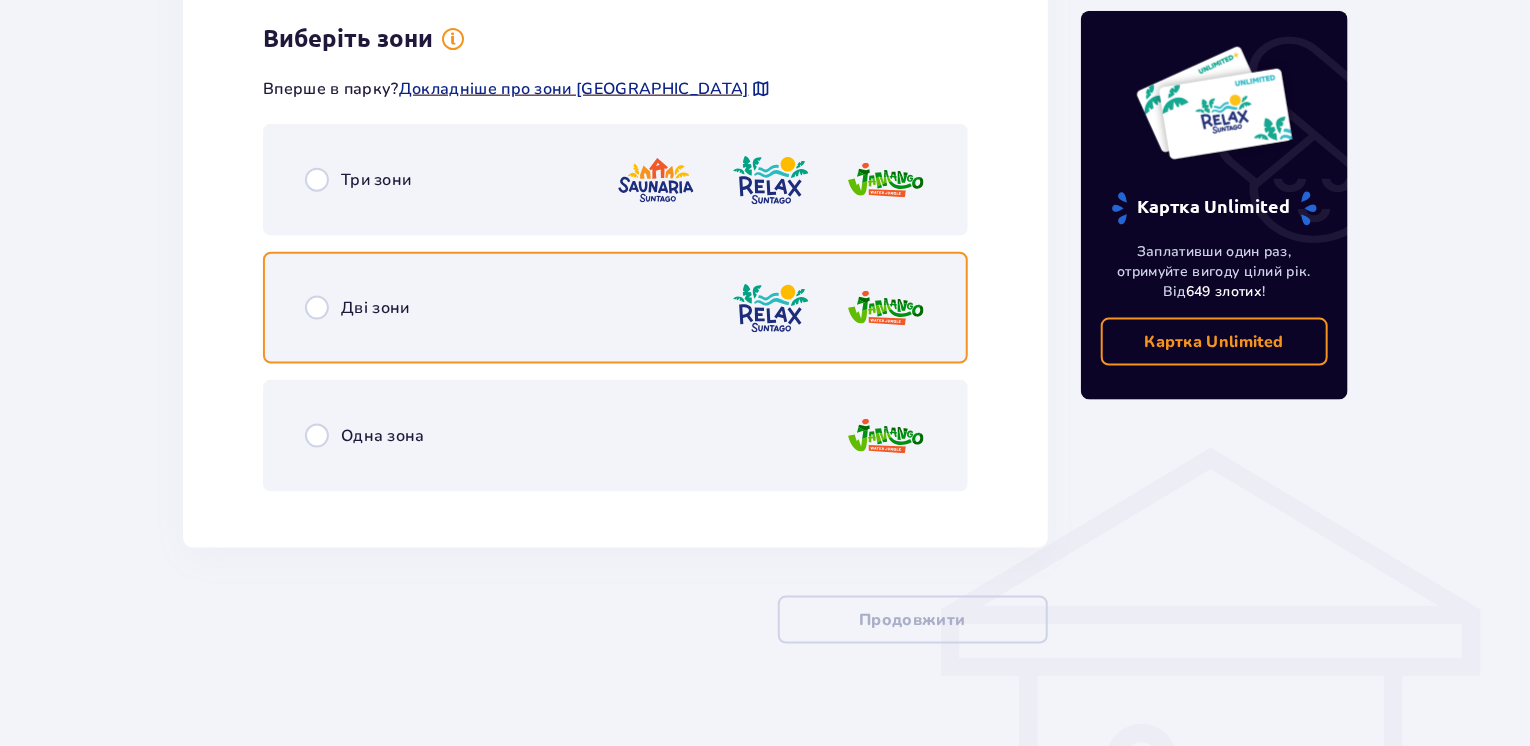 click at bounding box center (317, 308) 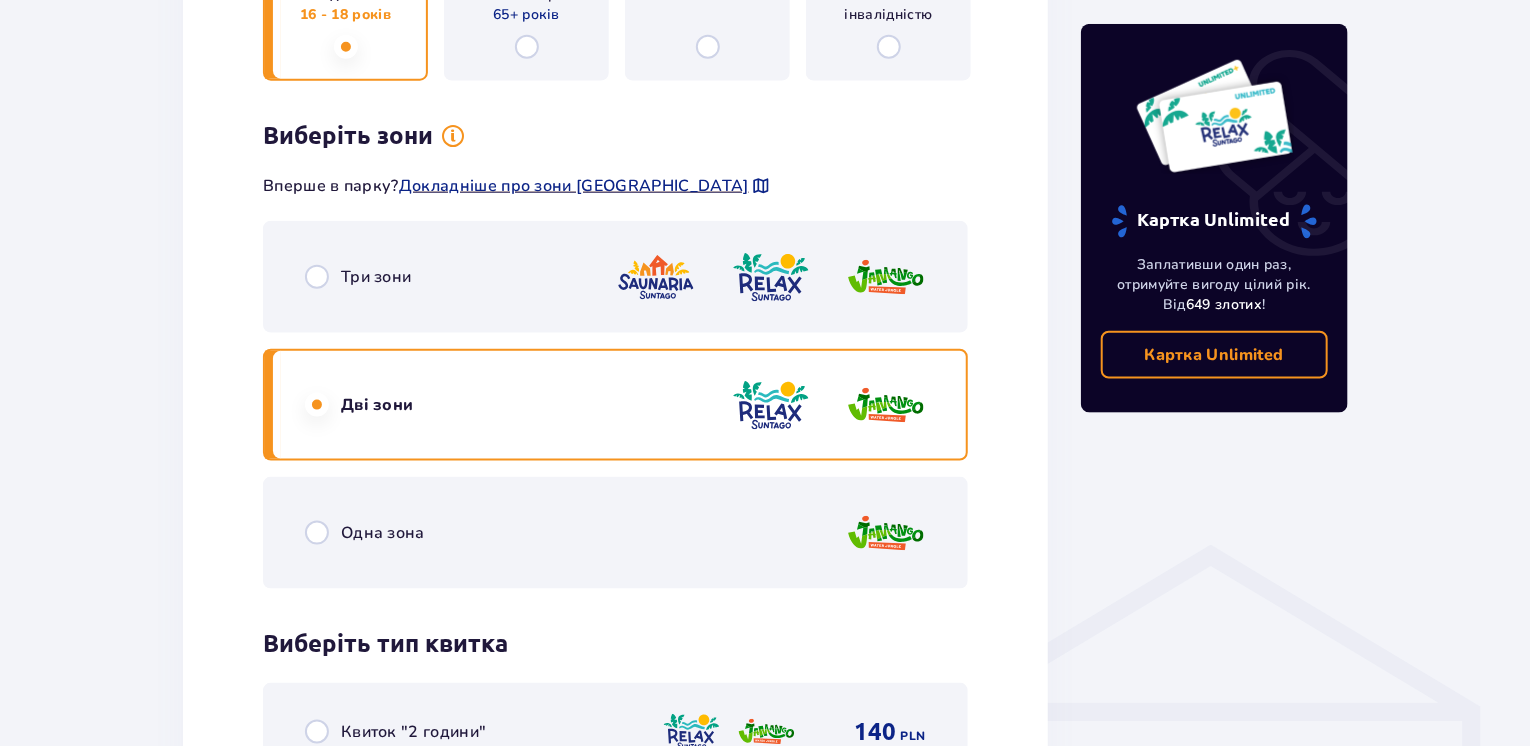 scroll, scrollTop: 1084, scrollLeft: 0, axis: vertical 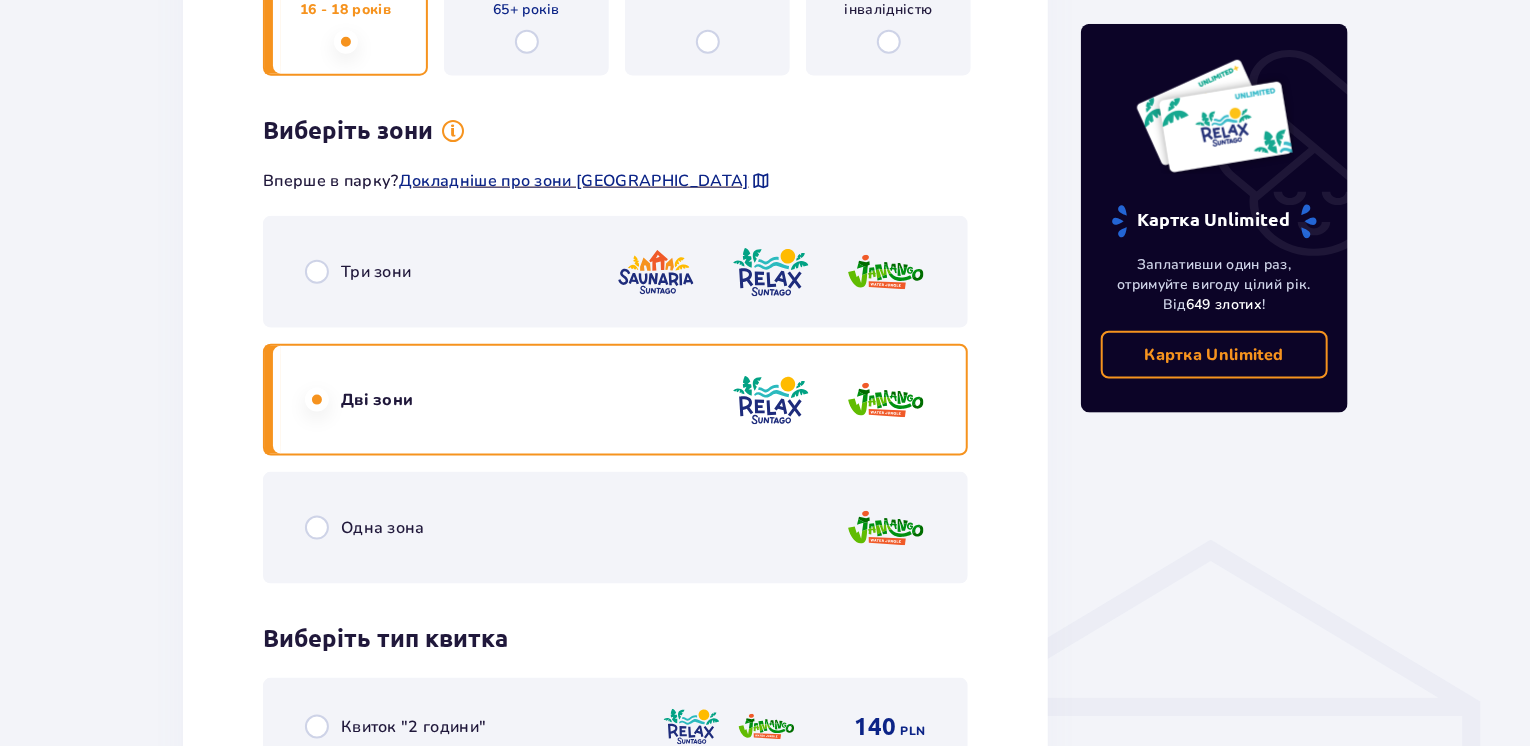 click on "Одна зона" at bounding box center [615, 528] 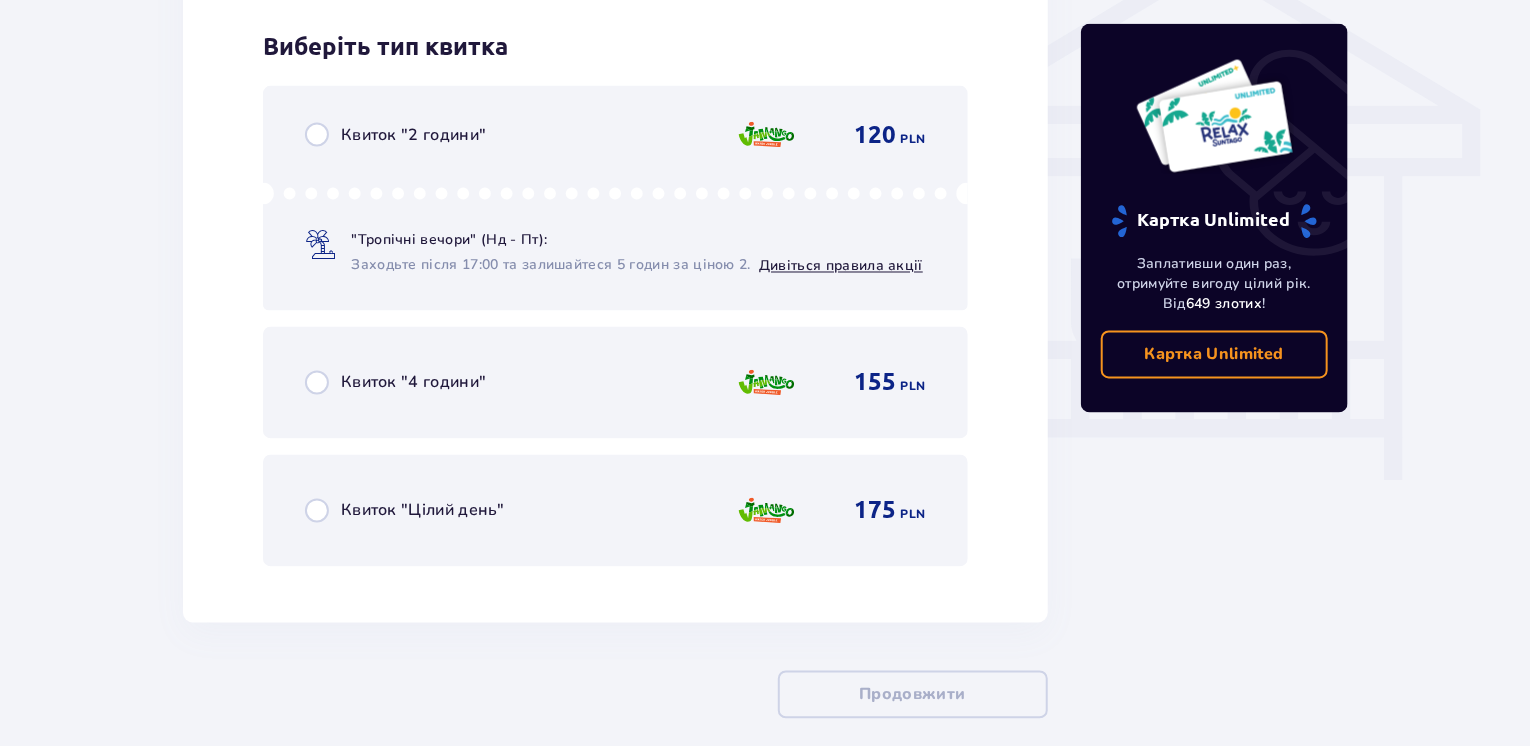scroll, scrollTop: 1684, scrollLeft: 0, axis: vertical 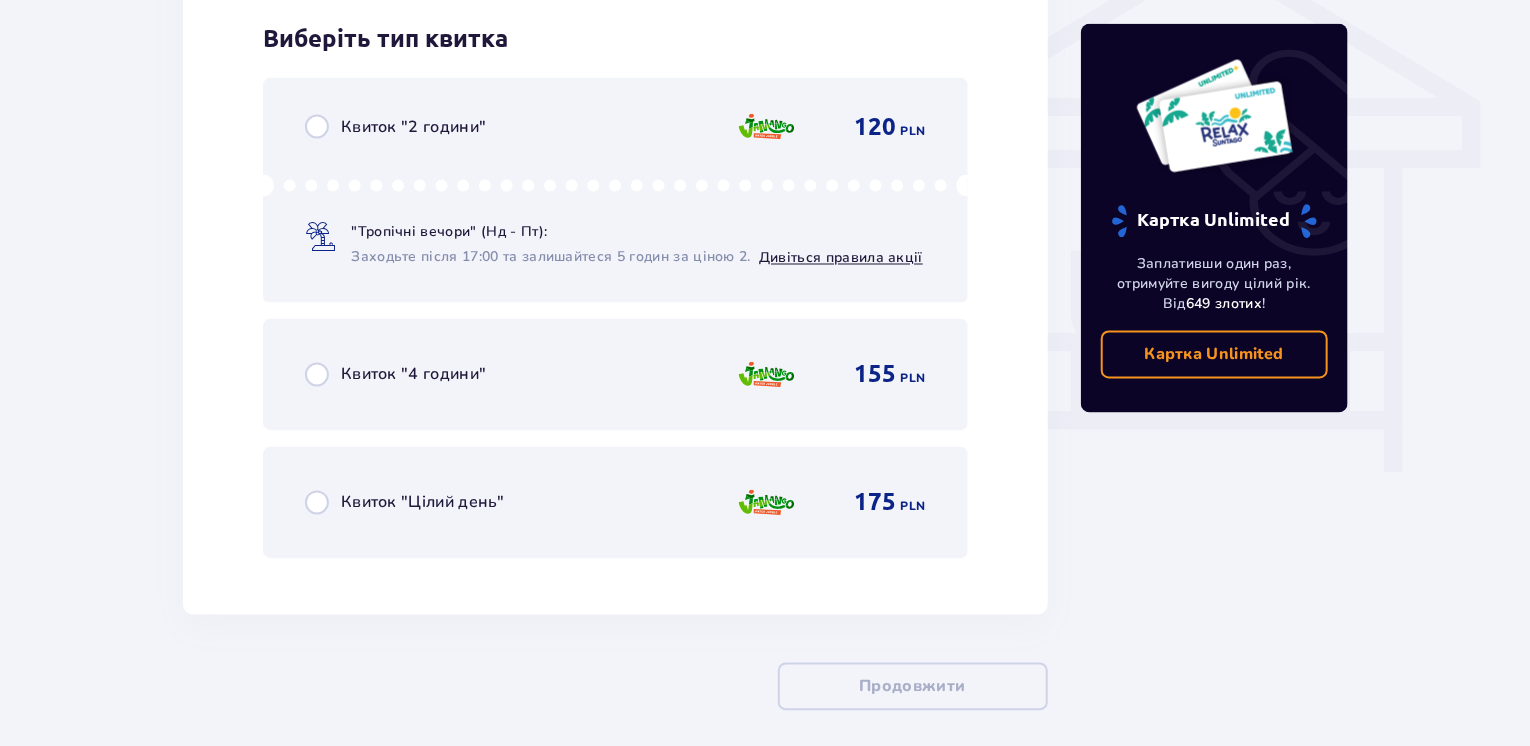 click on "Квиток "Цілий день" 175 PLN" at bounding box center (615, 503) 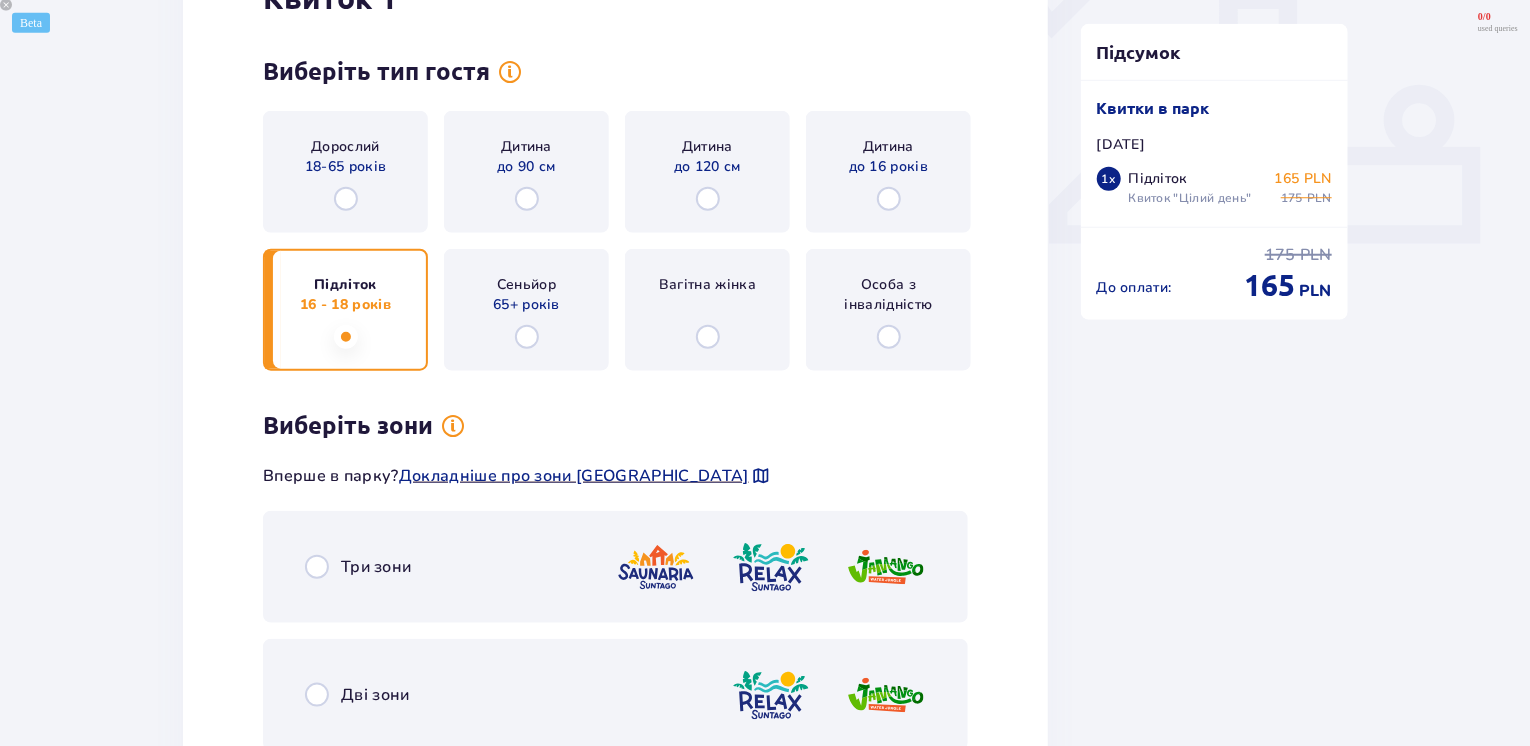 scroll, scrollTop: 671, scrollLeft: 0, axis: vertical 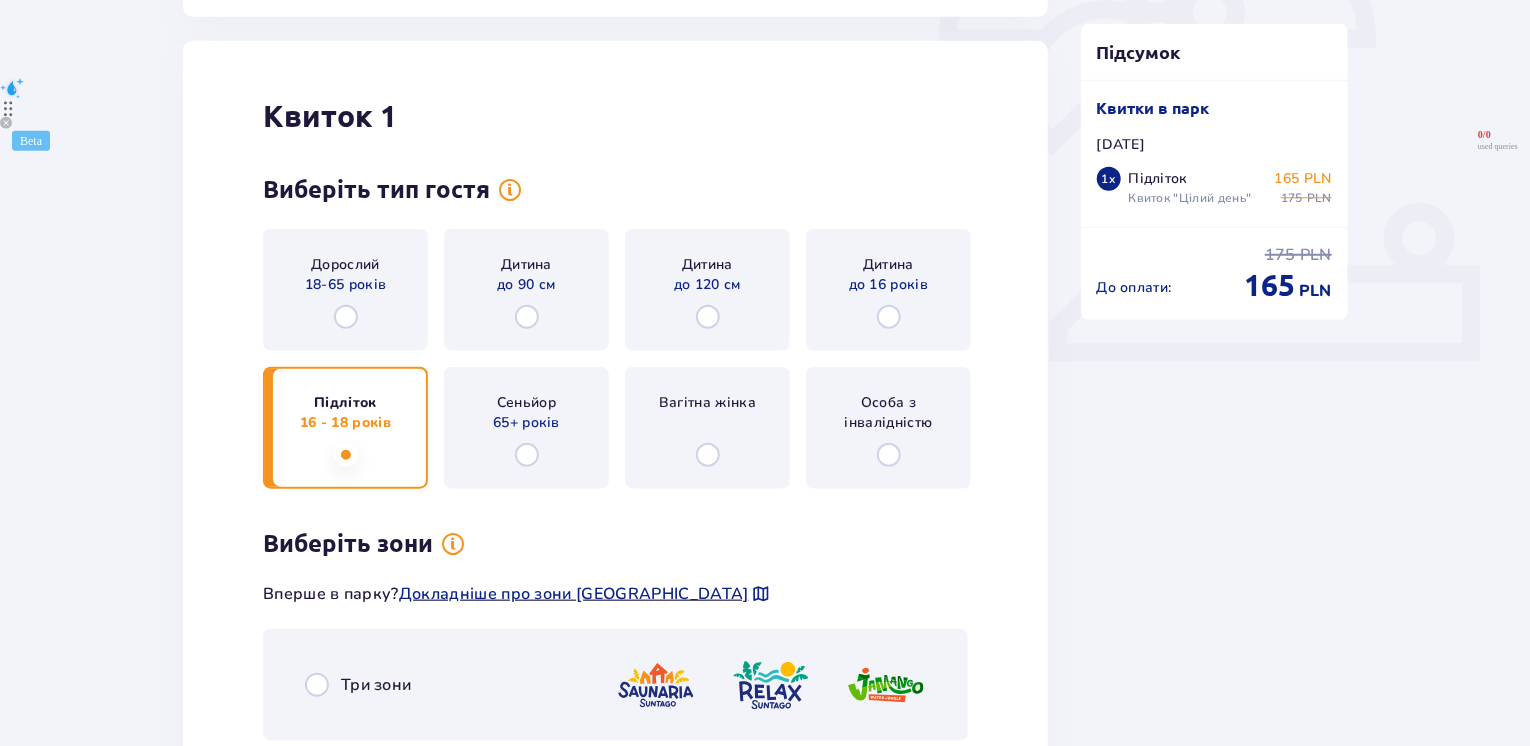 drag, startPoint x: 364, startPoint y: 325, endPoint x: 370, endPoint y: 360, distance: 35.510563 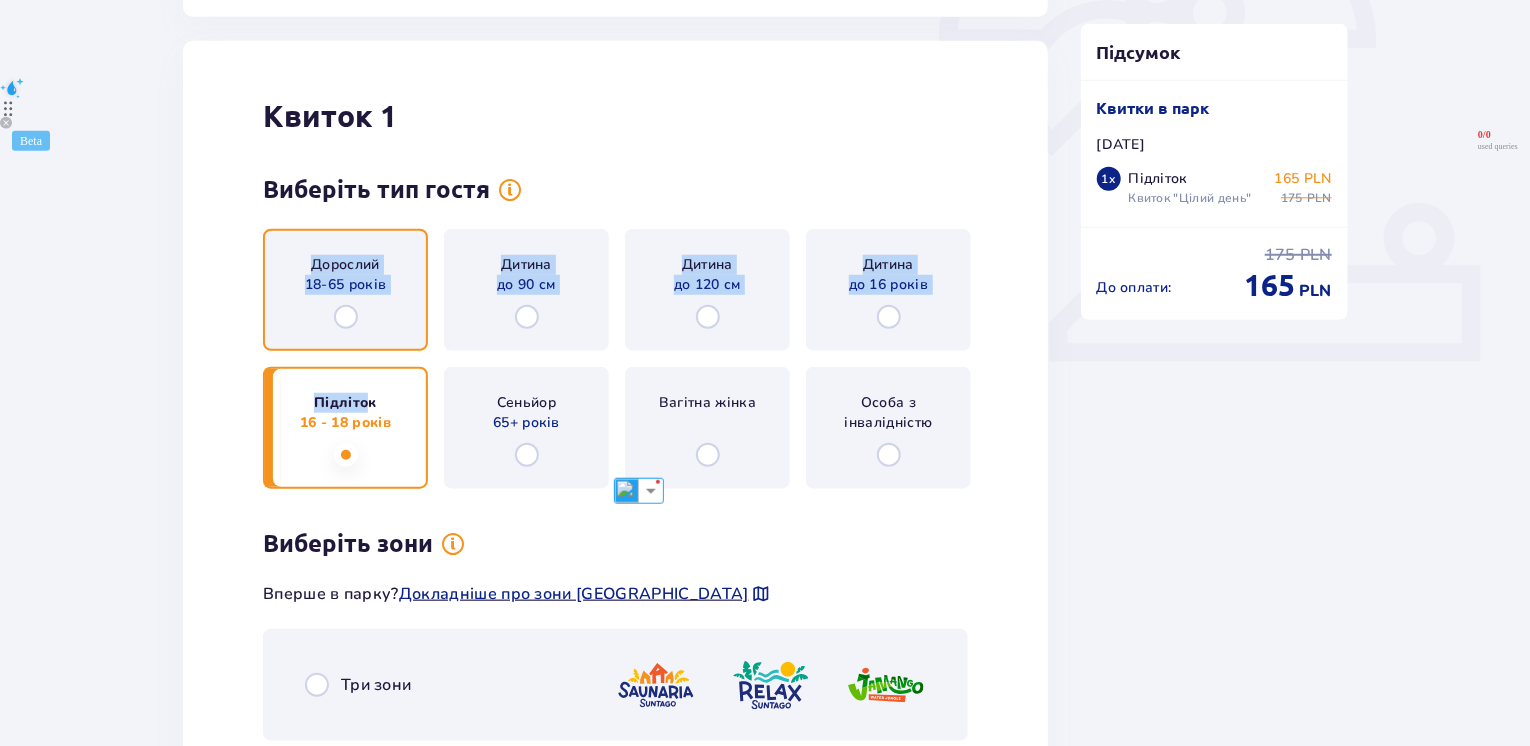click at bounding box center [346, 317] 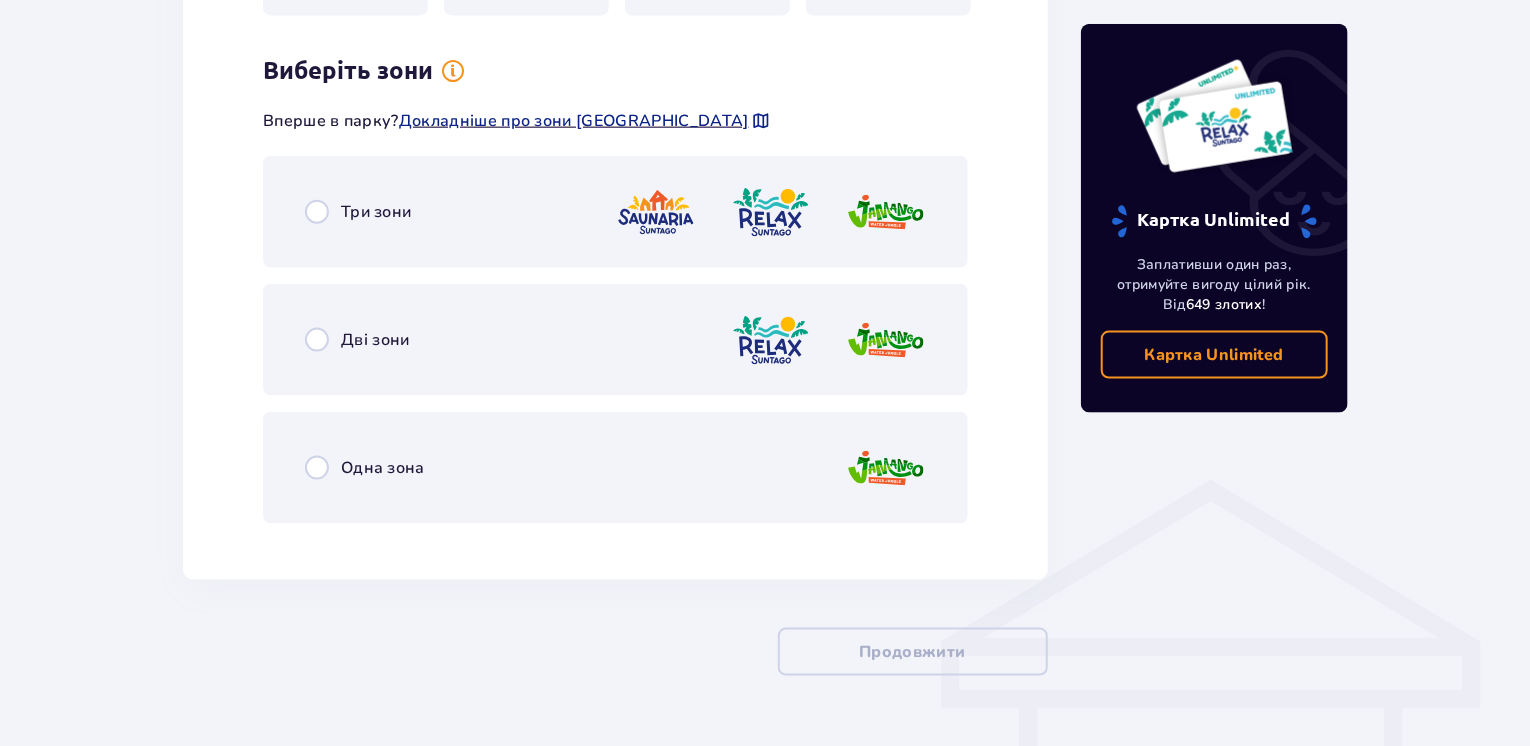 scroll, scrollTop: 1176, scrollLeft: 0, axis: vertical 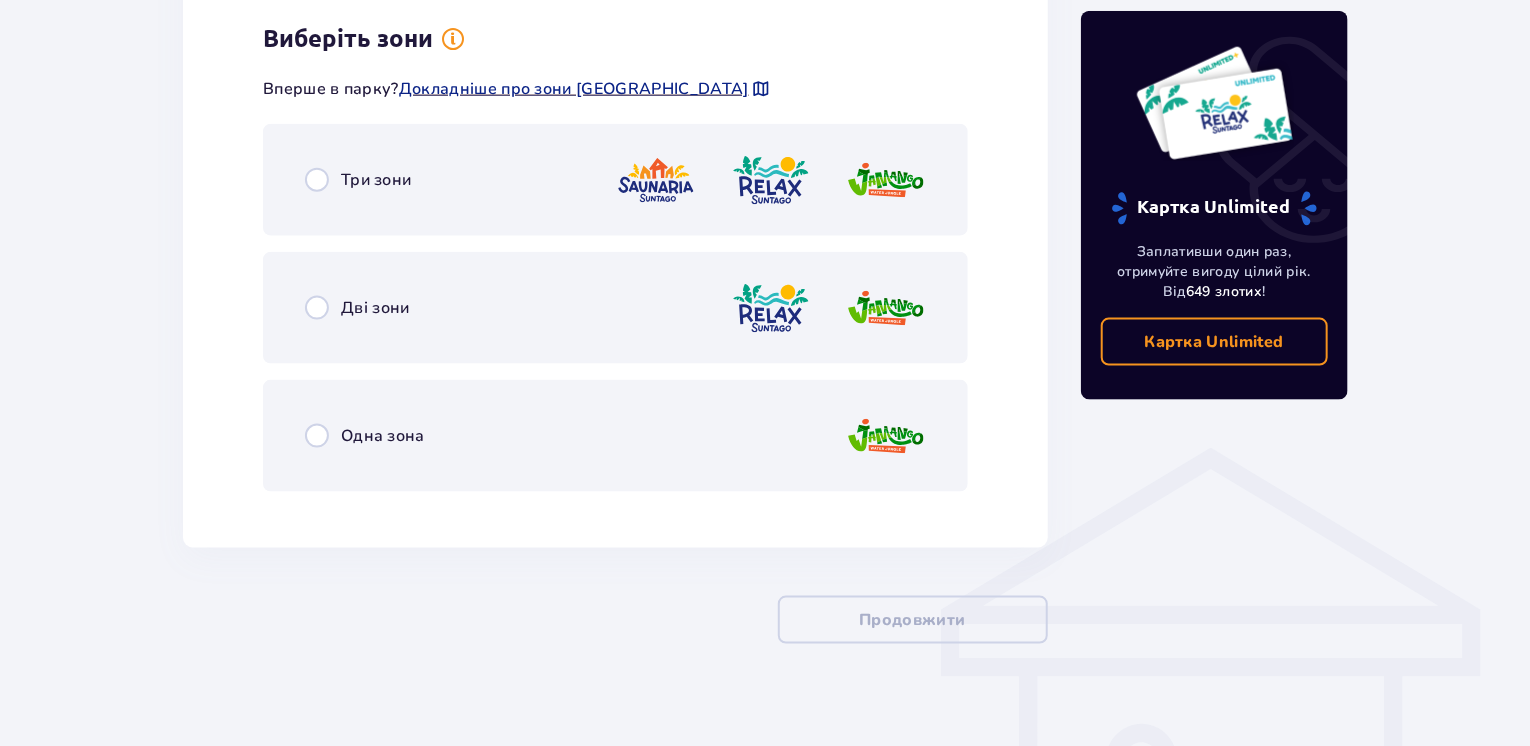 click on "Три зони" at bounding box center (615, 180) 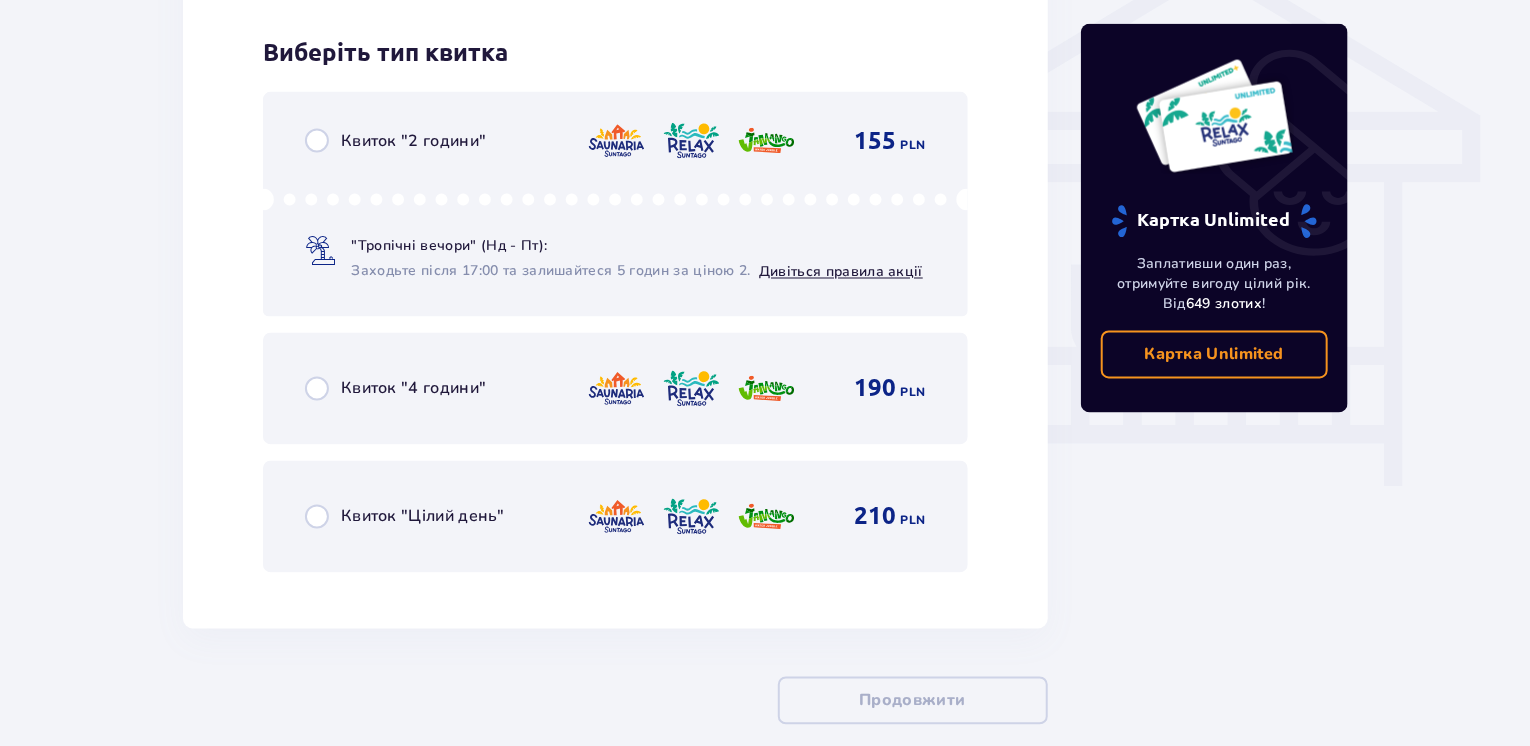 scroll, scrollTop: 1684, scrollLeft: 0, axis: vertical 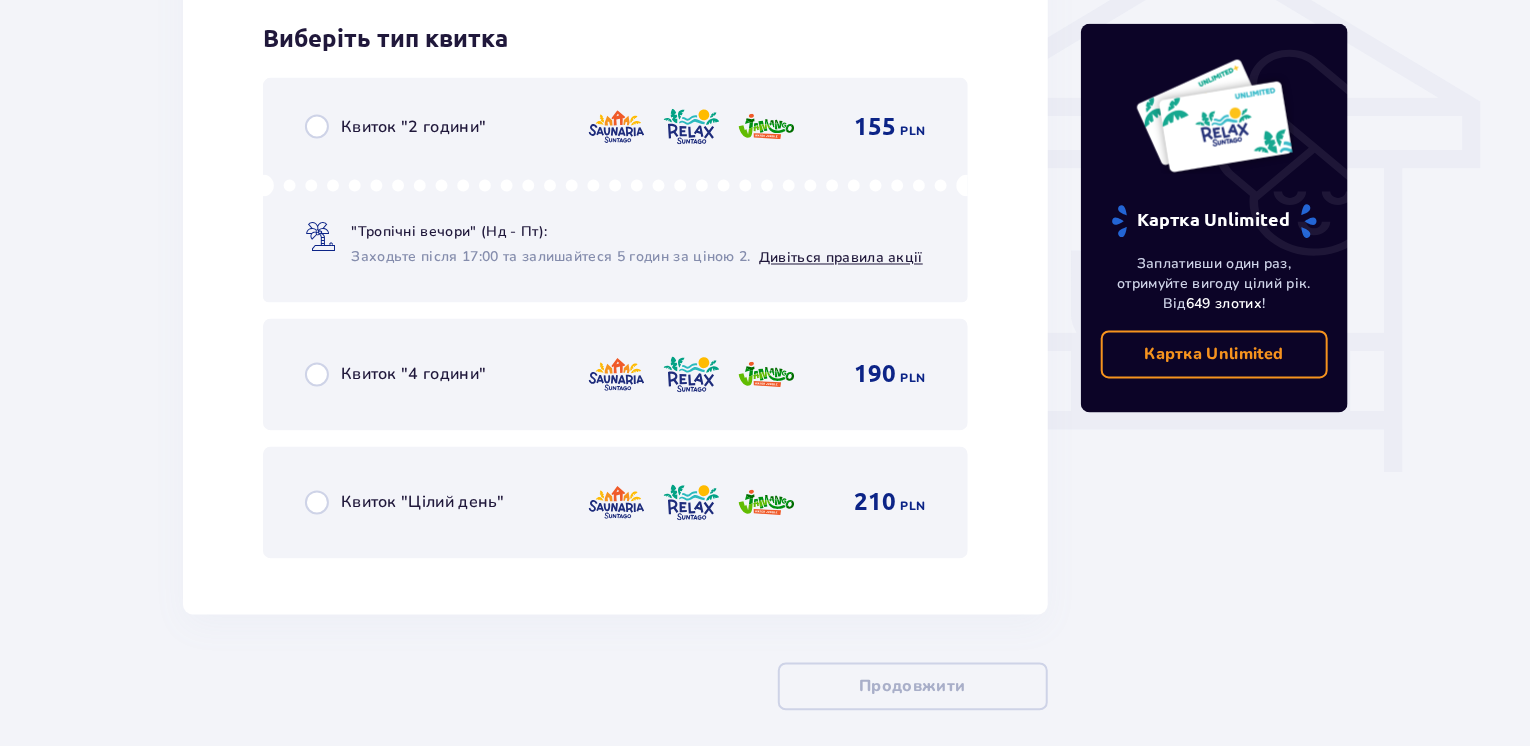 click on "Квиток "Цілий день" 210 PLN" at bounding box center [615, 503] 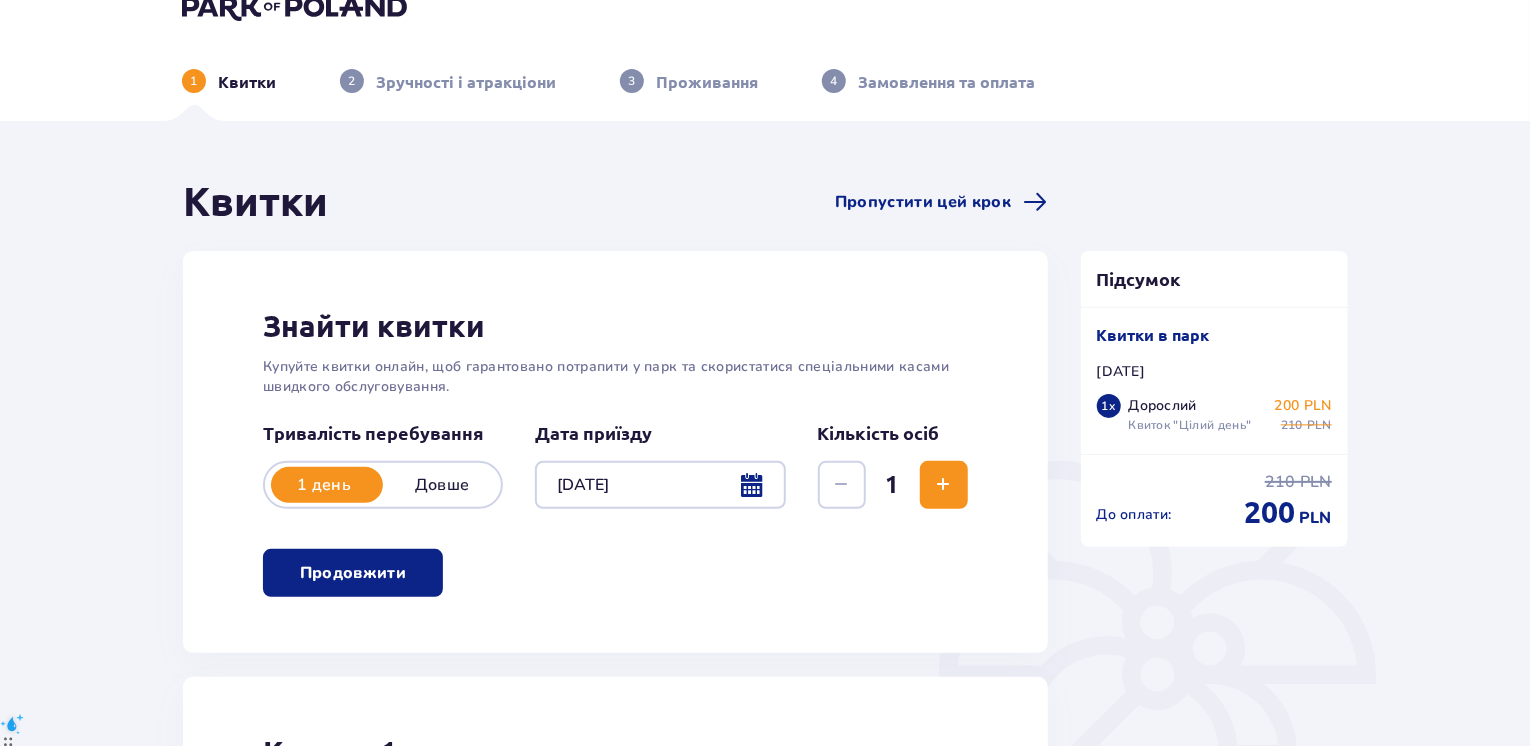 scroll, scrollTop: 0, scrollLeft: 0, axis: both 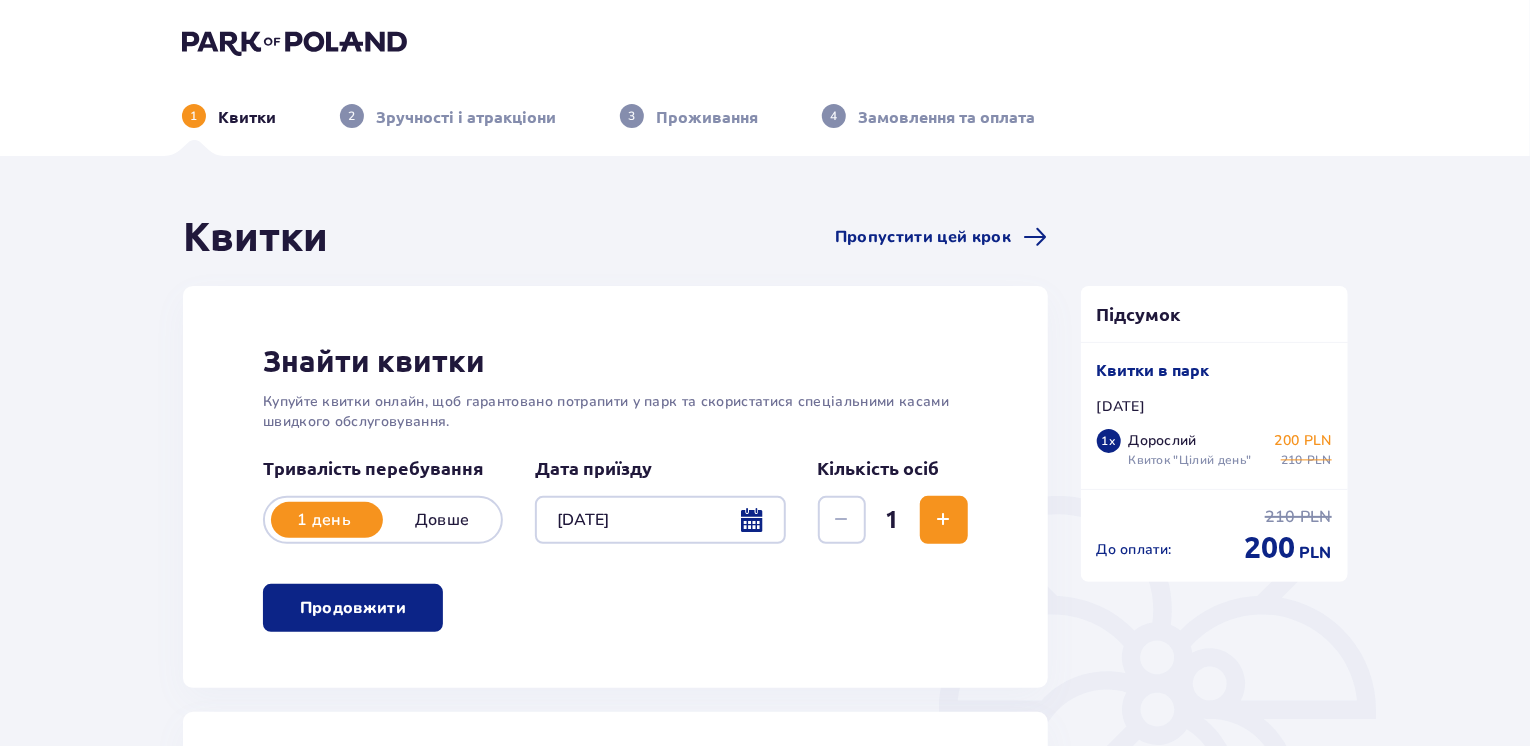 click at bounding box center [660, 520] 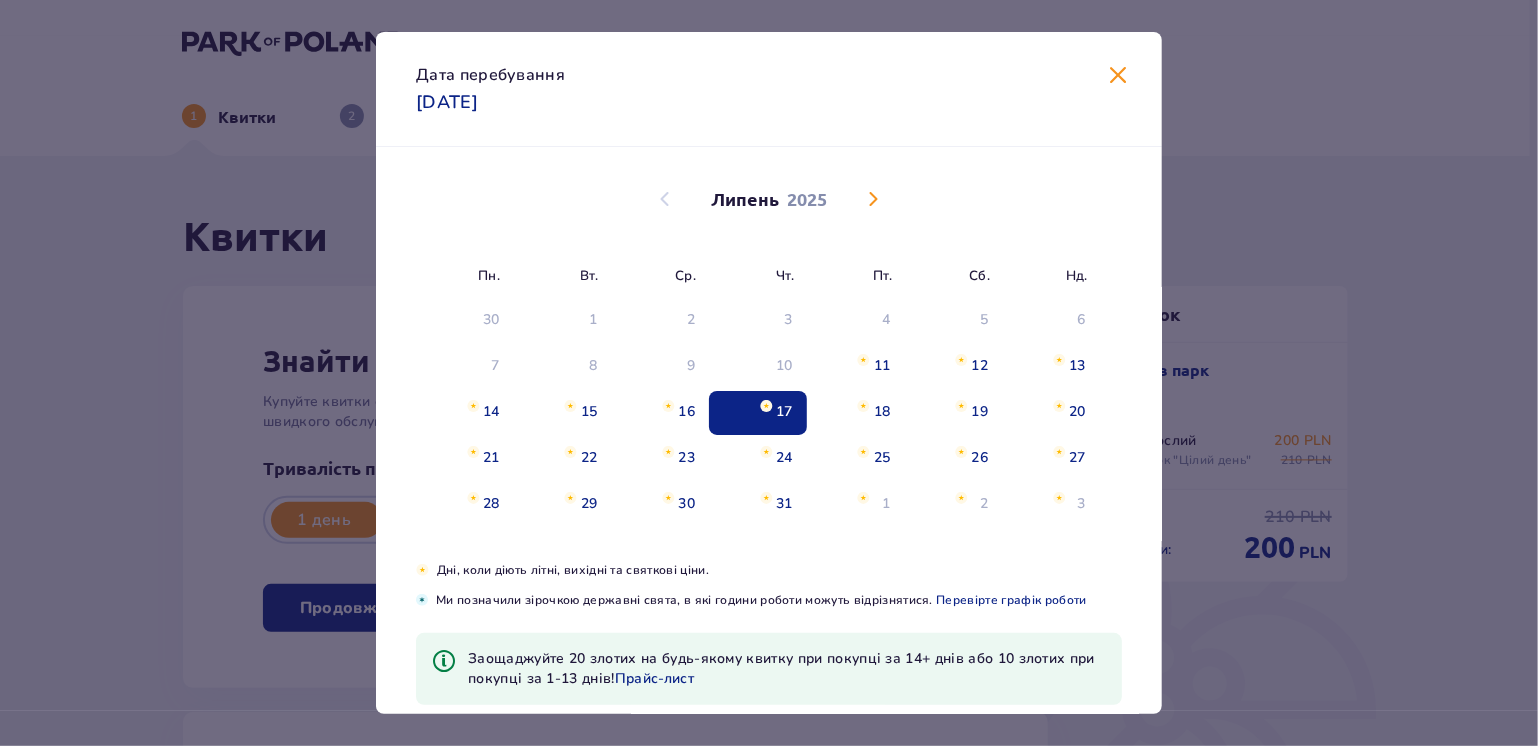 click at bounding box center (873, 199) 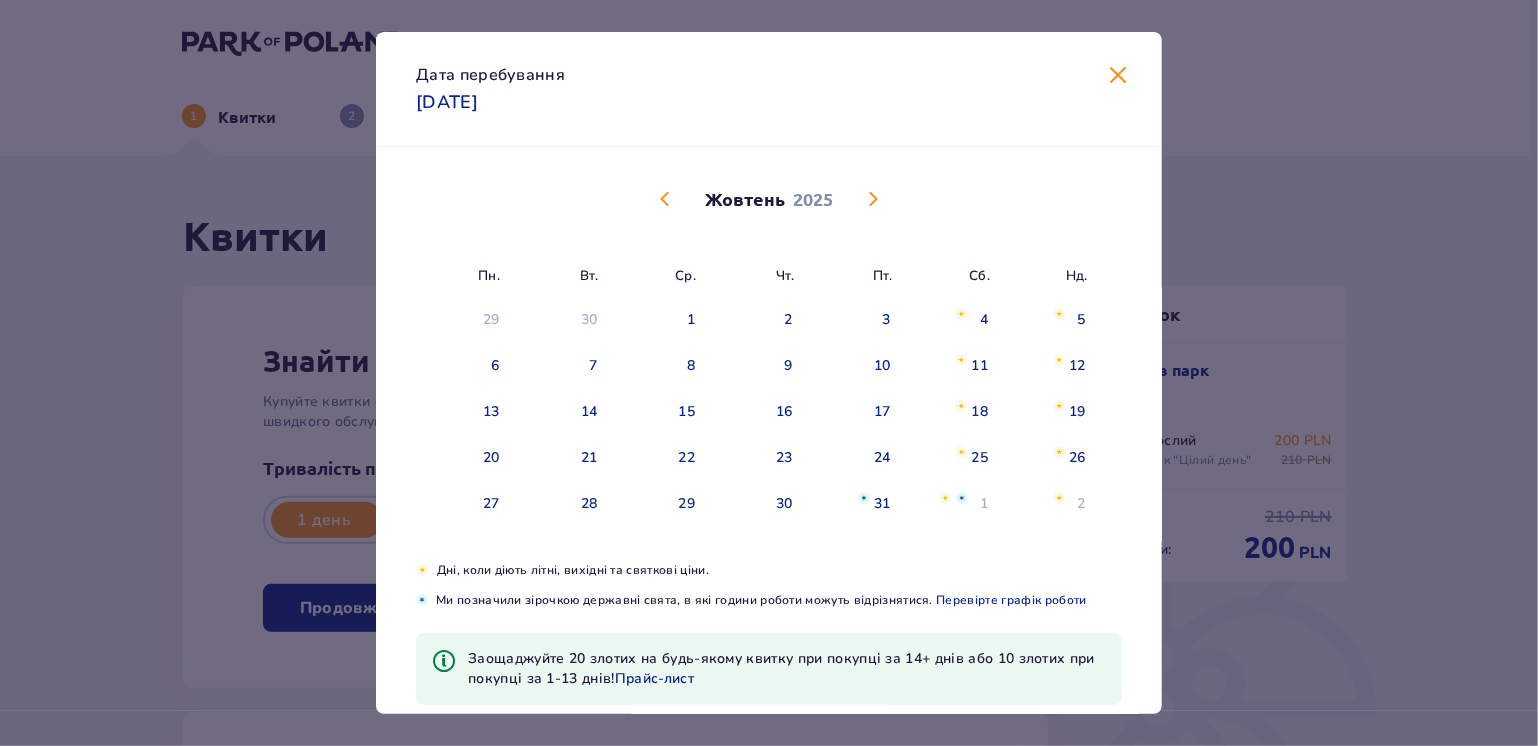 click at bounding box center [873, 199] 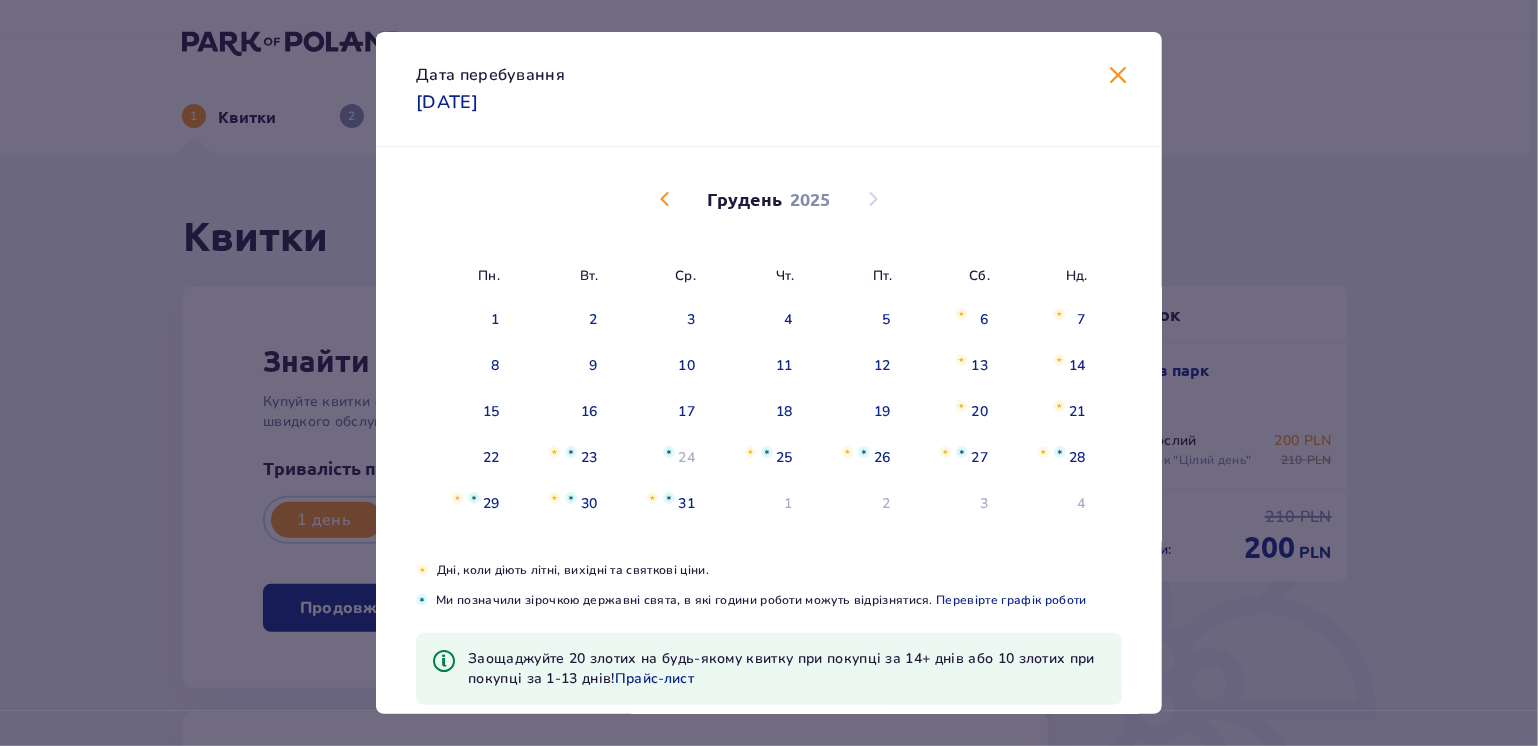 click at bounding box center [665, 199] 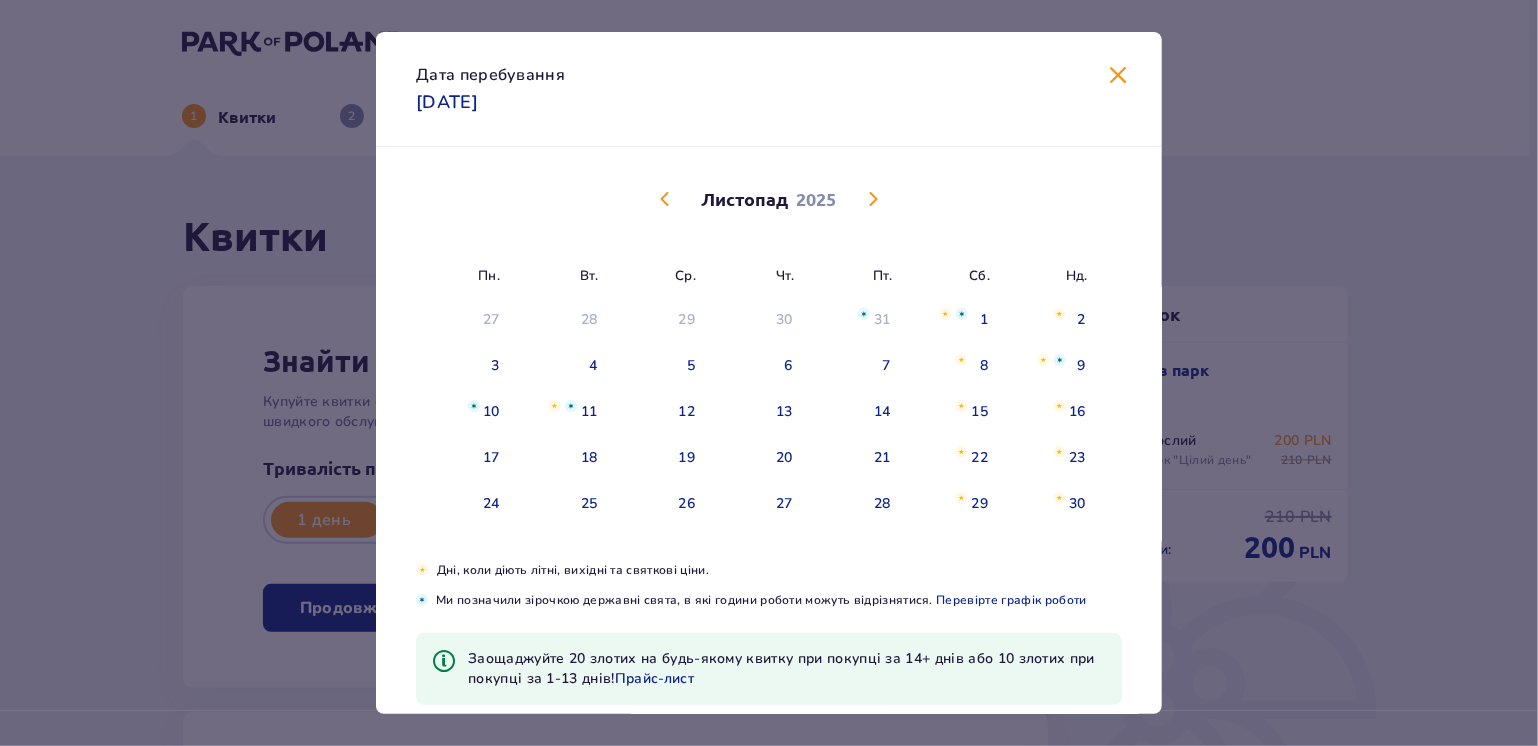 click at bounding box center [665, 199] 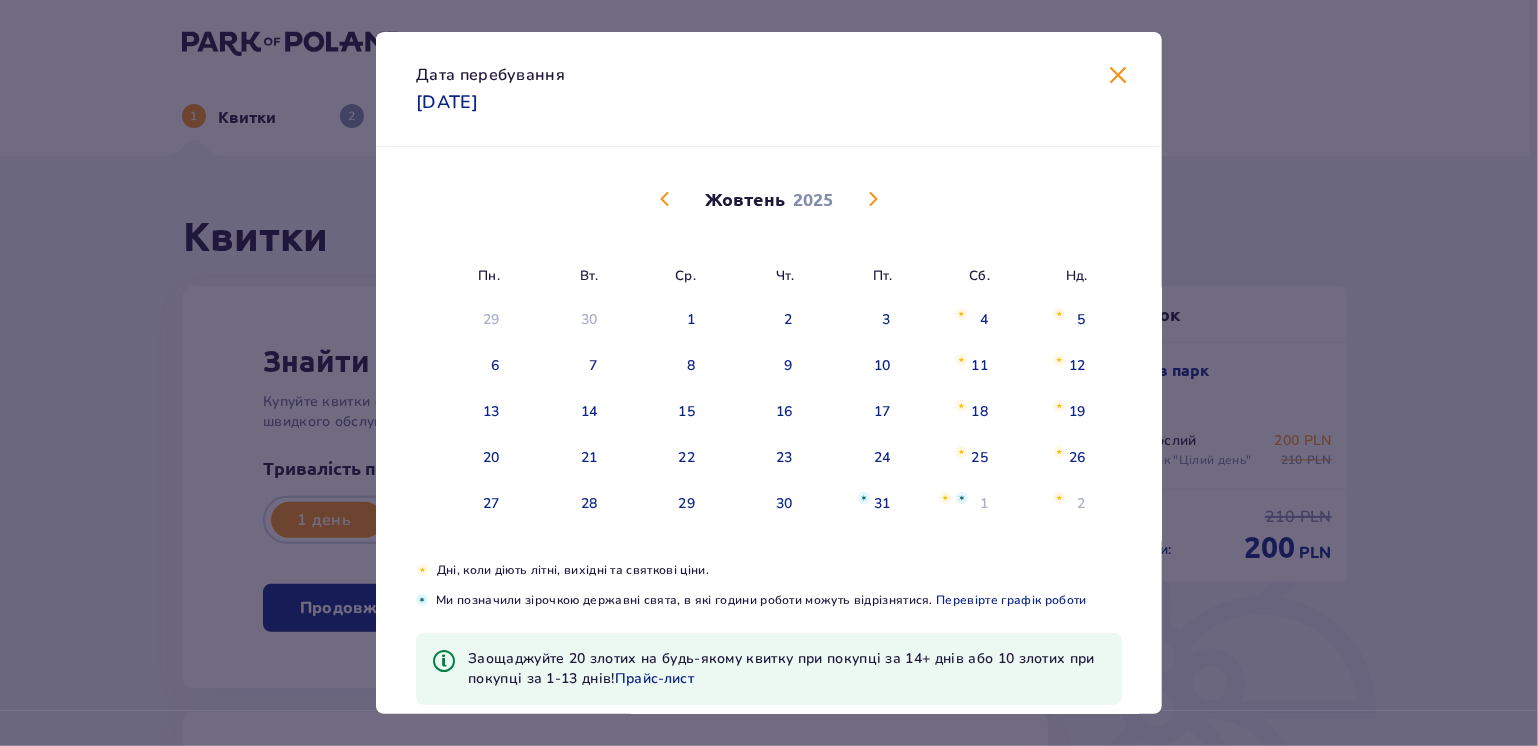click at bounding box center (665, 199) 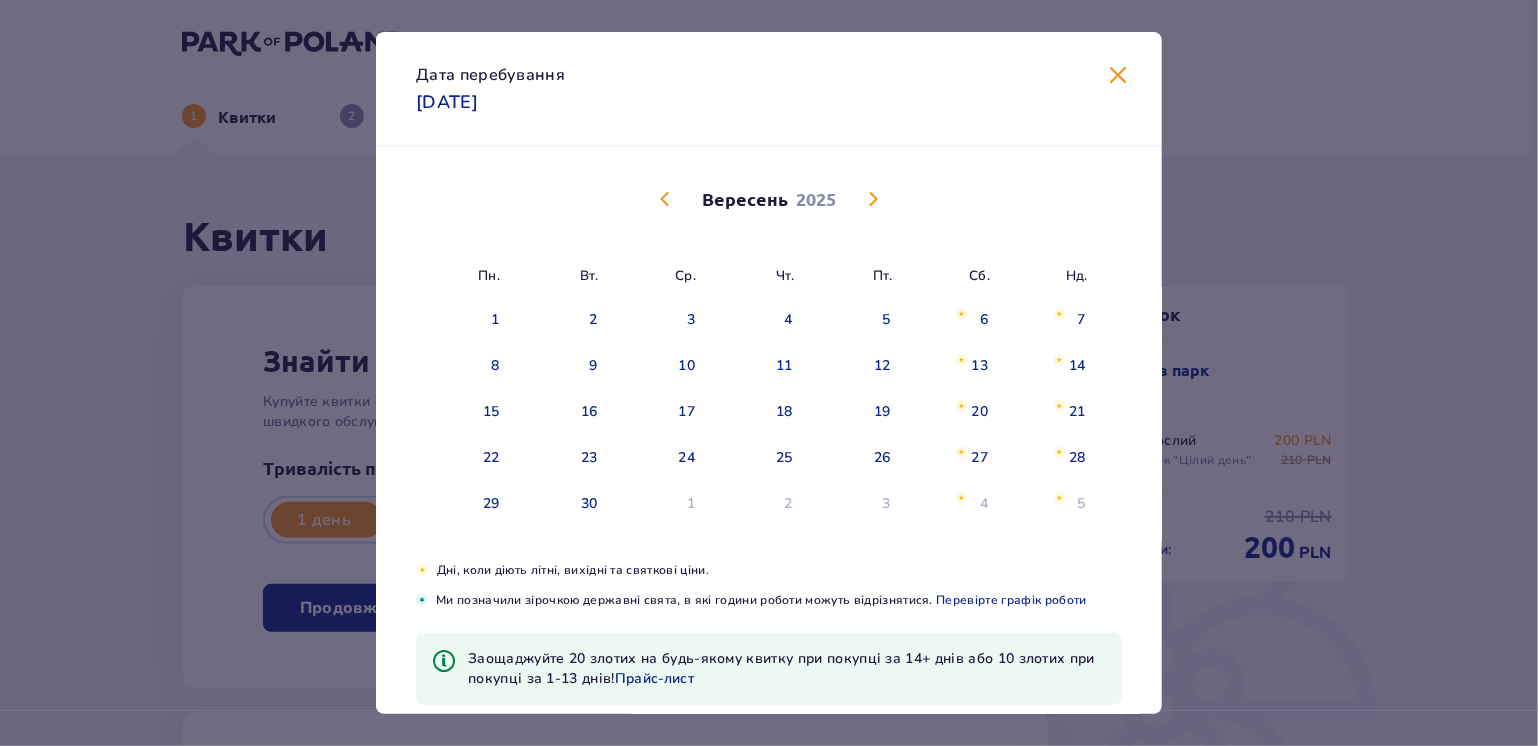 click at bounding box center [665, 199] 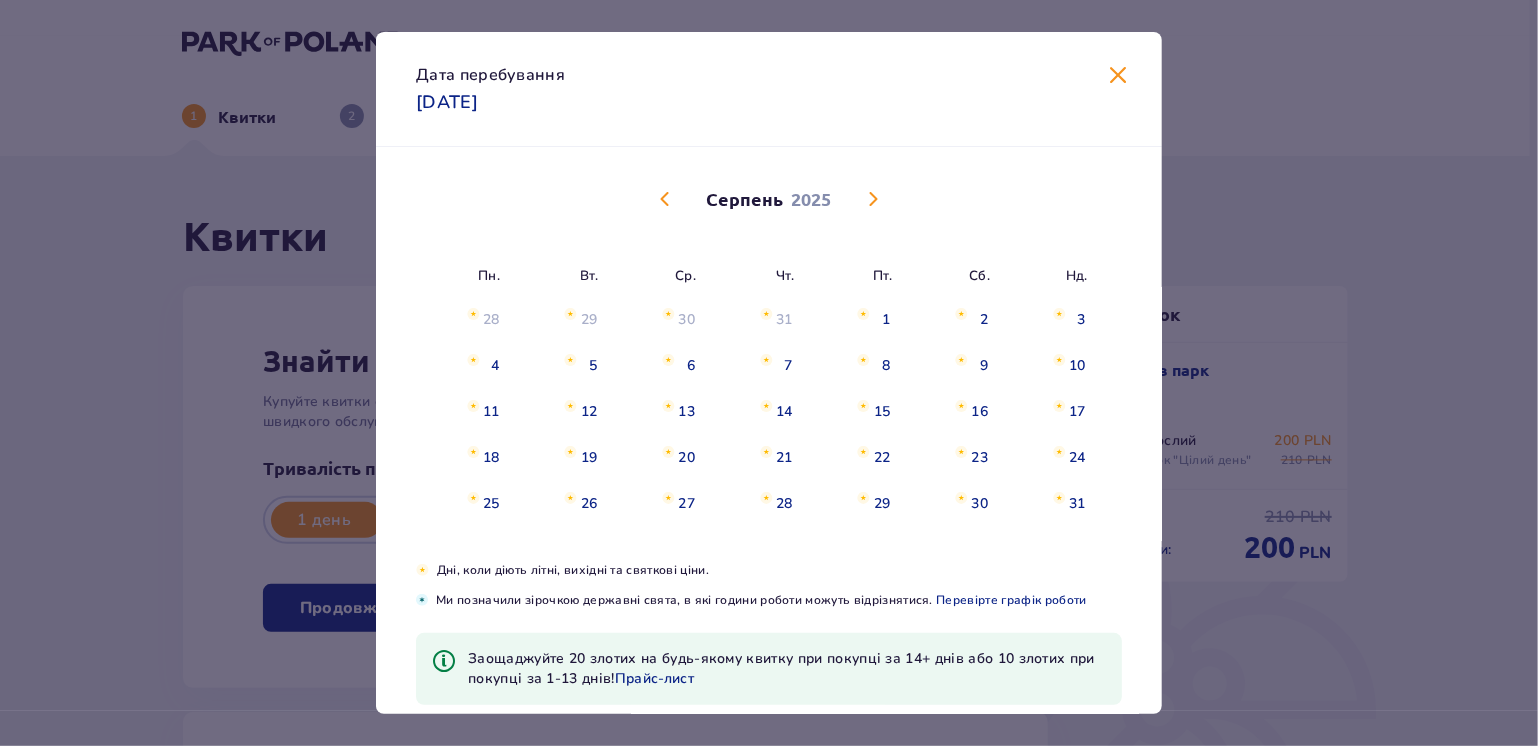 click at bounding box center (665, 199) 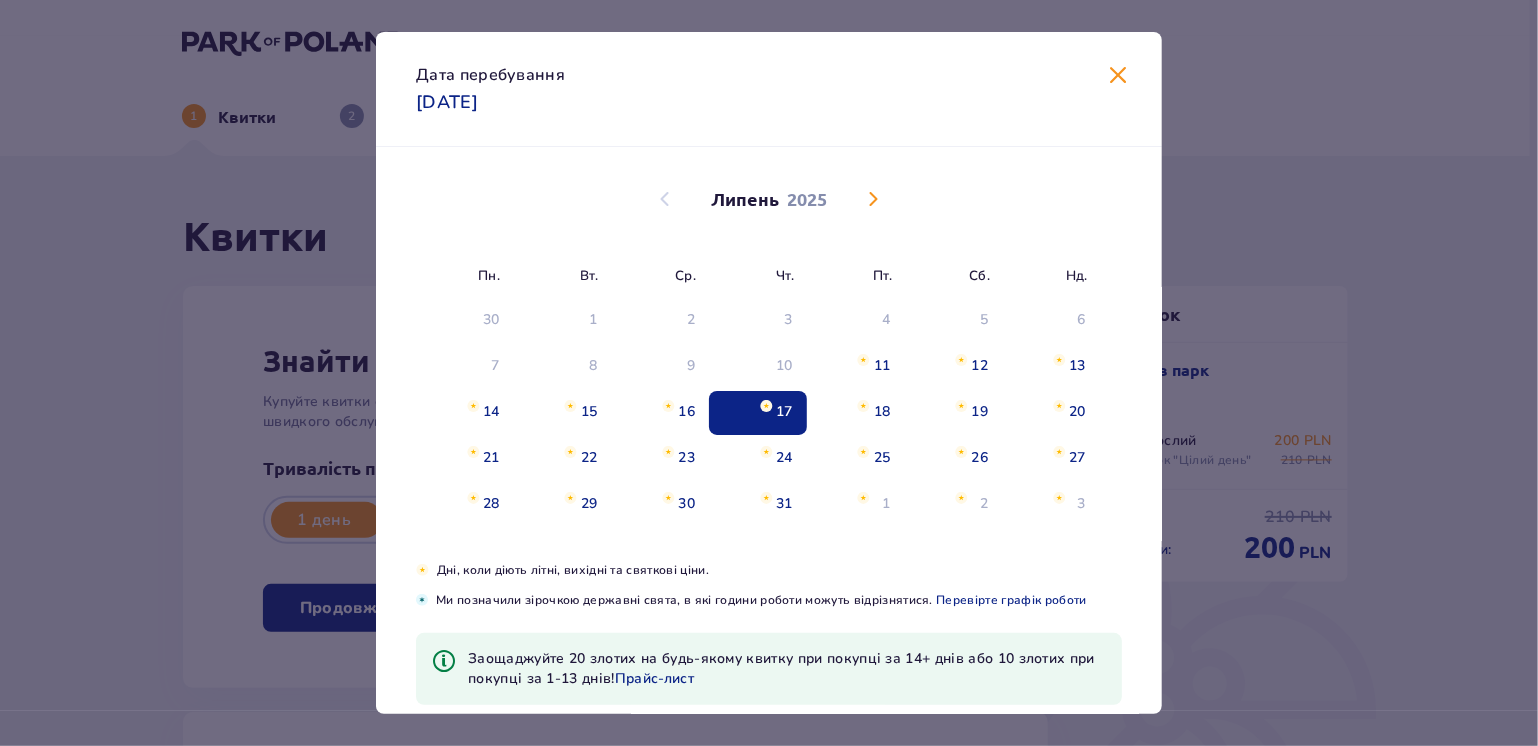 click at bounding box center [873, 199] 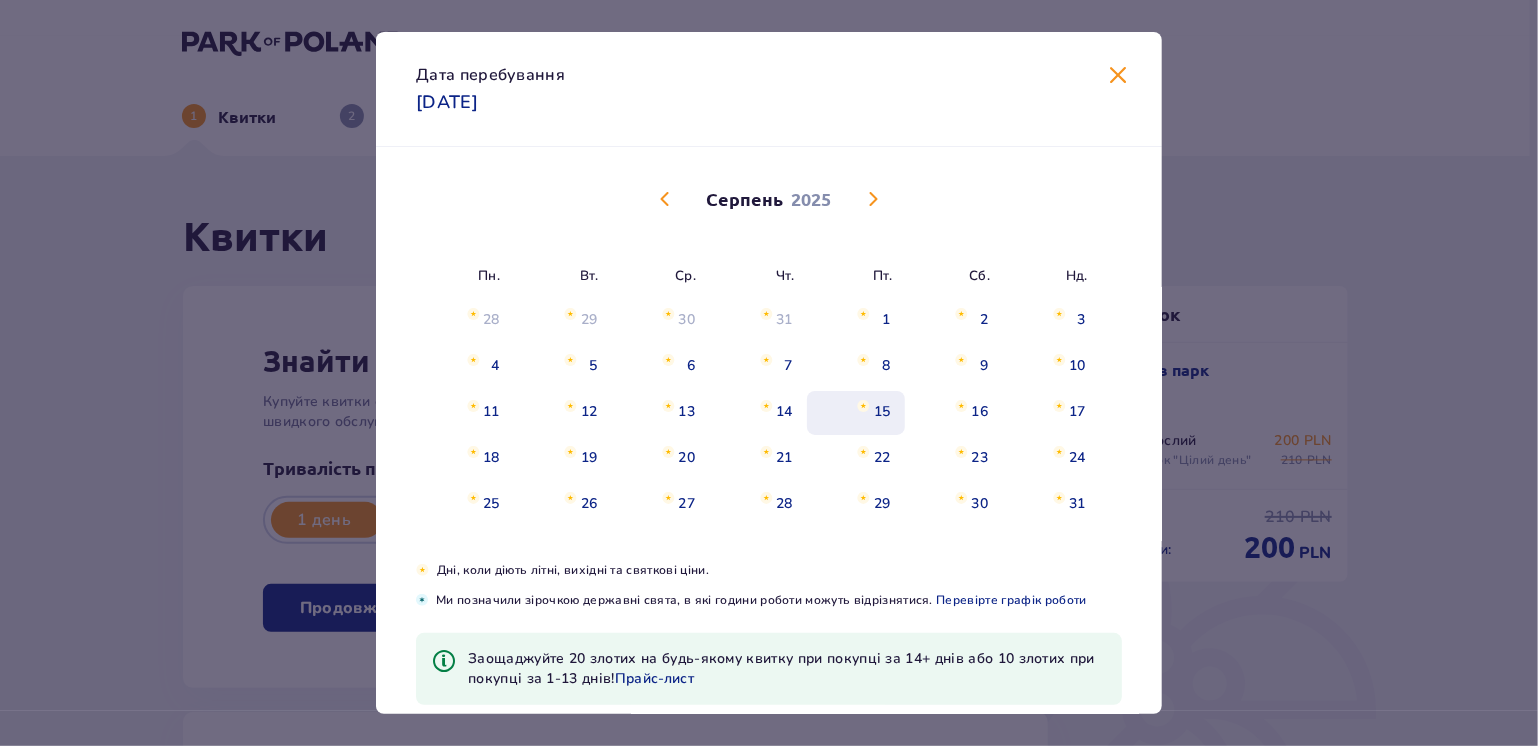 click on "15" at bounding box center [856, 413] 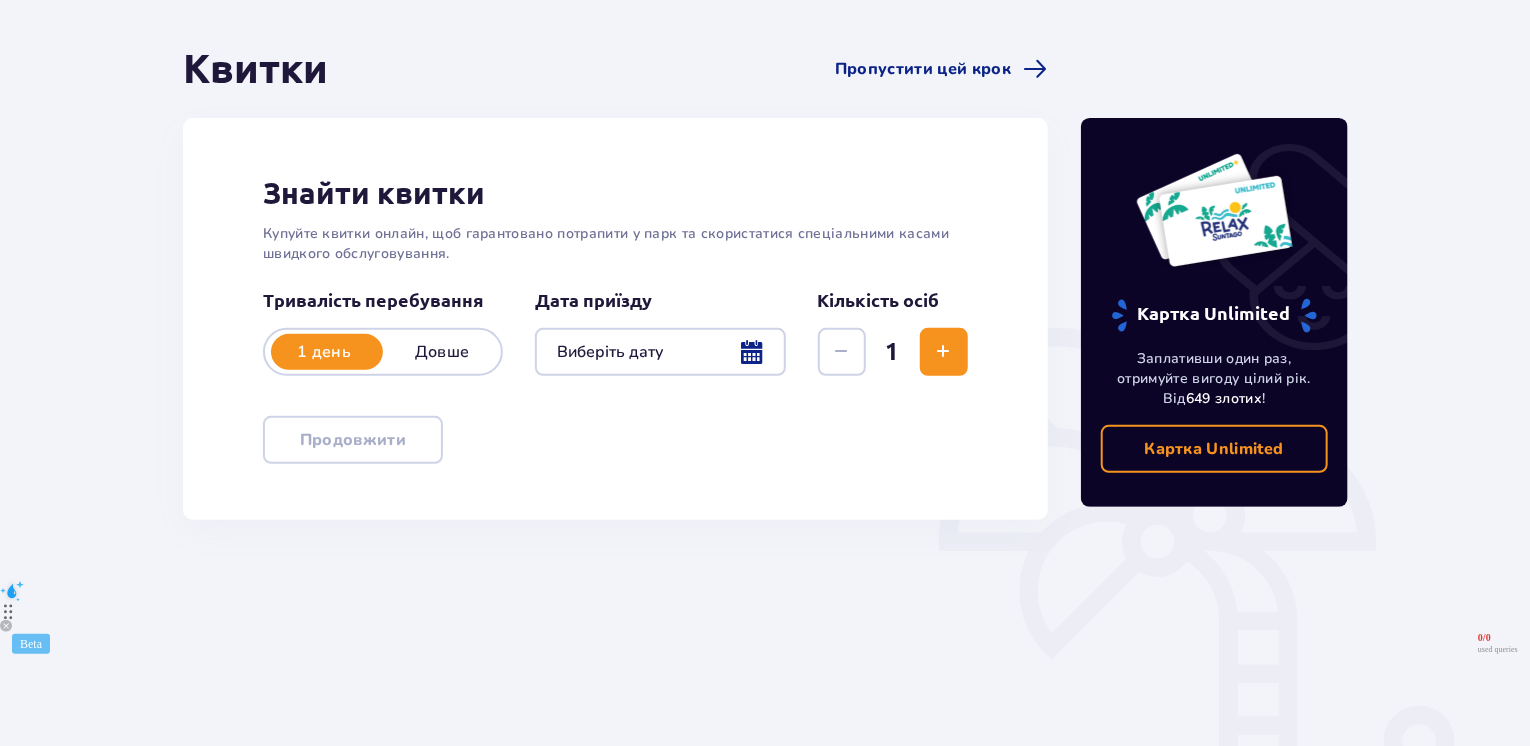 scroll, scrollTop: 292, scrollLeft: 0, axis: vertical 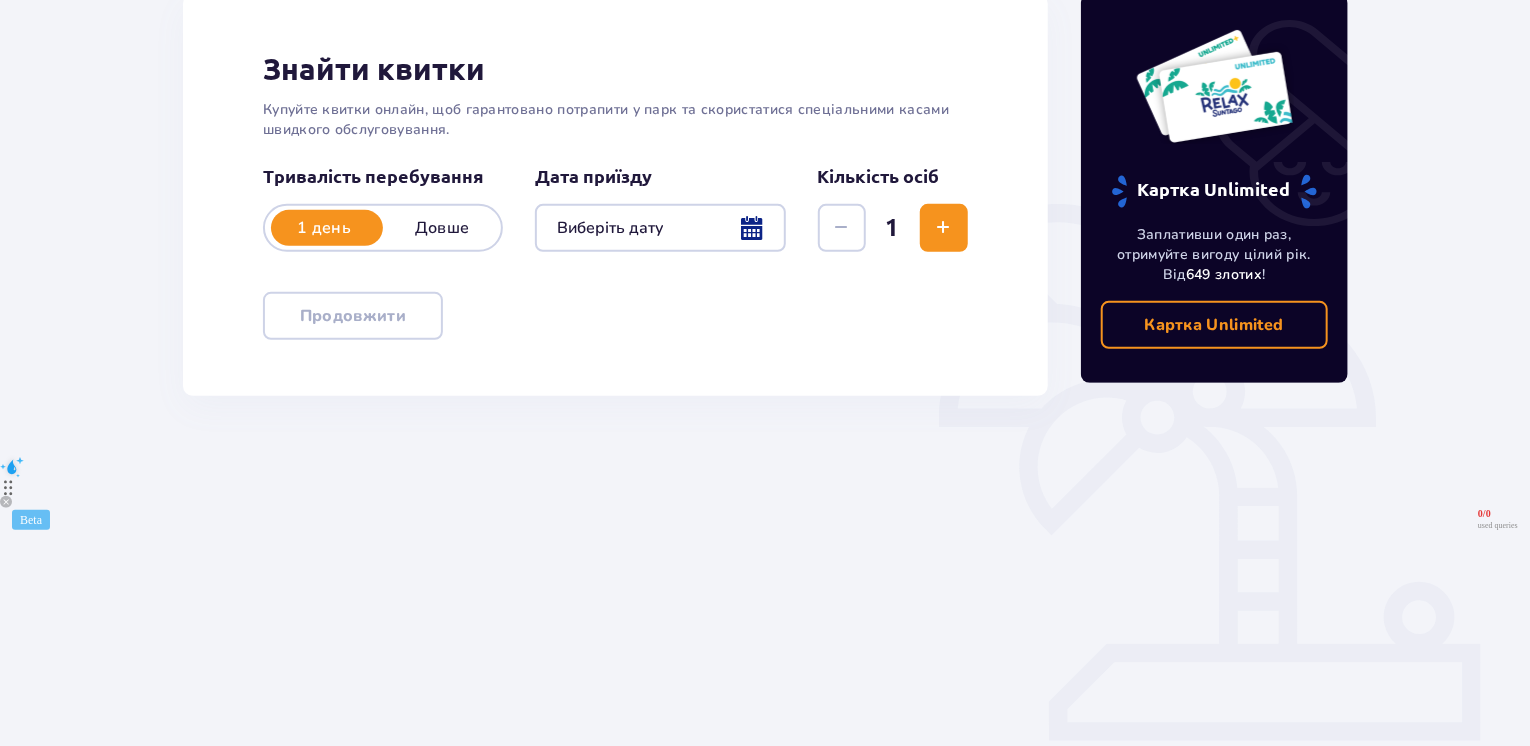 click on "Тривалість перебування 1 день Довше Дата приїзду Кількість осіб 1" at bounding box center (615, 220) 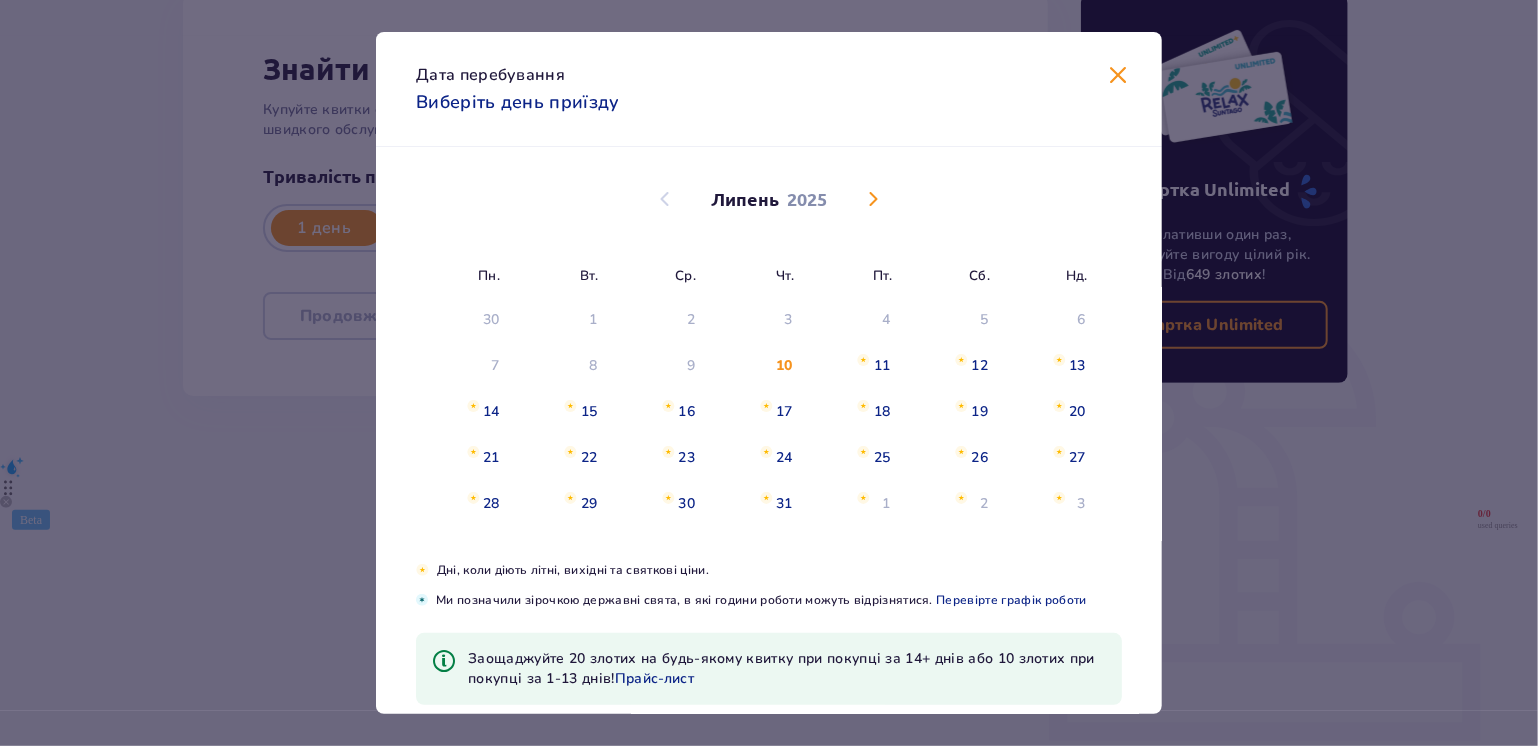 click at bounding box center (873, 199) 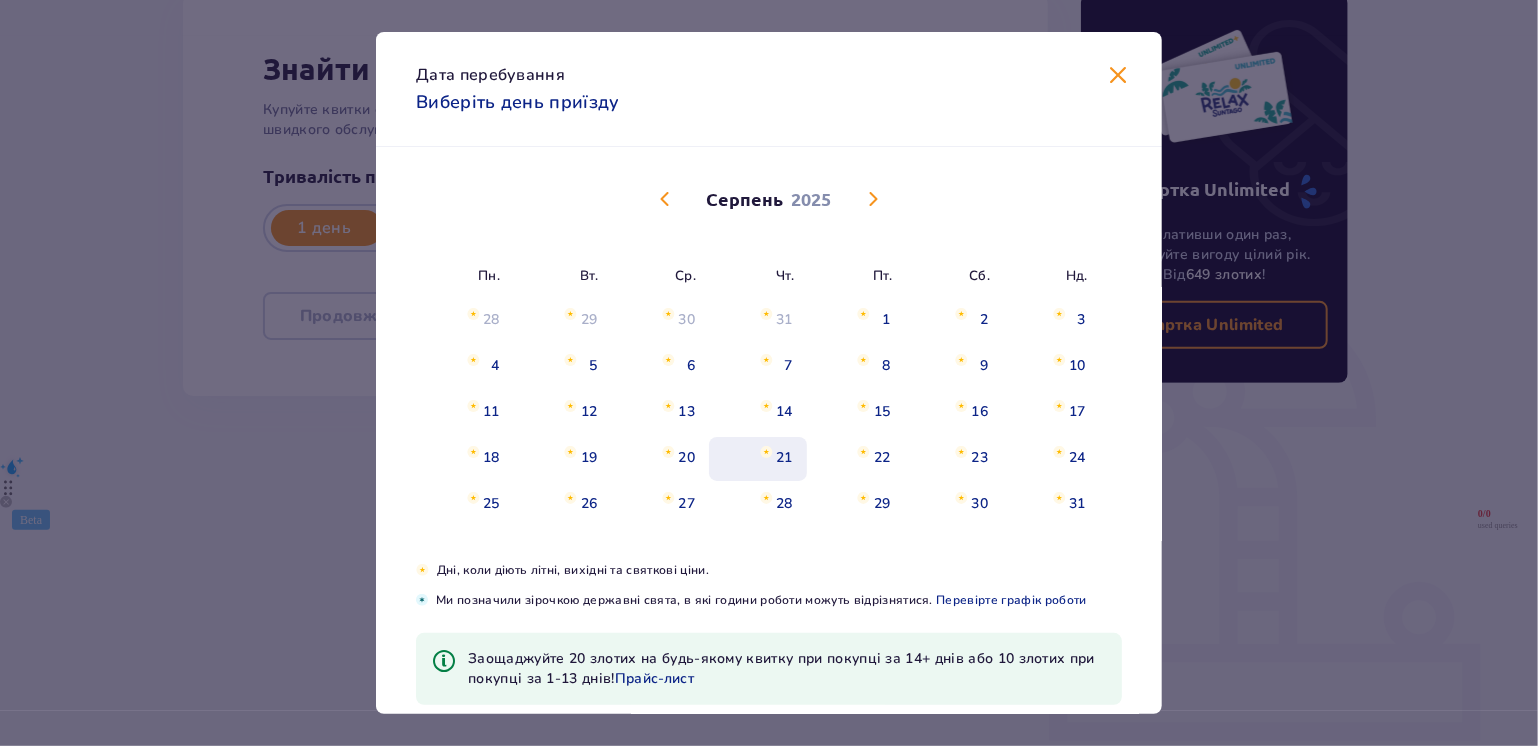 click on "21" at bounding box center (758, 459) 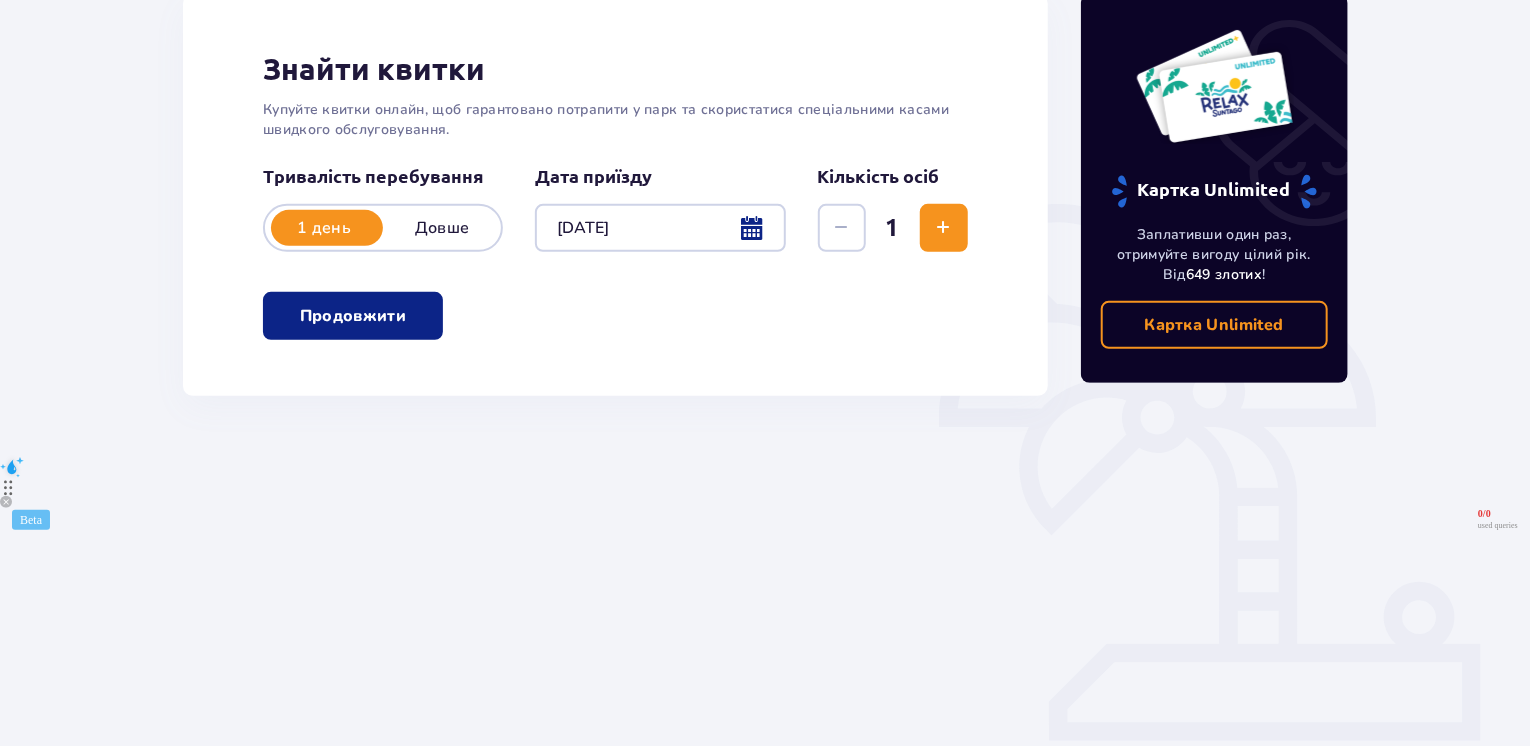 click on "Продовжити" at bounding box center [353, 316] 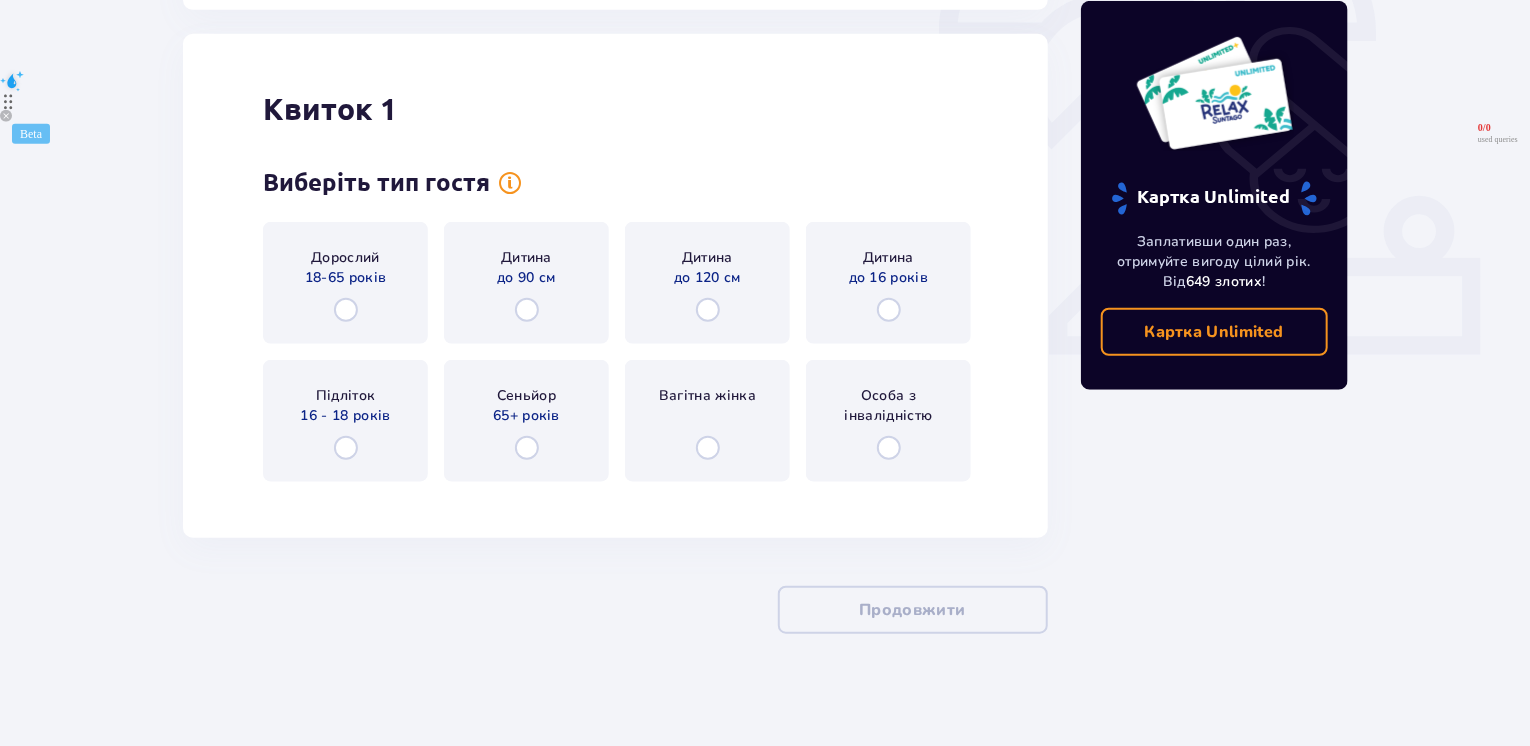 scroll, scrollTop: 685, scrollLeft: 0, axis: vertical 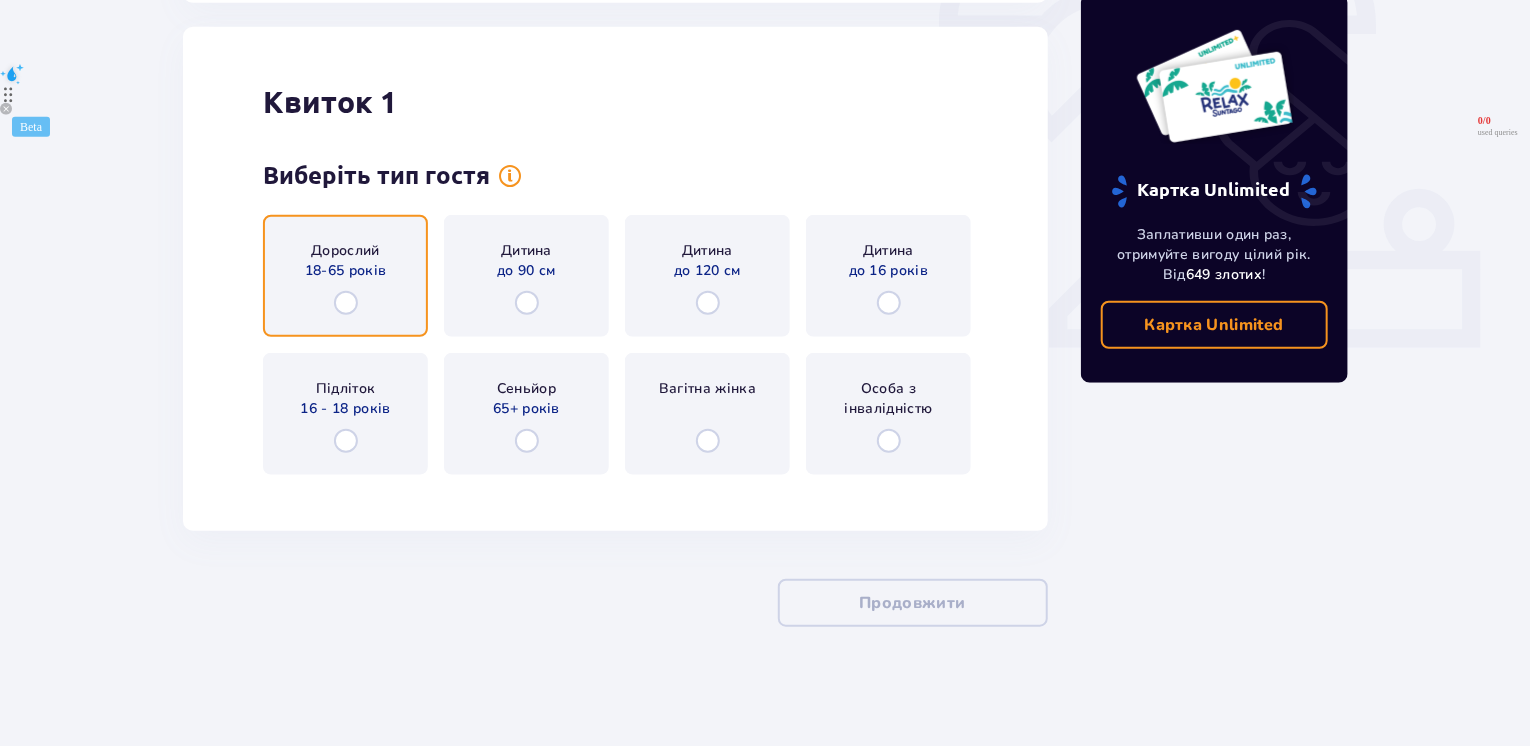 click at bounding box center (346, 303) 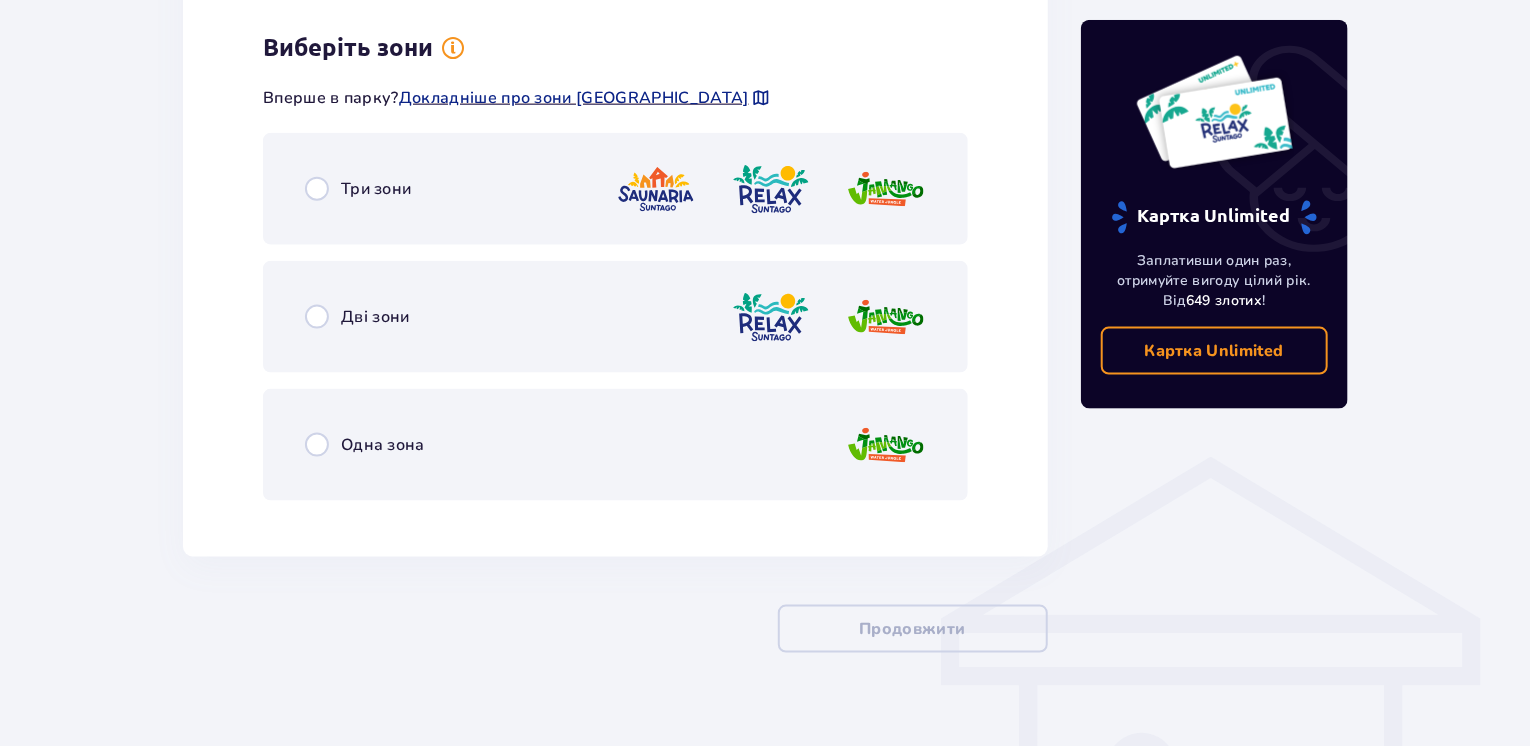 scroll, scrollTop: 1176, scrollLeft: 0, axis: vertical 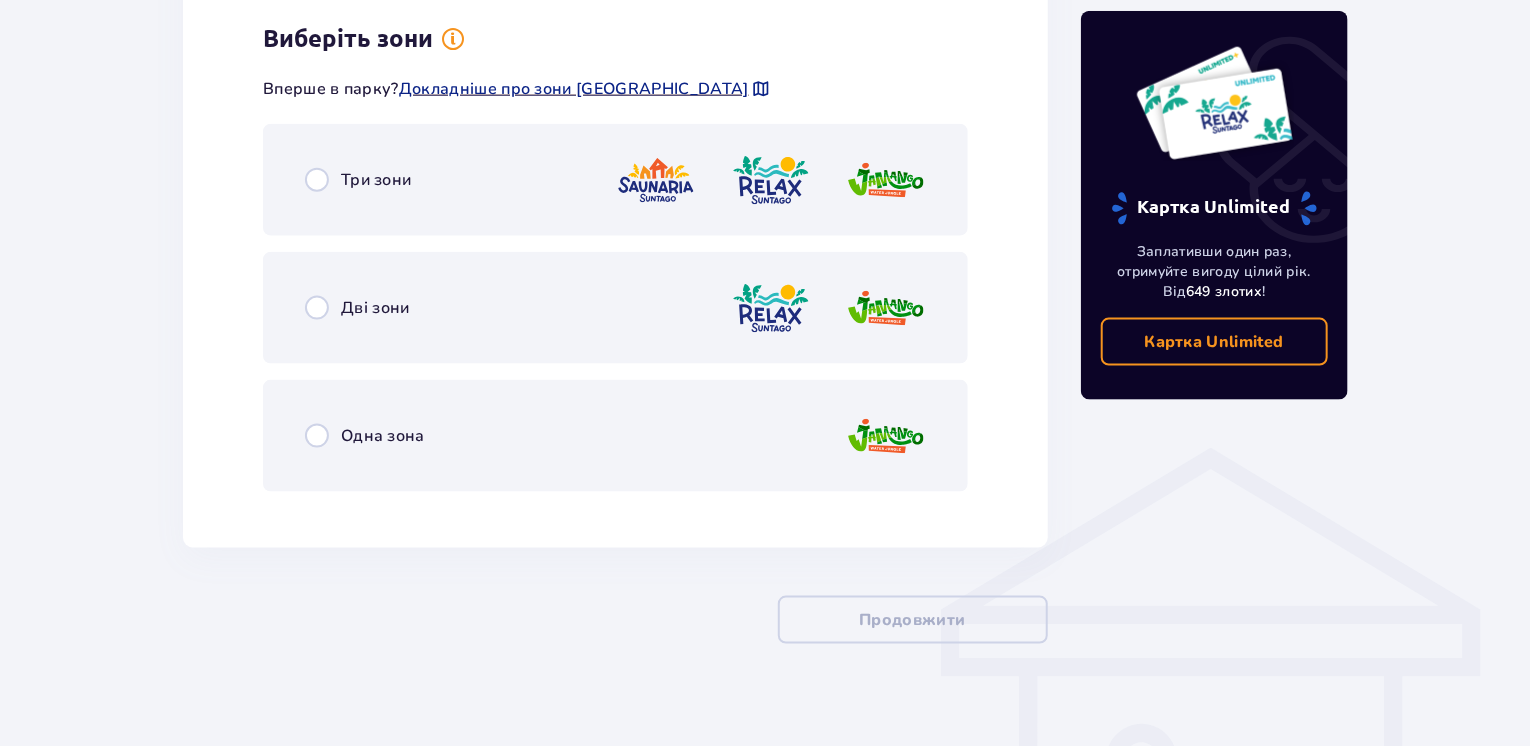 click on "Три зони" at bounding box center (376, 180) 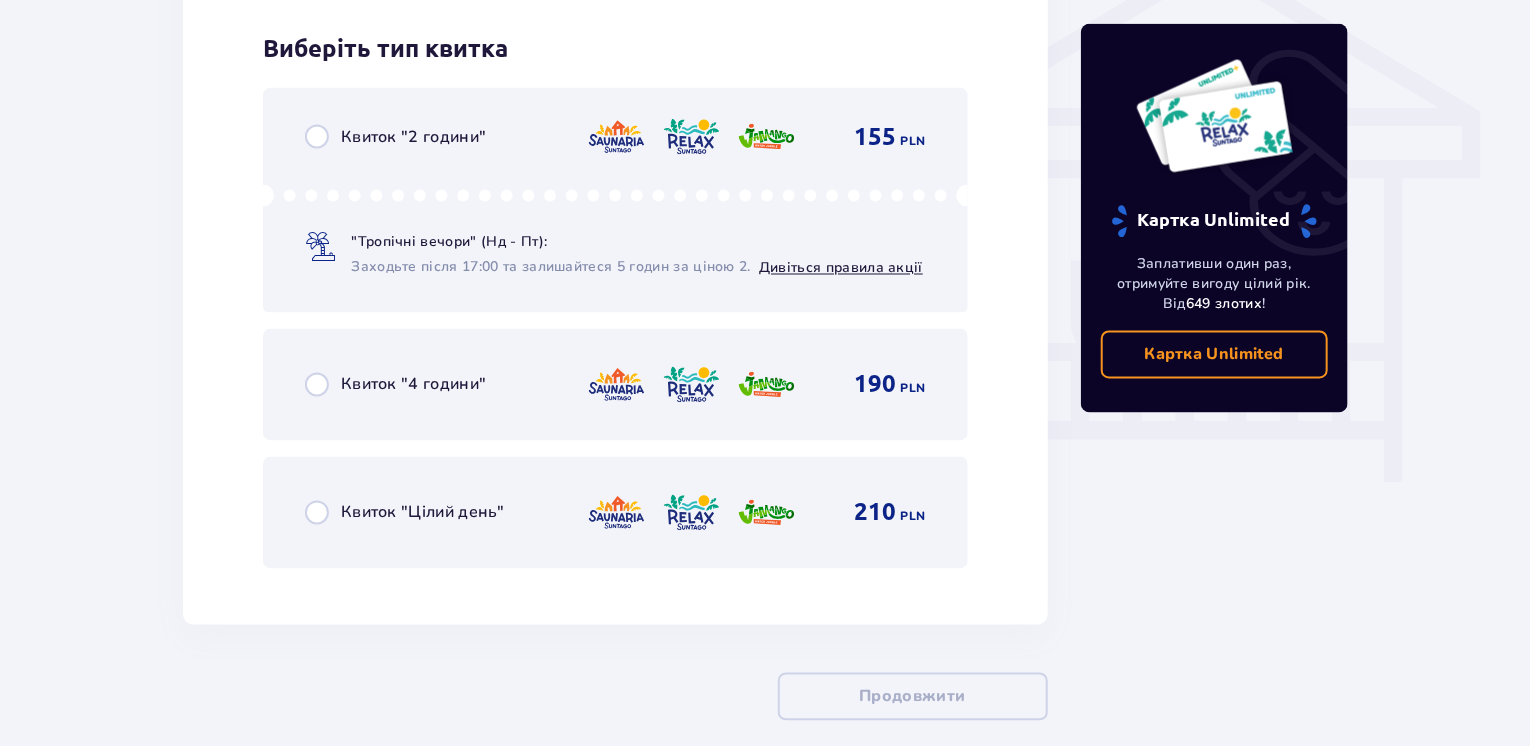 scroll, scrollTop: 1684, scrollLeft: 0, axis: vertical 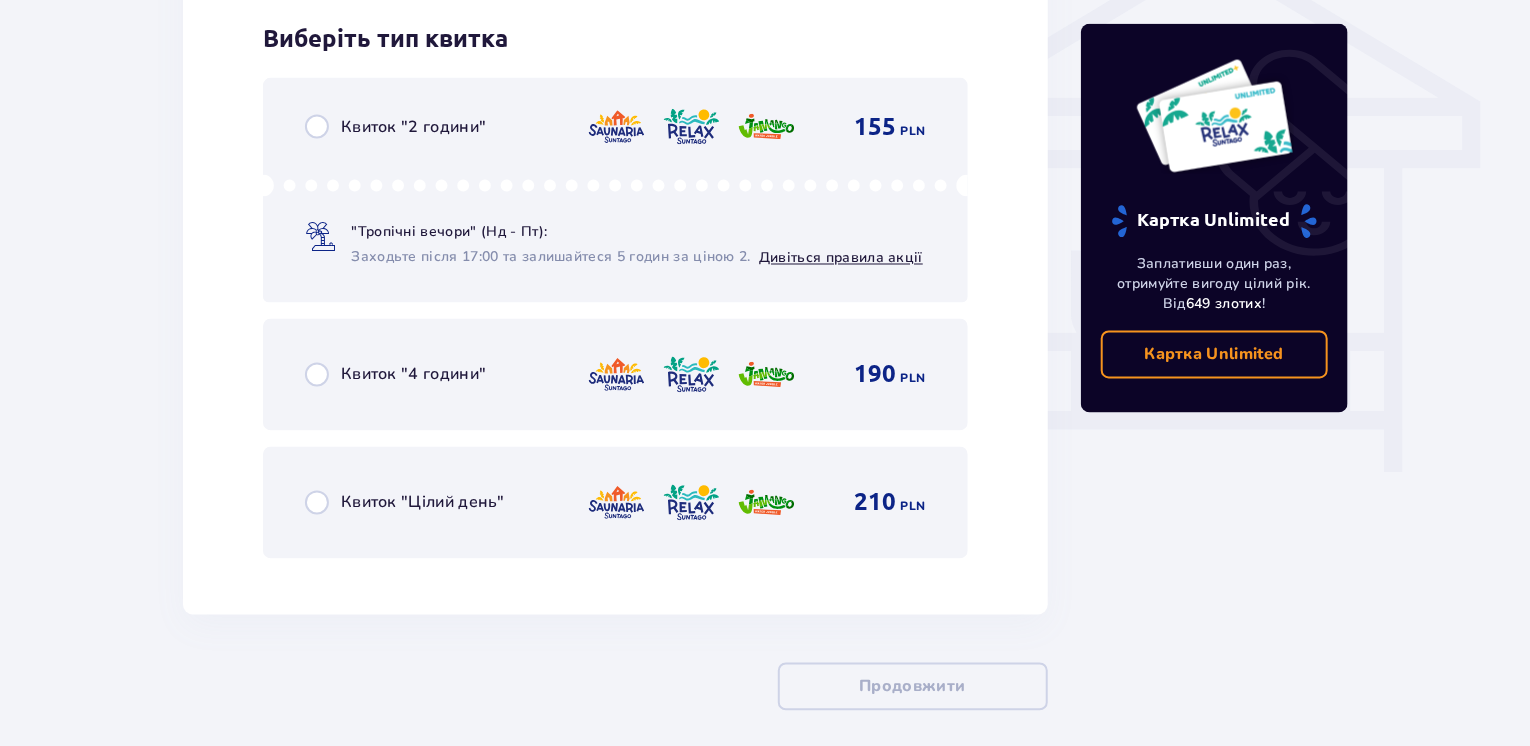 click on "Квиток "Цілий день" 210 PLN" at bounding box center [615, 503] 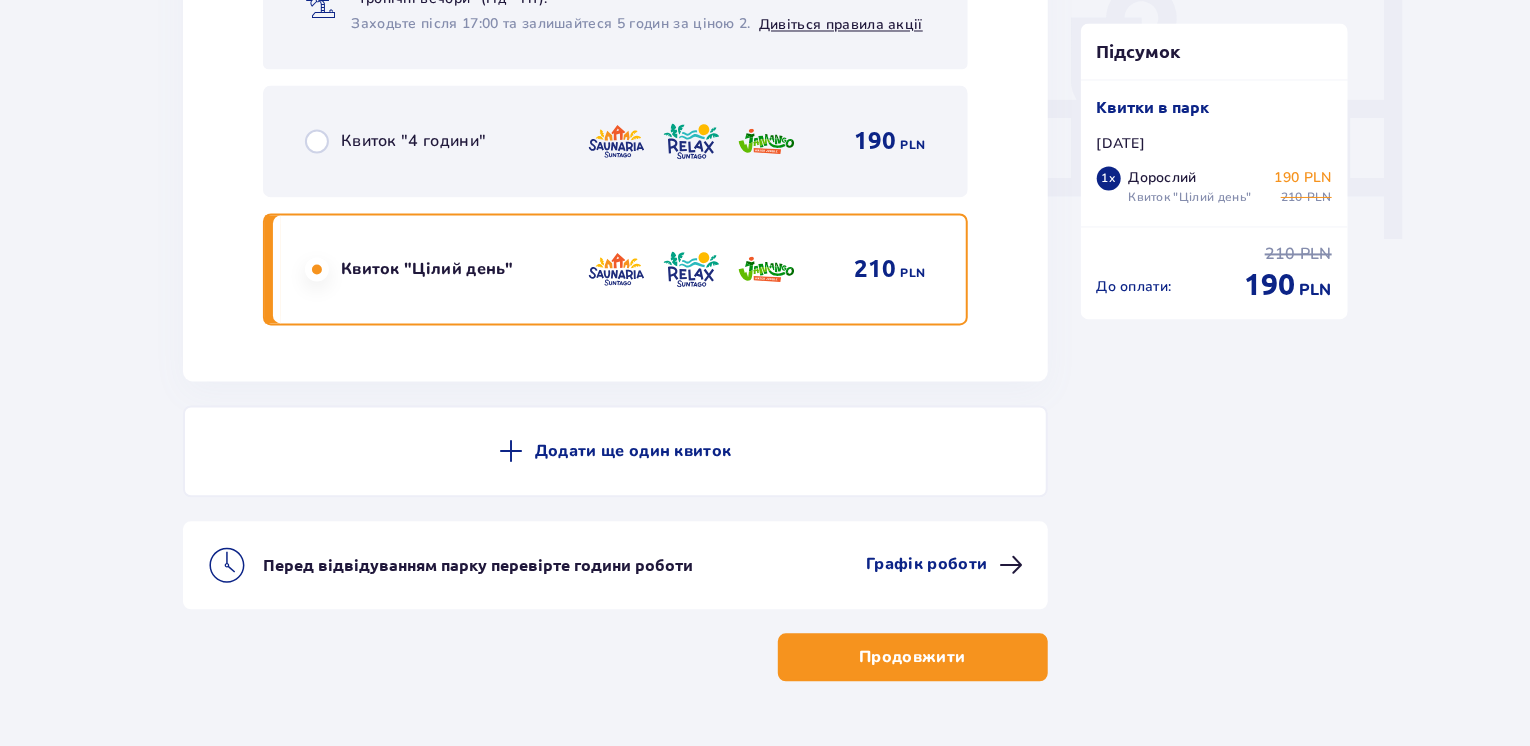 scroll, scrollTop: 1871, scrollLeft: 0, axis: vertical 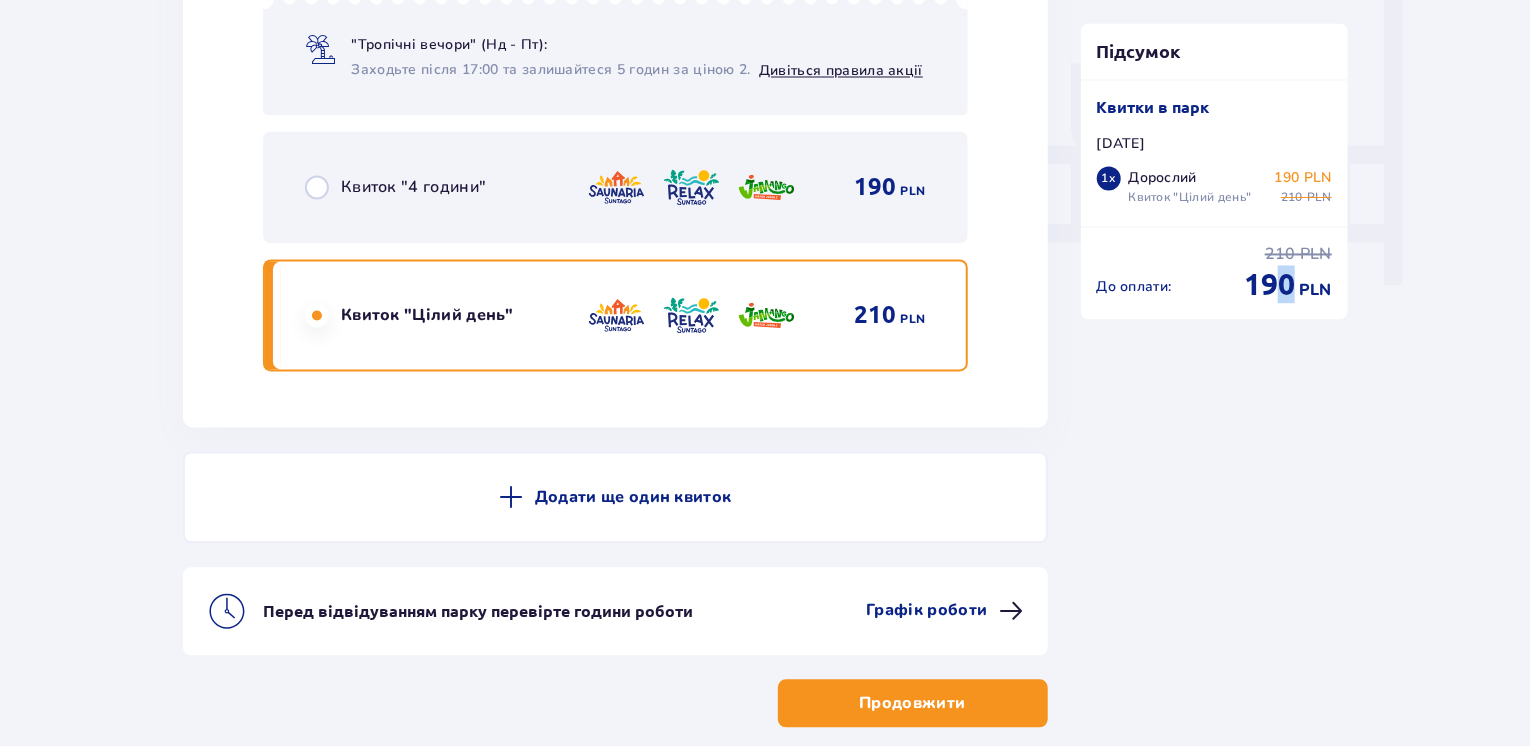drag, startPoint x: 1272, startPoint y: 290, endPoint x: 1290, endPoint y: 289, distance: 18.027756 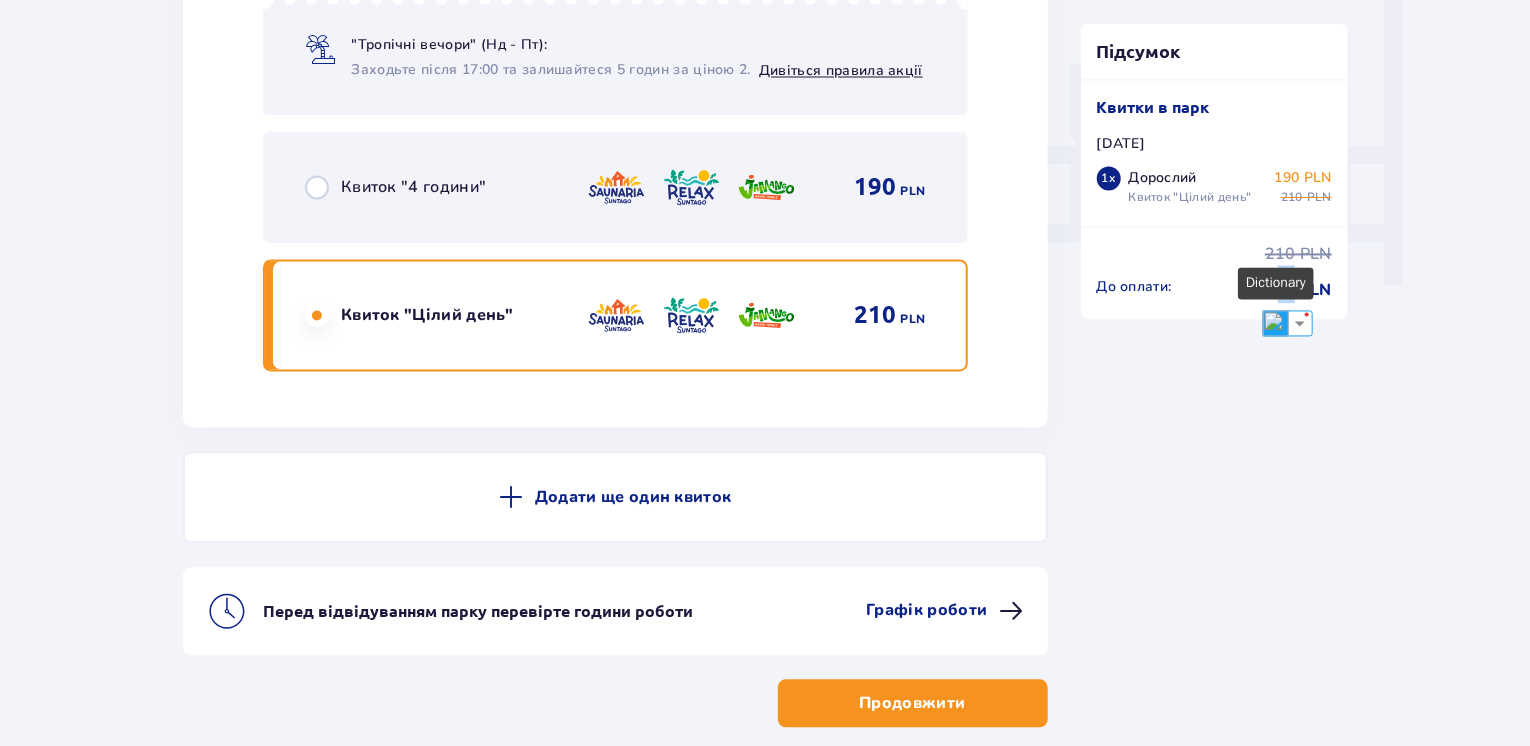 click at bounding box center (1276, 324) 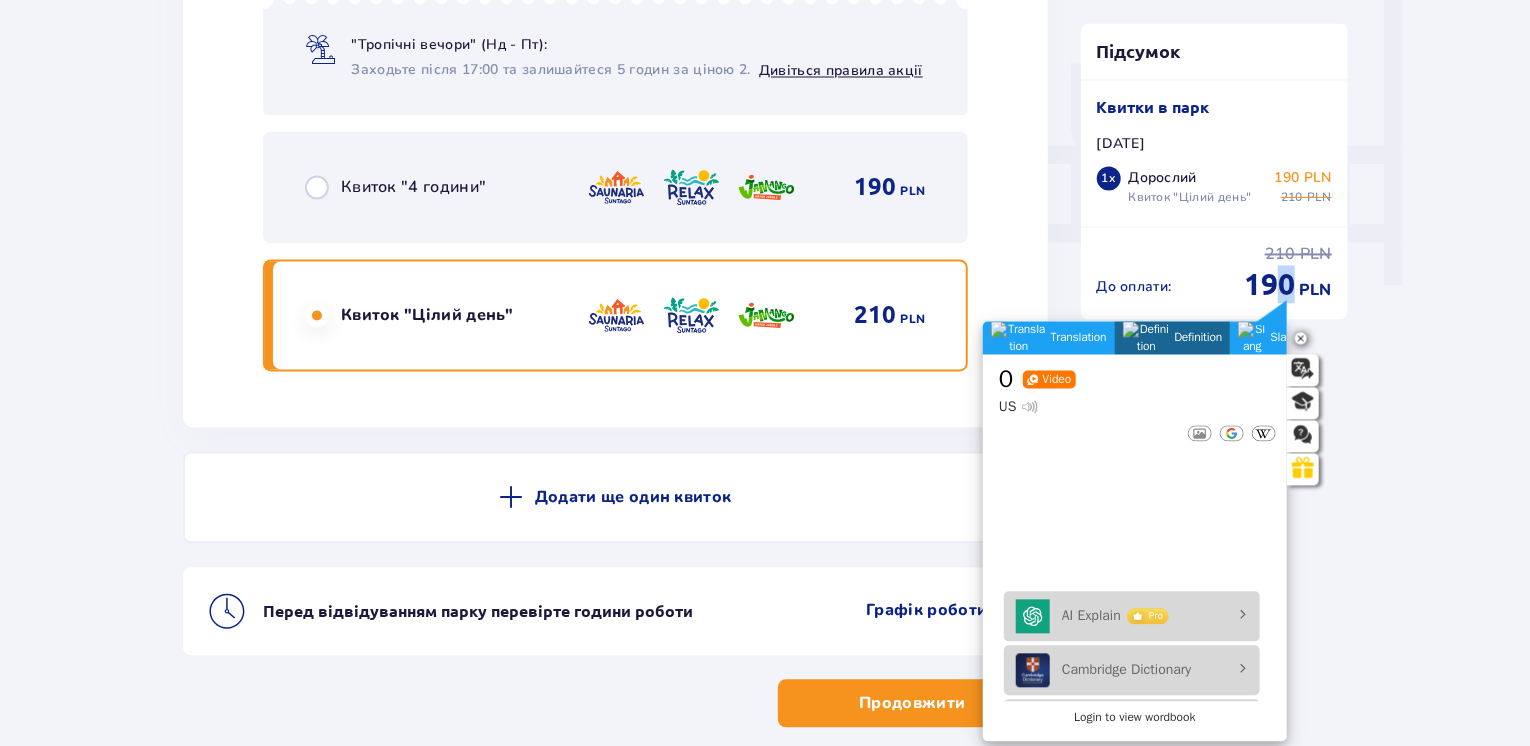 click on "Квиток "4 години" 190 PLN" at bounding box center [615, 188] 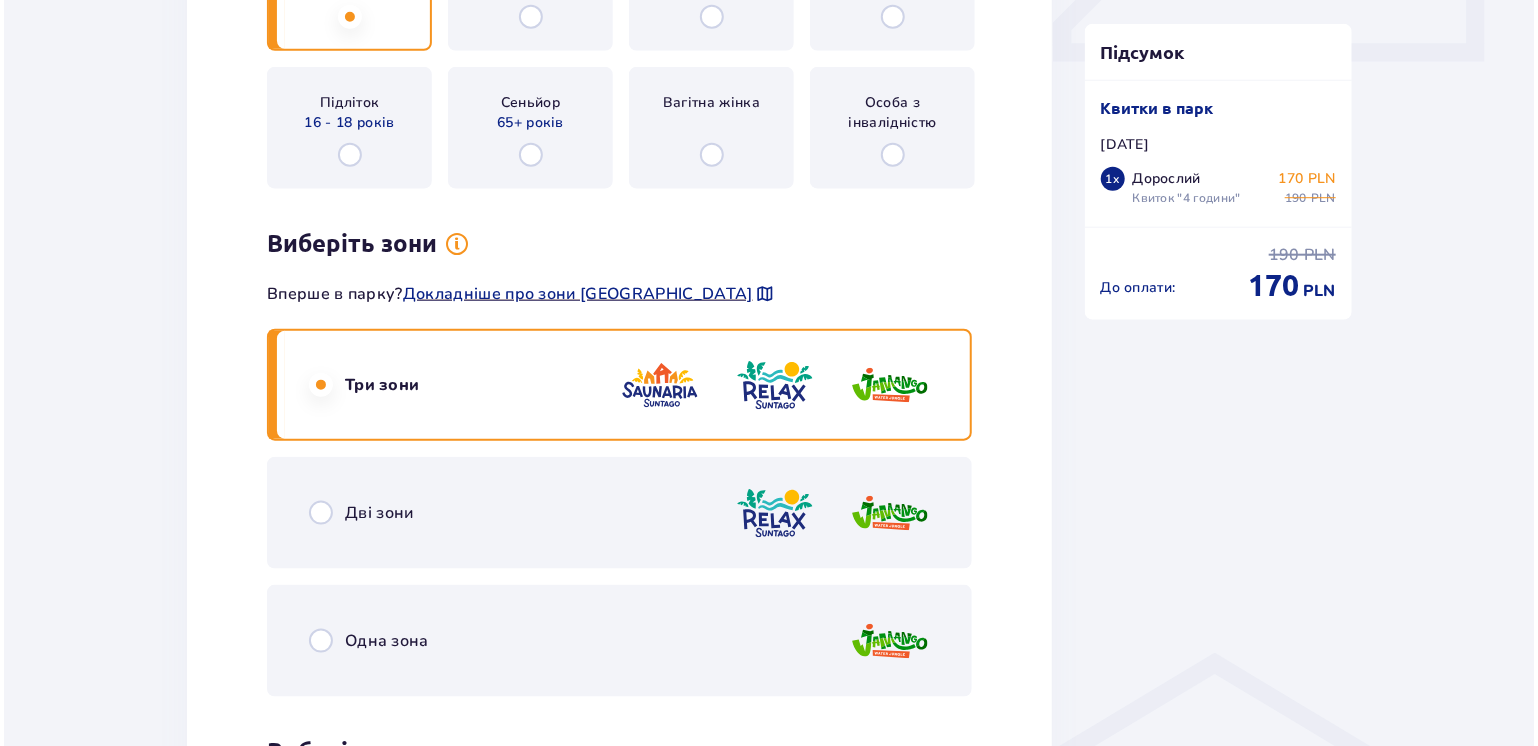 scroll, scrollTop: 371, scrollLeft: 0, axis: vertical 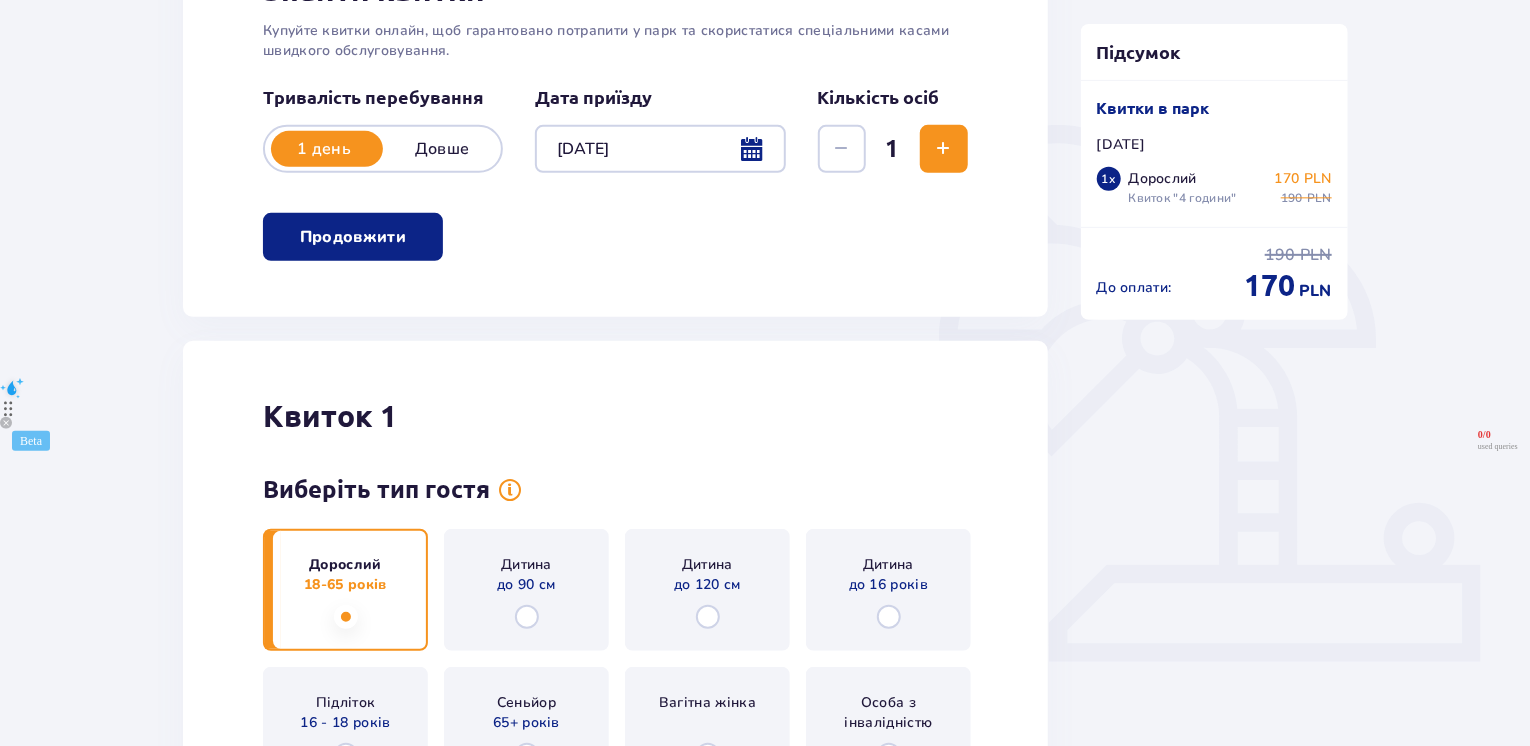 click at bounding box center [660, 149] 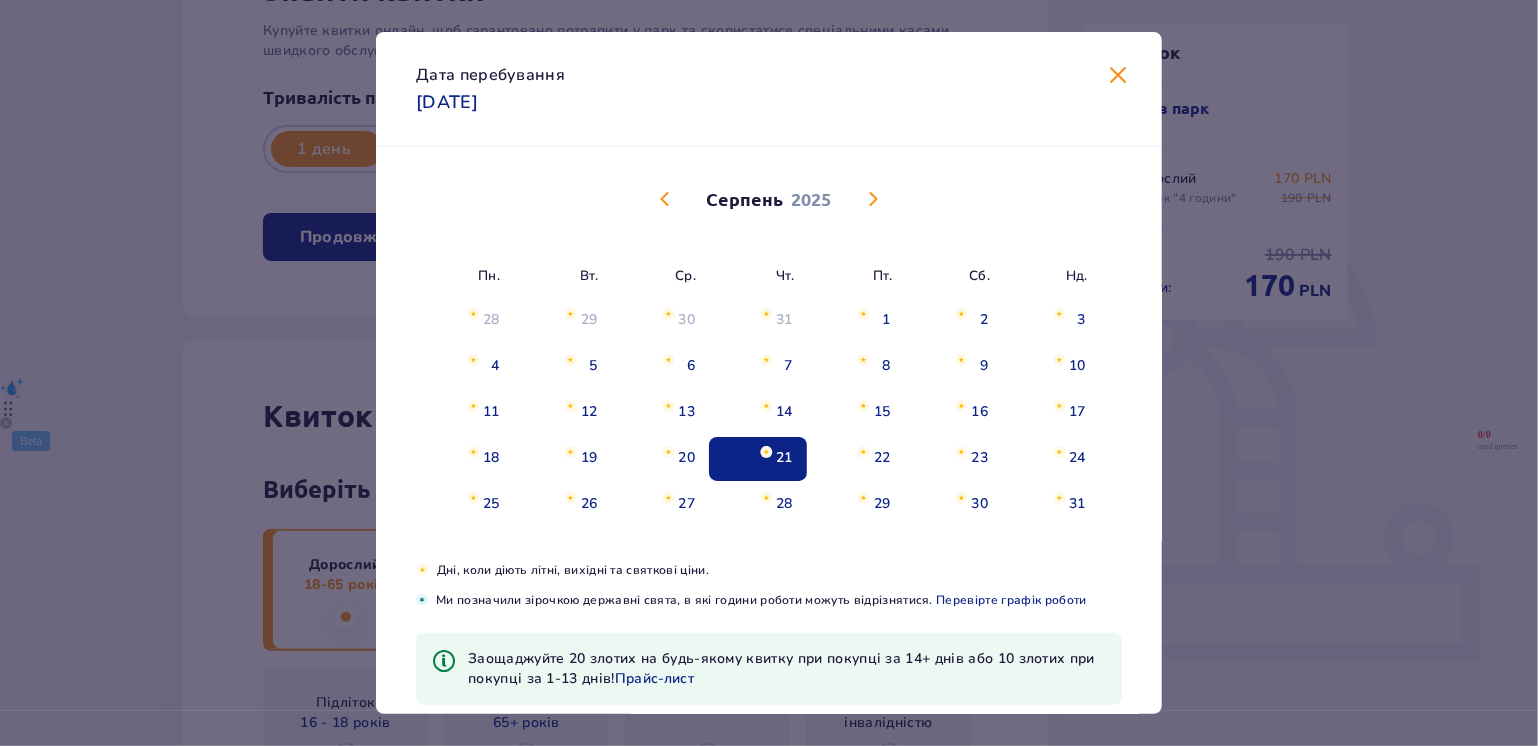 click at bounding box center [665, 199] 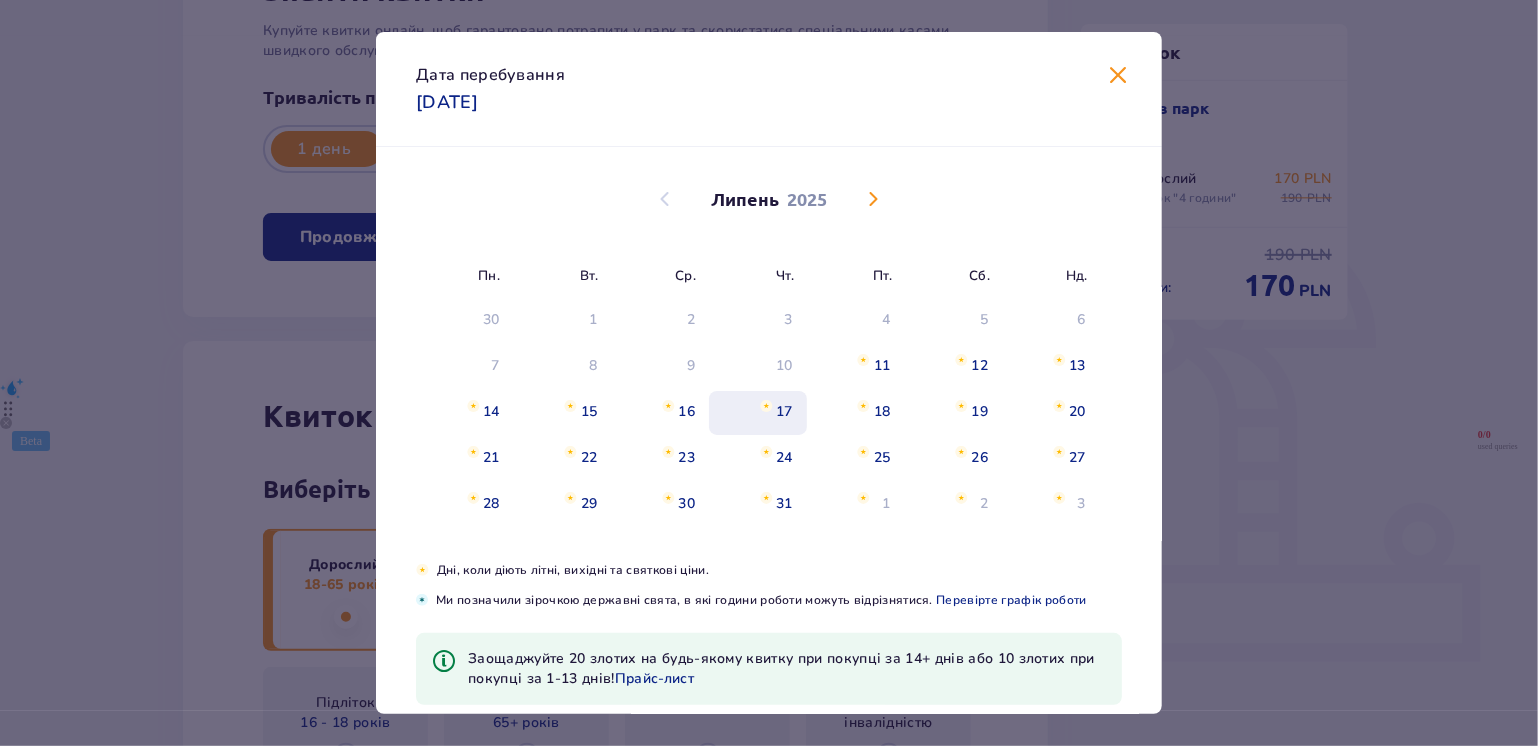 click at bounding box center (766, 406) 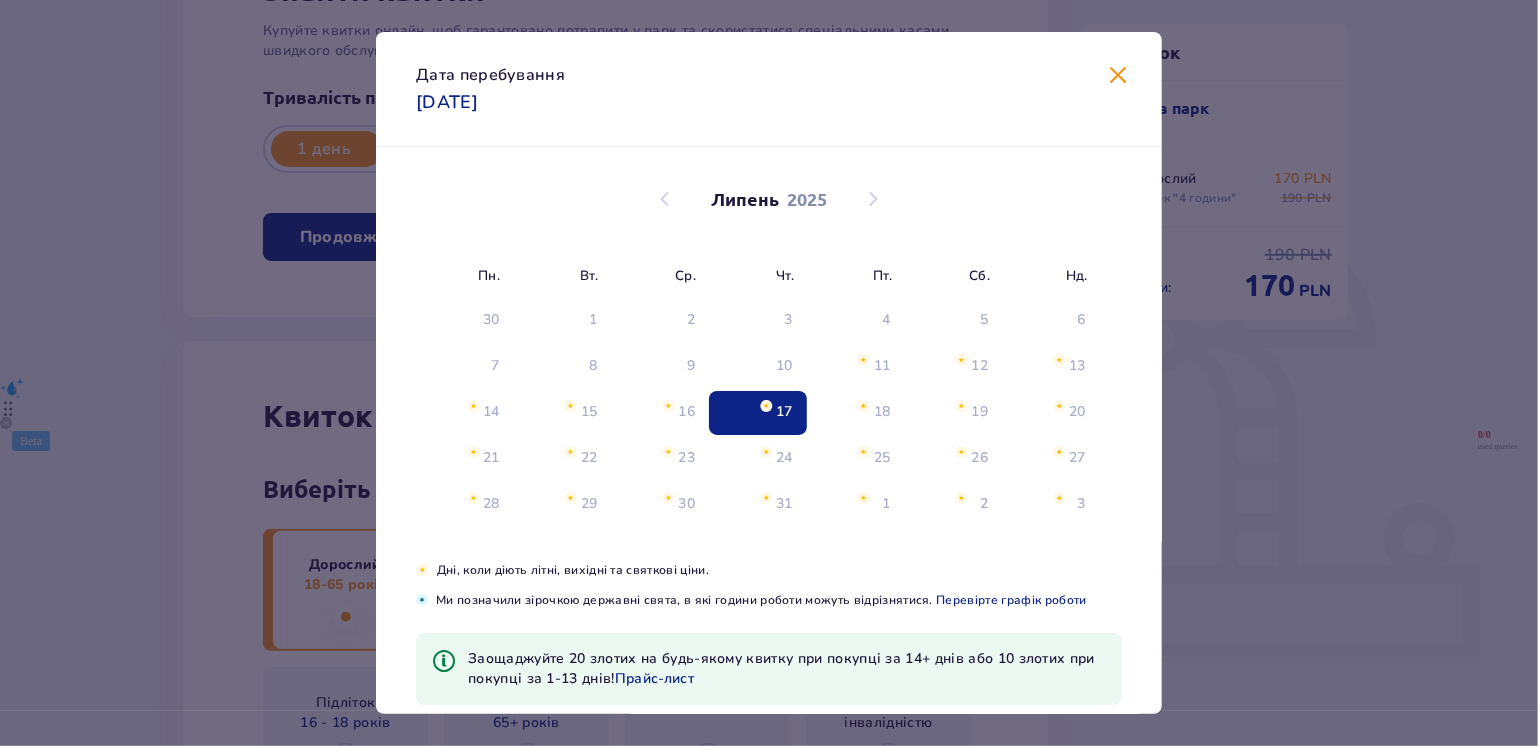 type on "[DATE]" 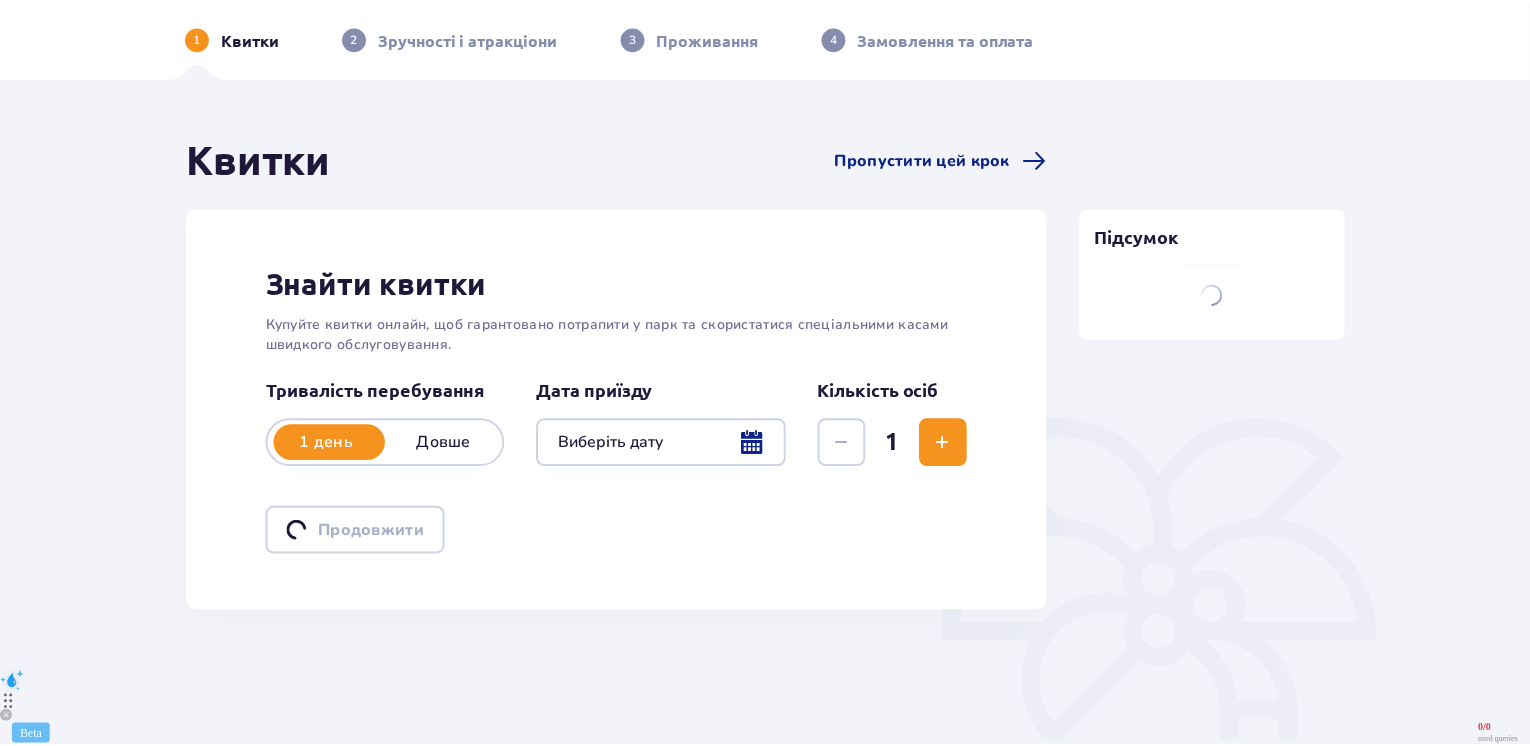 scroll, scrollTop: 72, scrollLeft: 0, axis: vertical 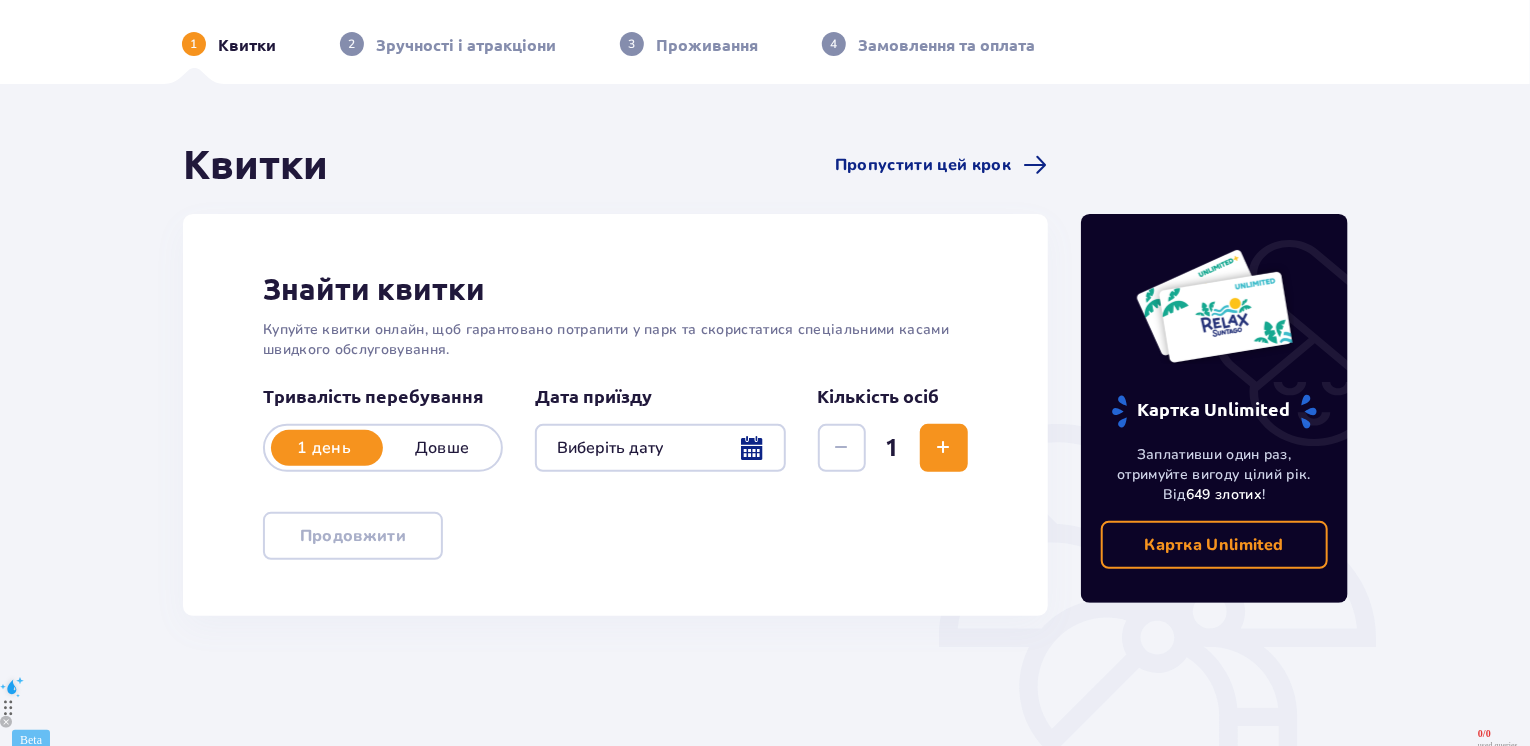 click at bounding box center [660, 448] 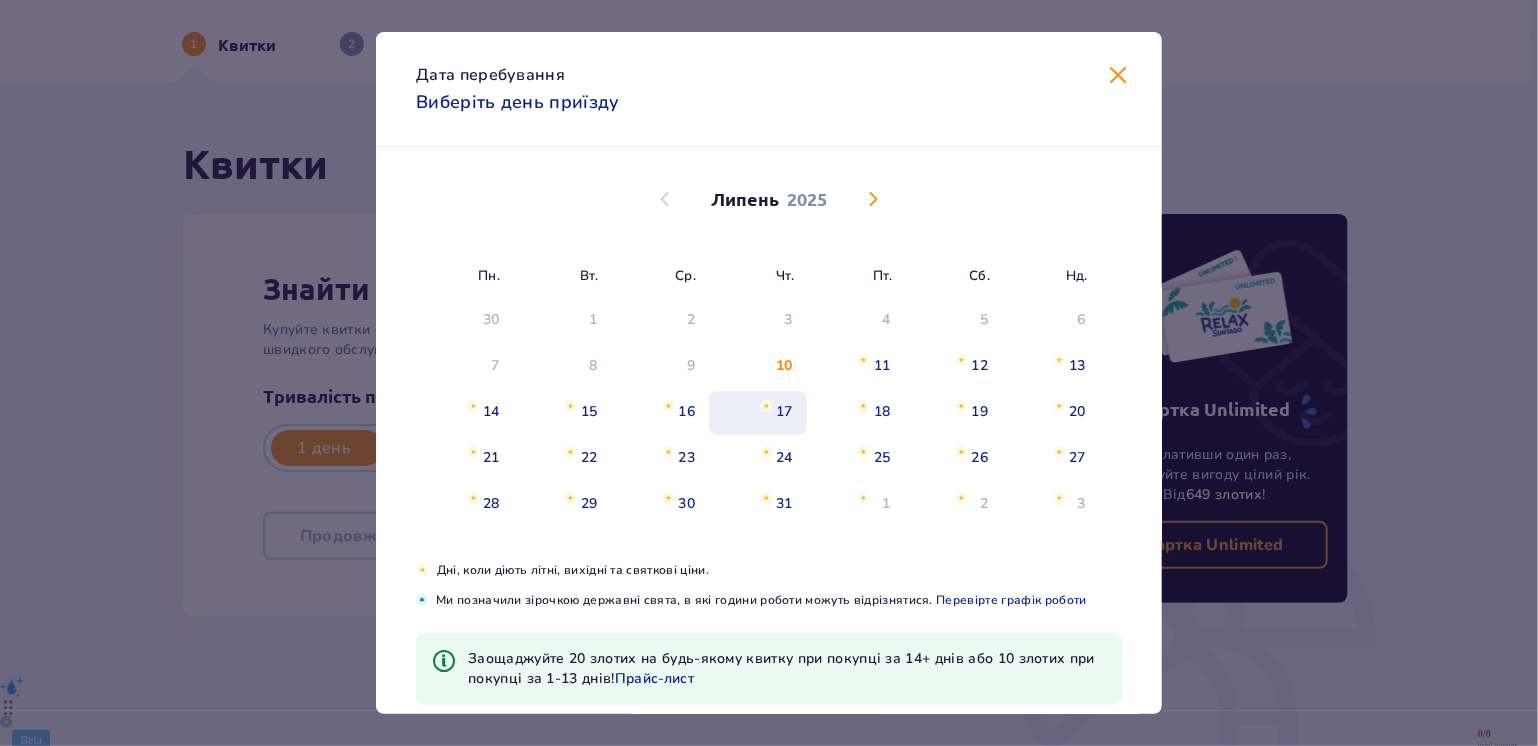 click on "17" at bounding box center [758, 413] 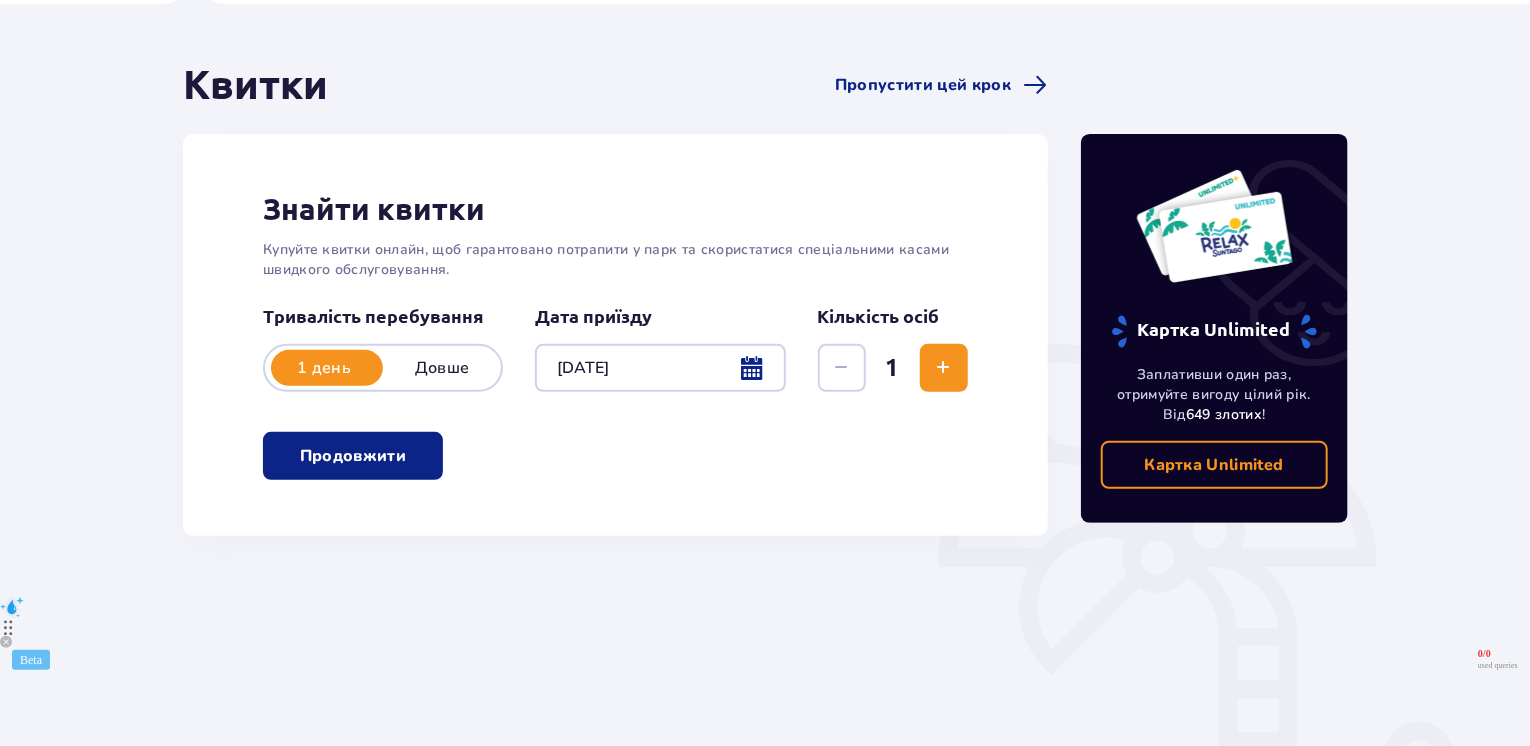 click on "Квитки Пропустити цей крок Знайти квитки Купуйте квитки онлайн, щоб гарантовано потрапити у парк та скористатися спеціальними касами швидкого обслуговування. Тривалість перебування 1 день Довше Дата приїзду [DATE] Кількість осіб 1 Продовжити" at bounding box center (615, 413) 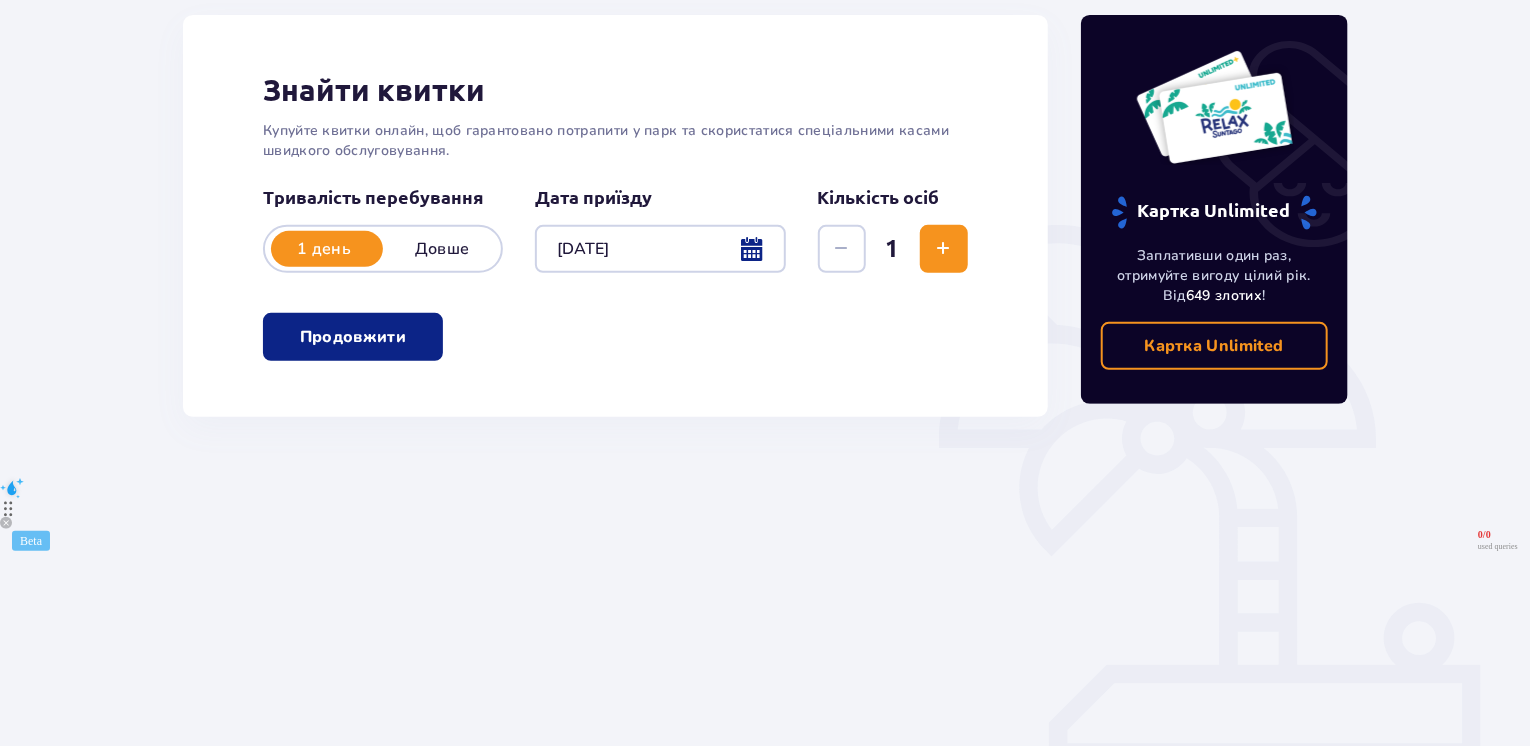 scroll, scrollTop: 292, scrollLeft: 0, axis: vertical 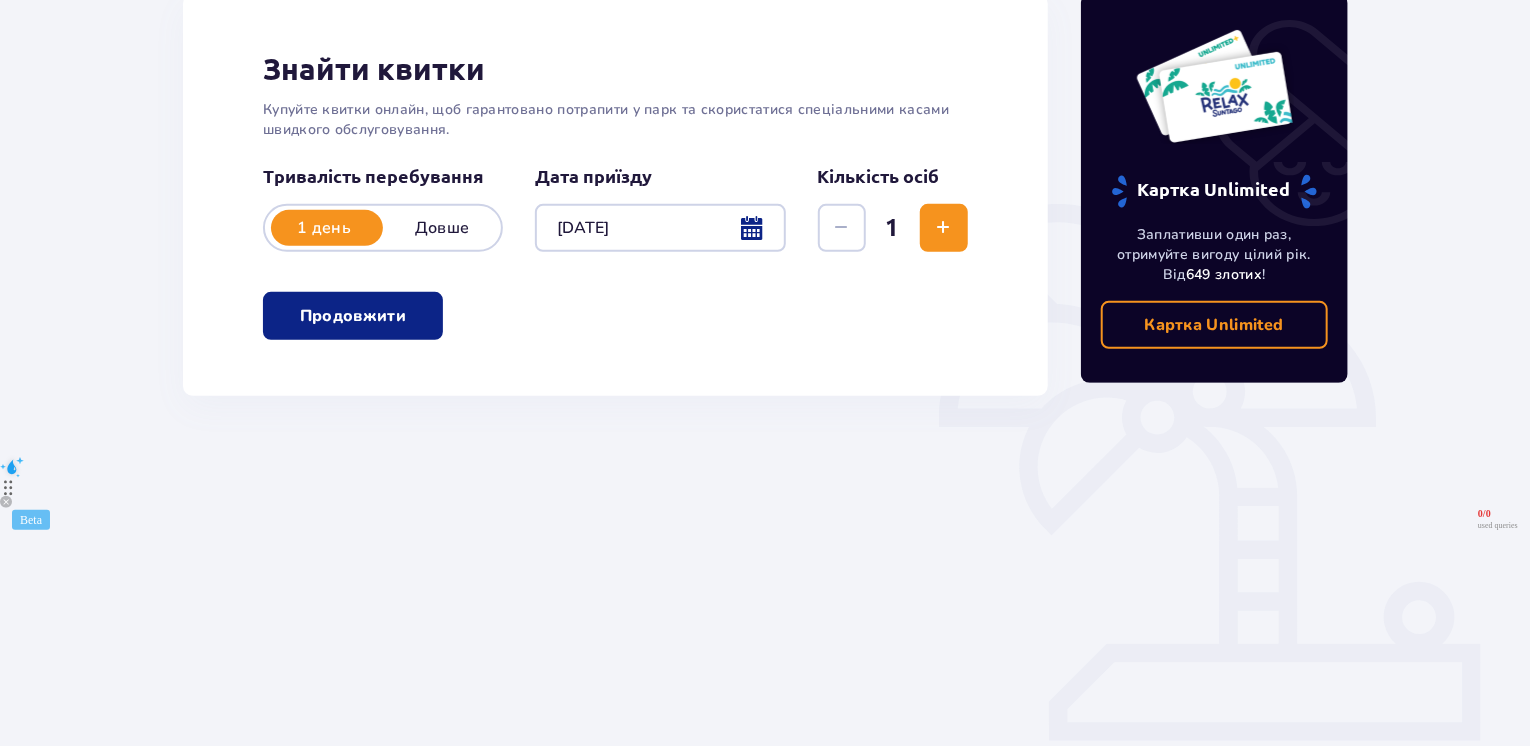 click on "Продовжити" at bounding box center (353, 316) 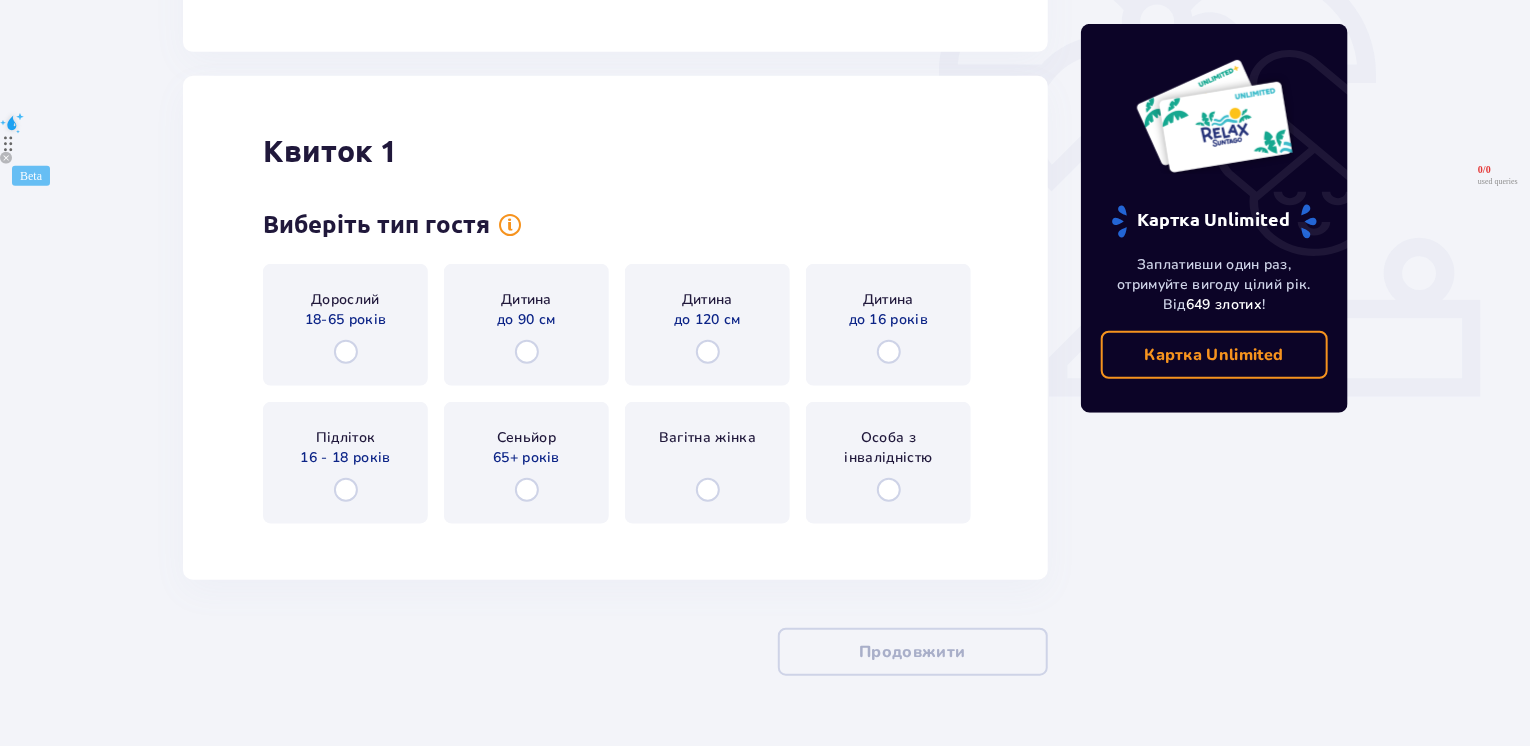 scroll, scrollTop: 685, scrollLeft: 0, axis: vertical 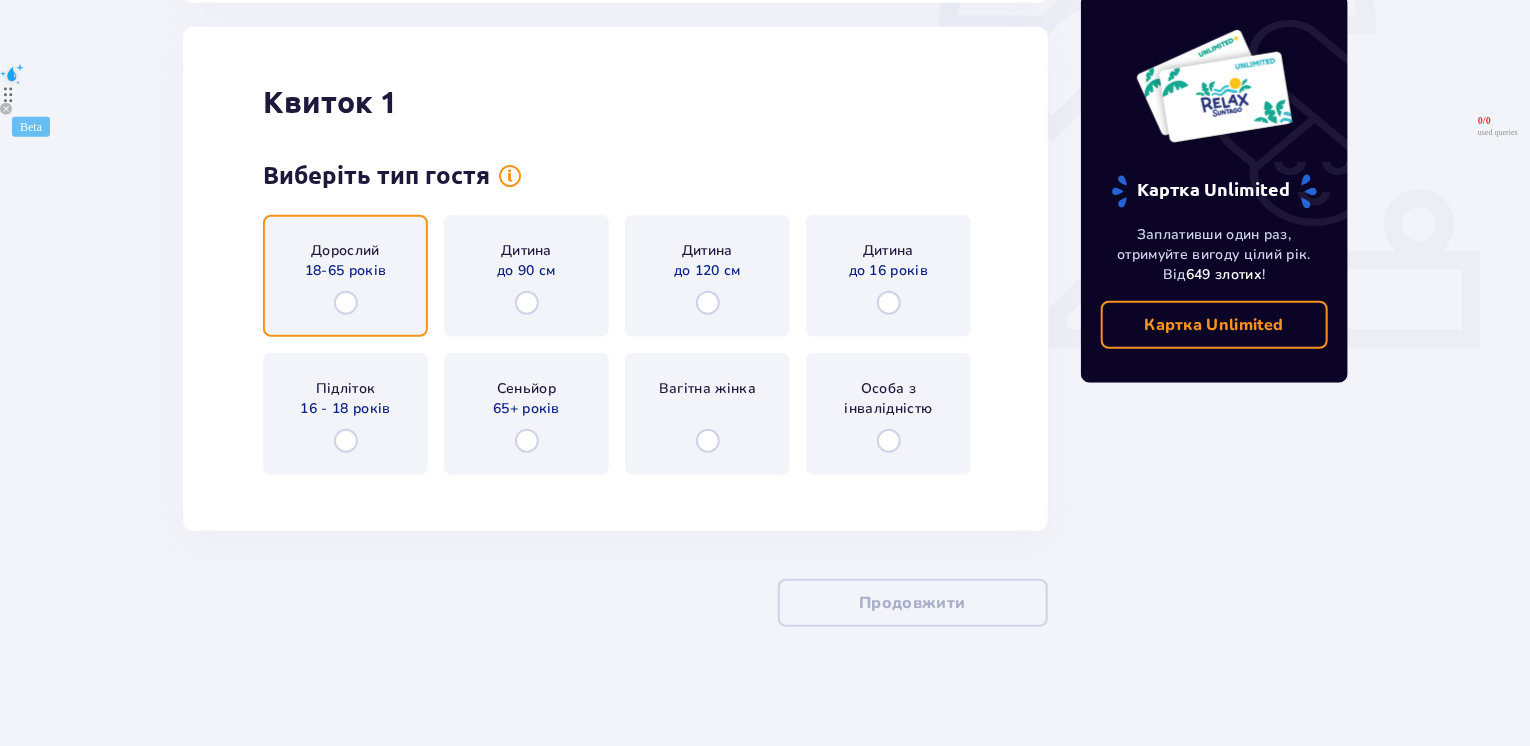 drag, startPoint x: 357, startPoint y: 308, endPoint x: 359, endPoint y: 318, distance: 10.198039 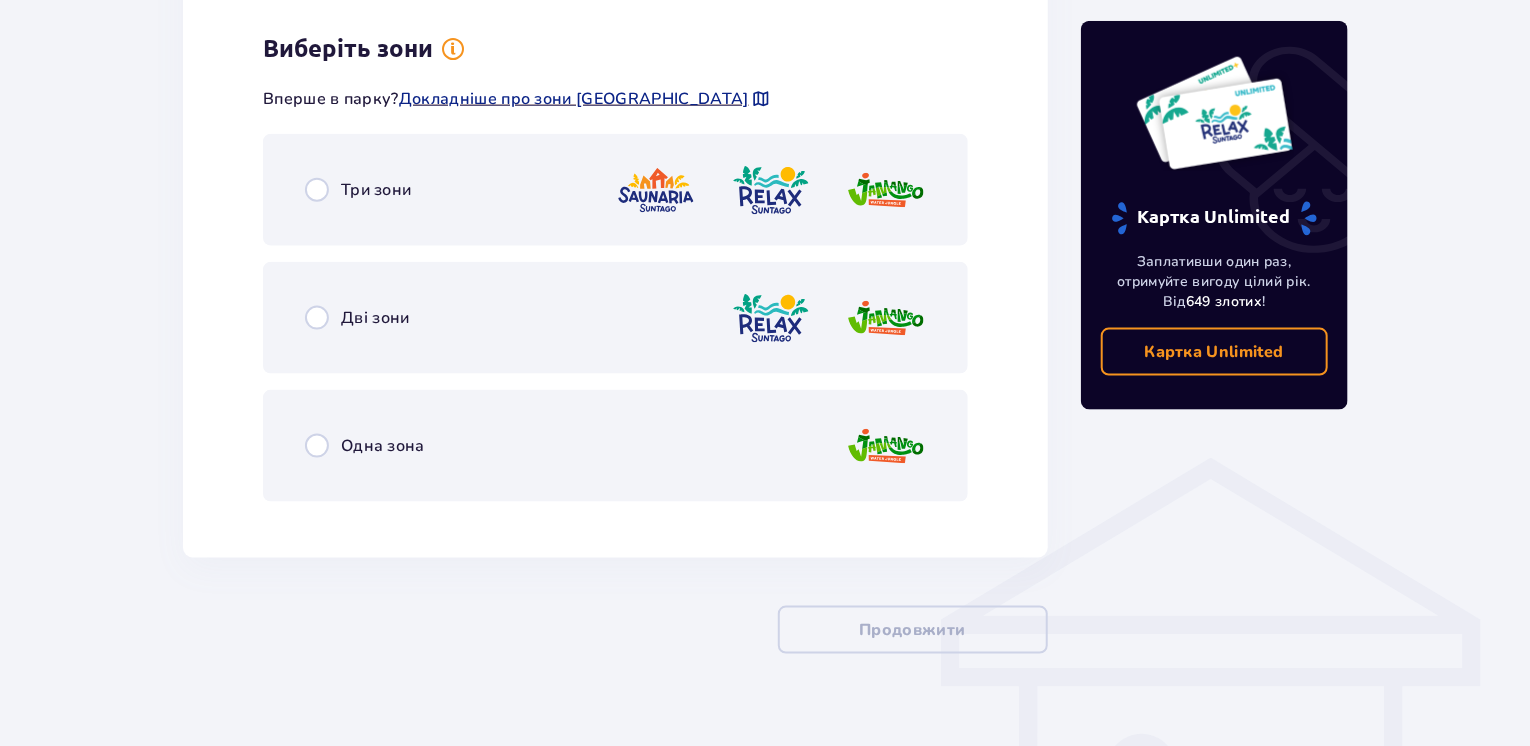 scroll, scrollTop: 1176, scrollLeft: 0, axis: vertical 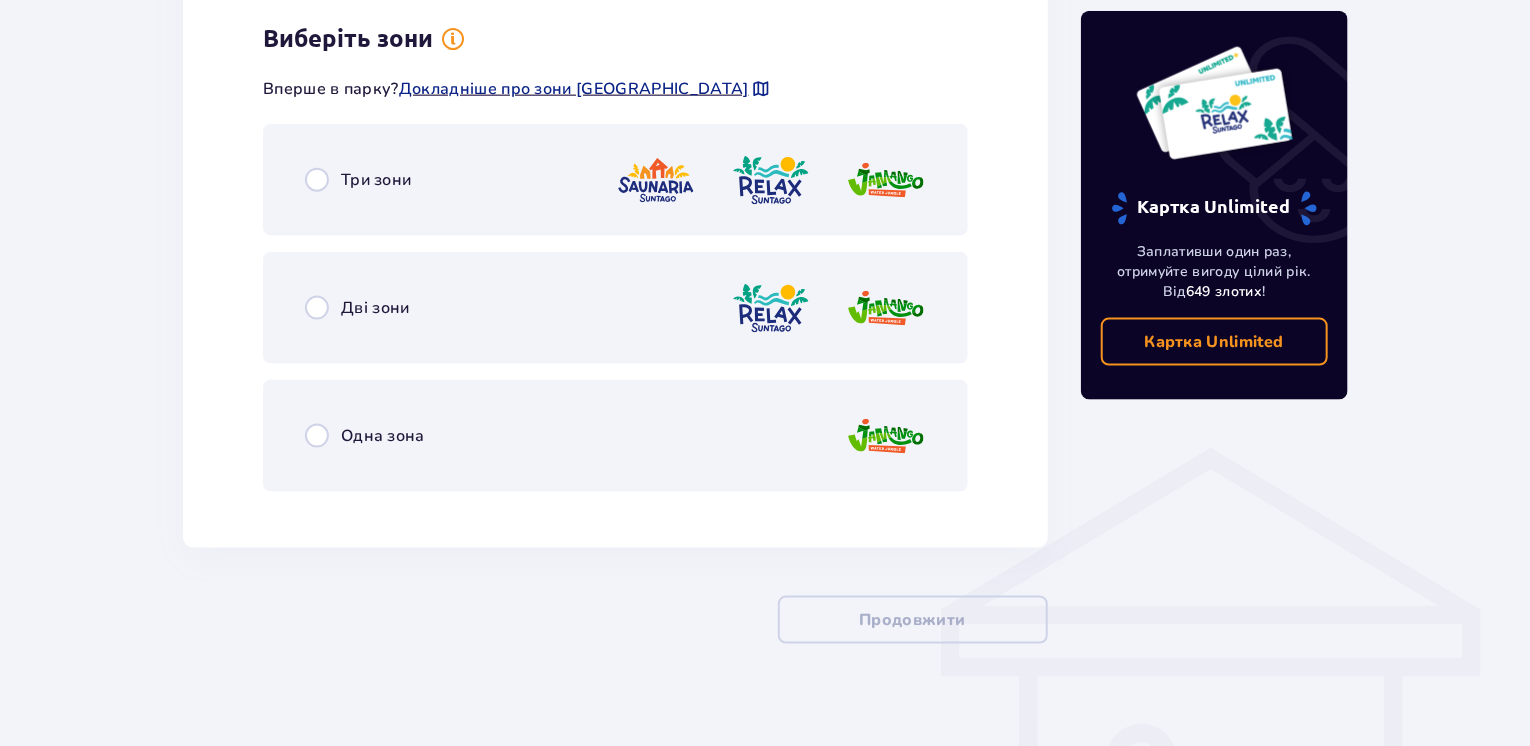 click on "Три зони" at bounding box center (615, 180) 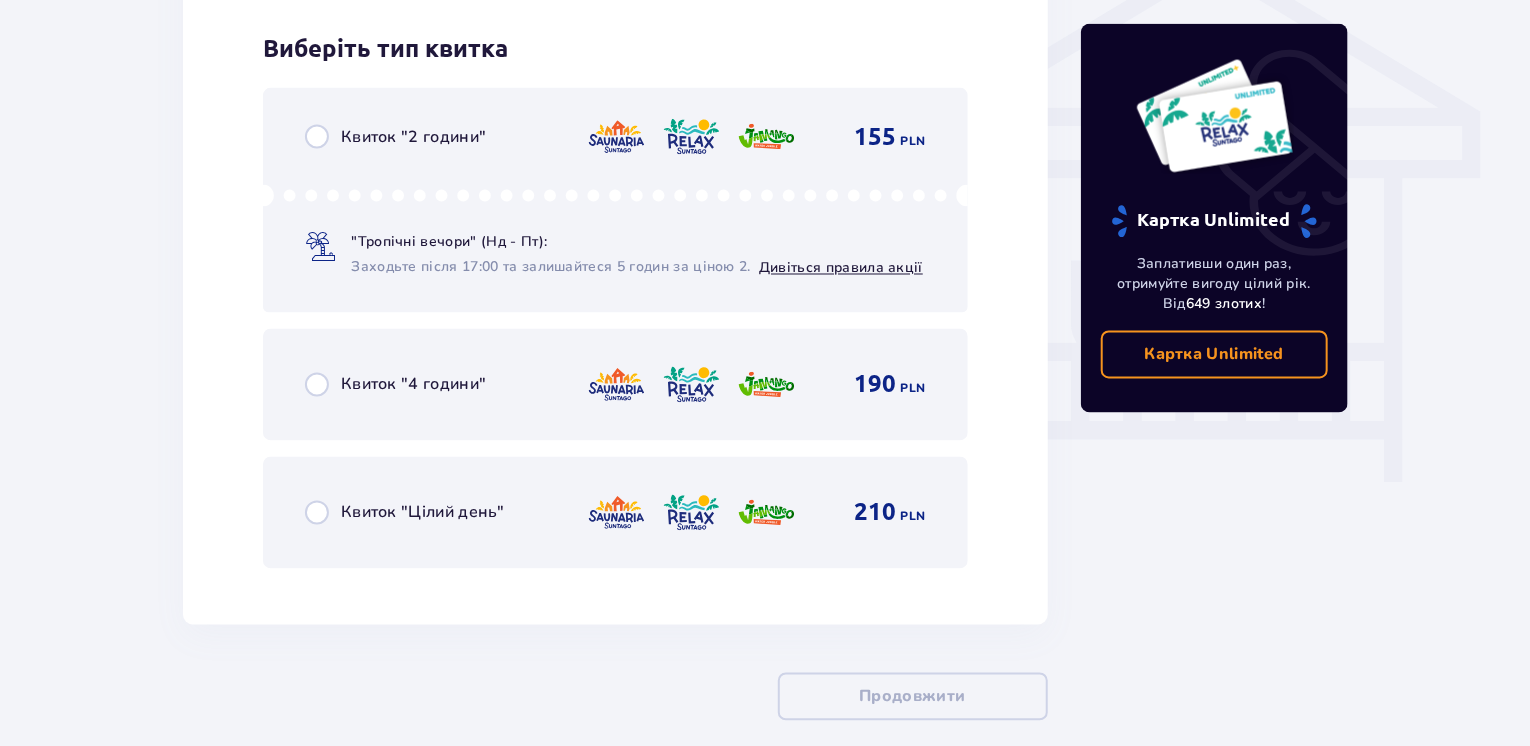 scroll, scrollTop: 1684, scrollLeft: 0, axis: vertical 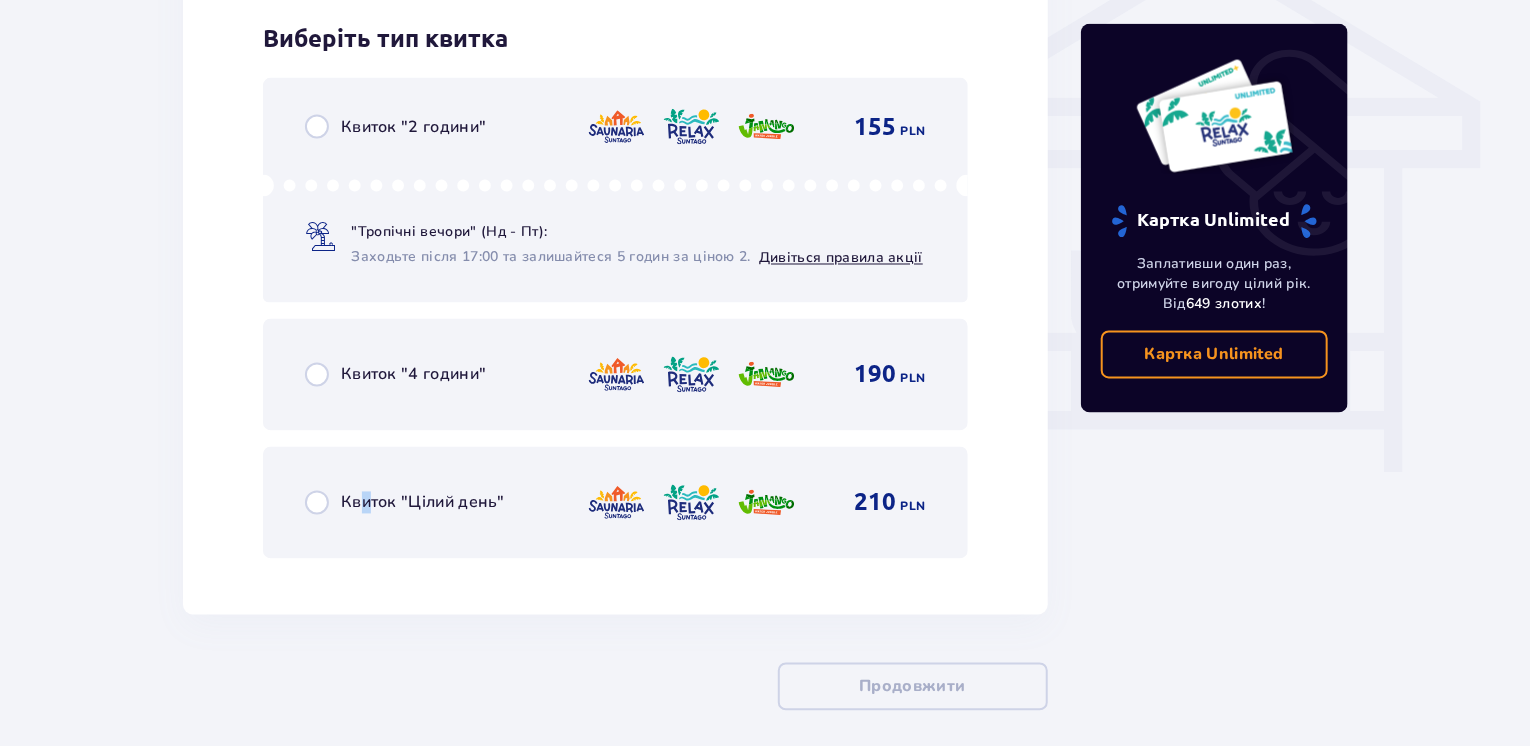 click on "Квиток "Цілий день"" at bounding box center [422, 503] 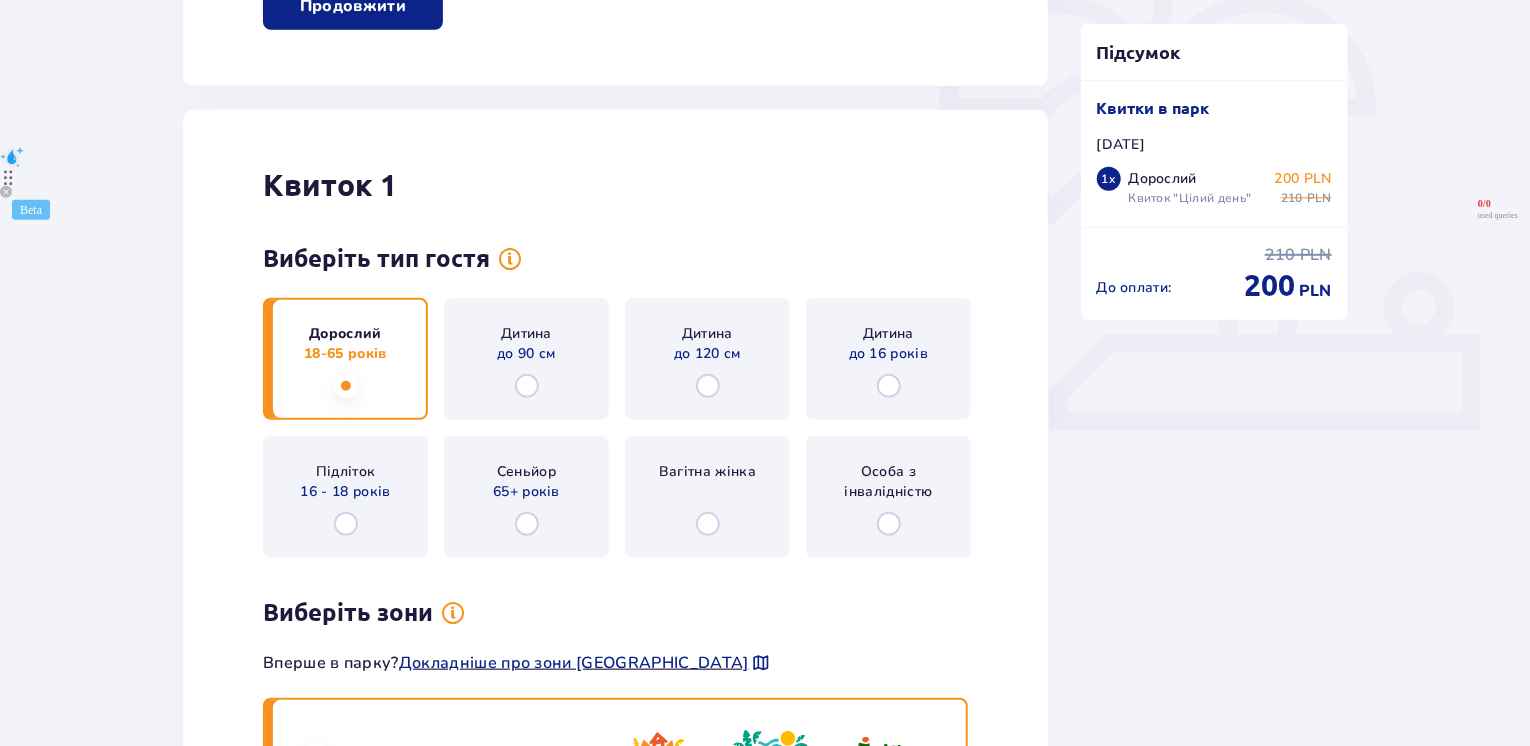 scroll, scrollTop: 271, scrollLeft: 0, axis: vertical 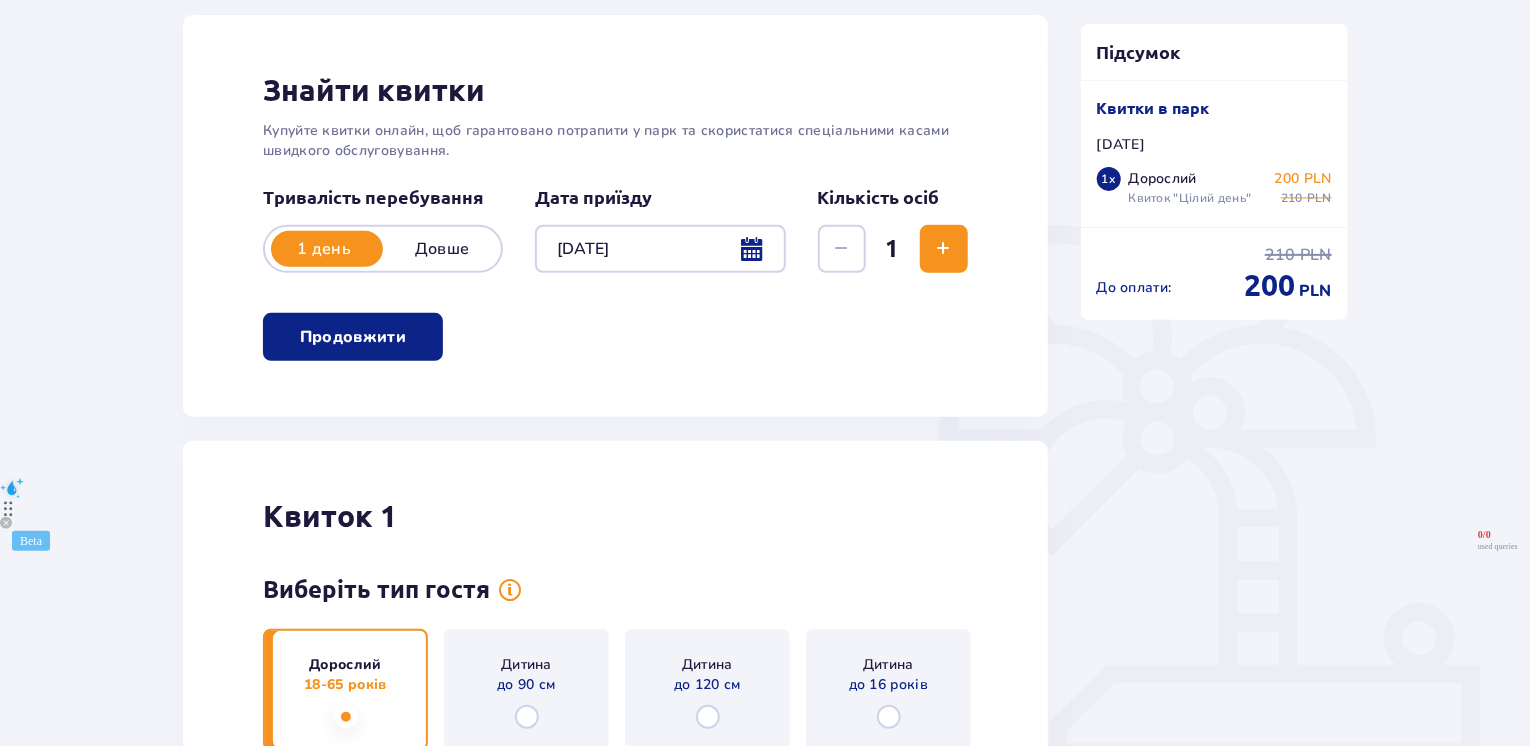 click at bounding box center (944, 249) 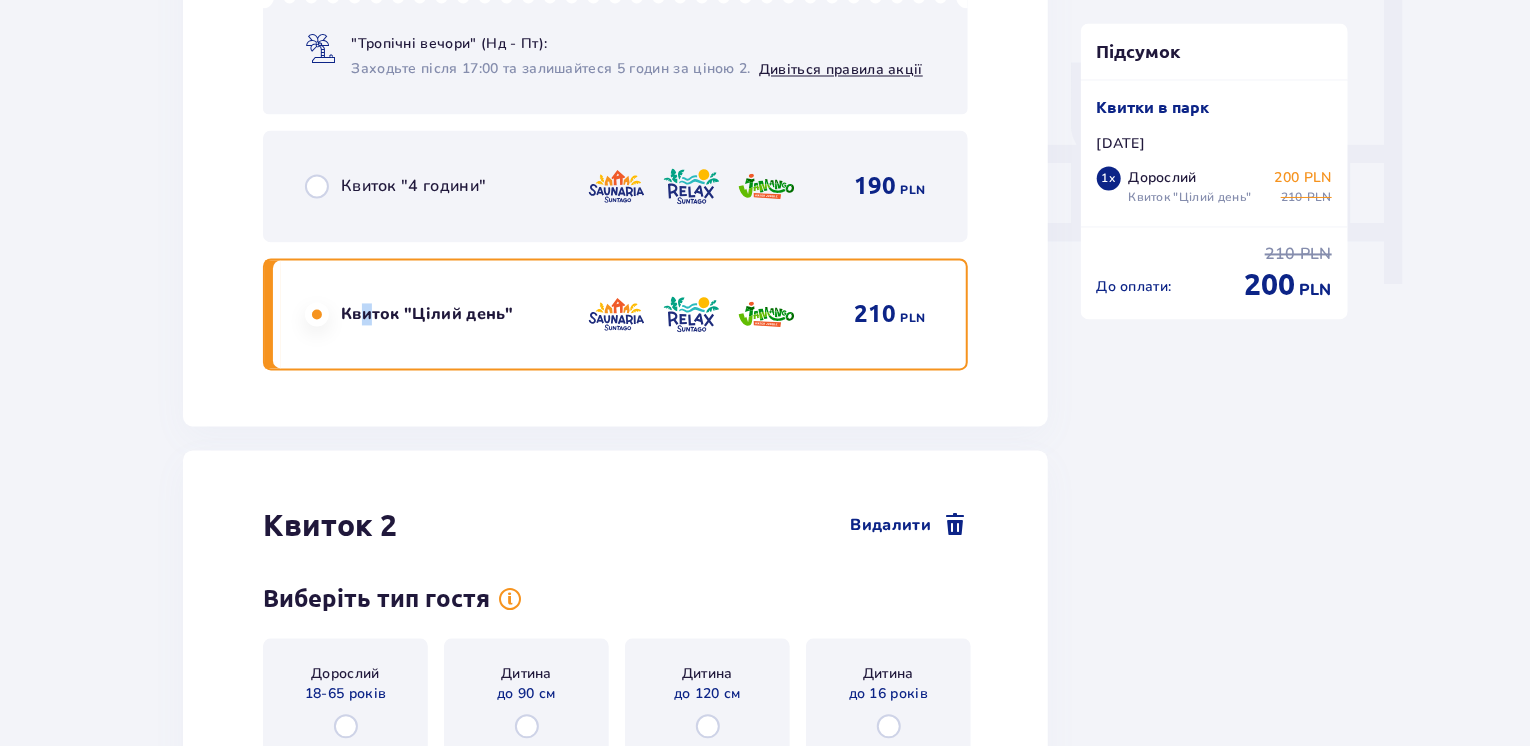 scroll, scrollTop: 2196, scrollLeft: 0, axis: vertical 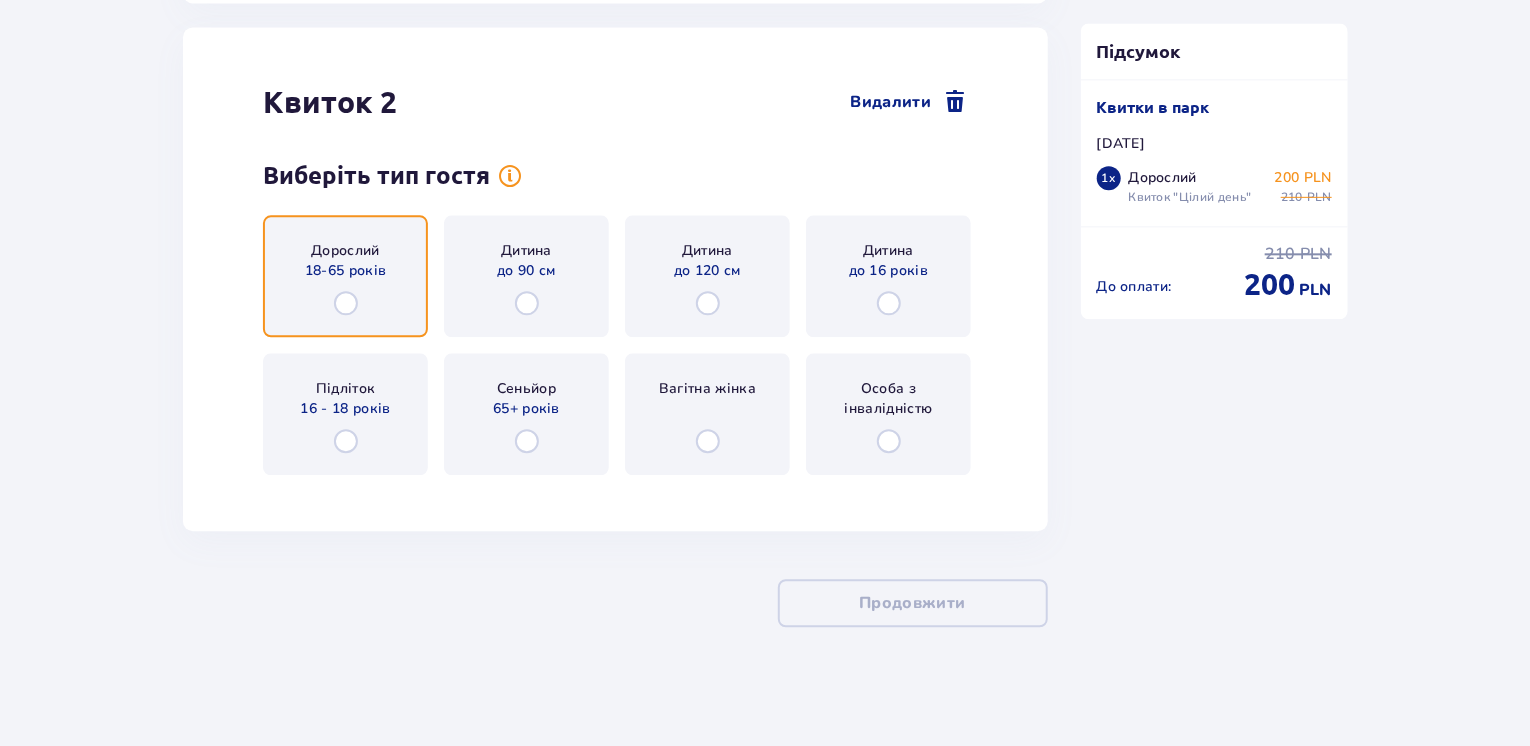 click at bounding box center (346, 303) 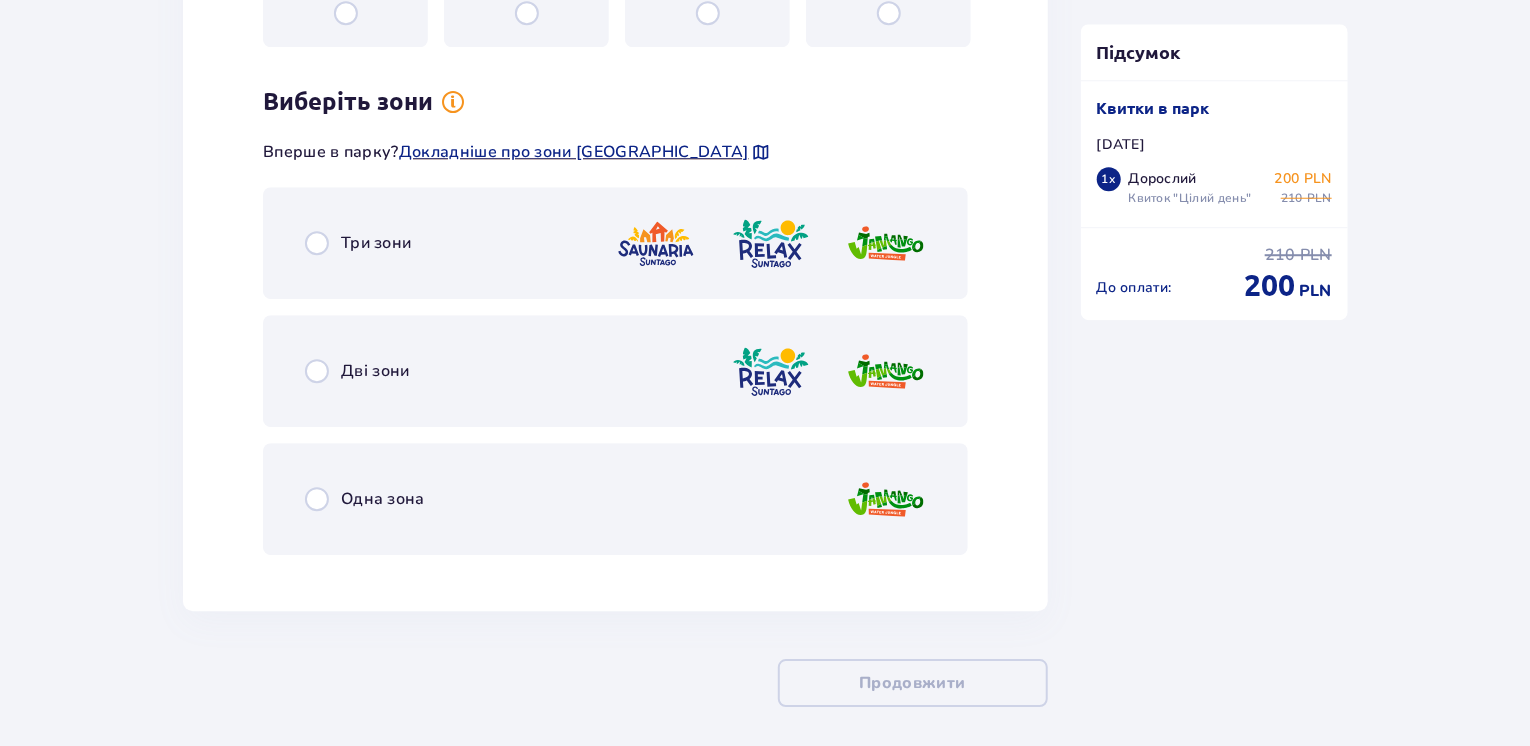 scroll, scrollTop: 2786, scrollLeft: 0, axis: vertical 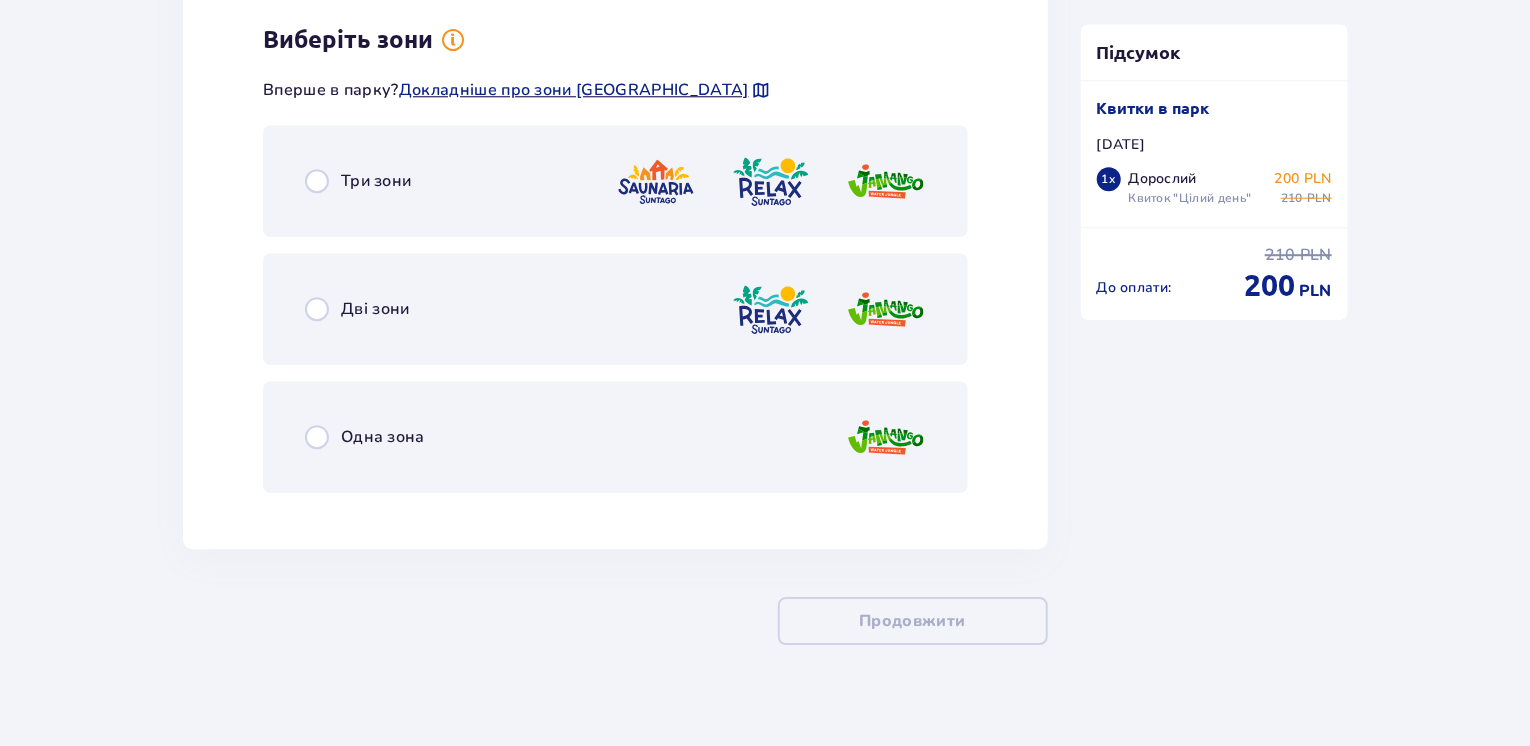 click on "Три зони" at bounding box center [615, 181] 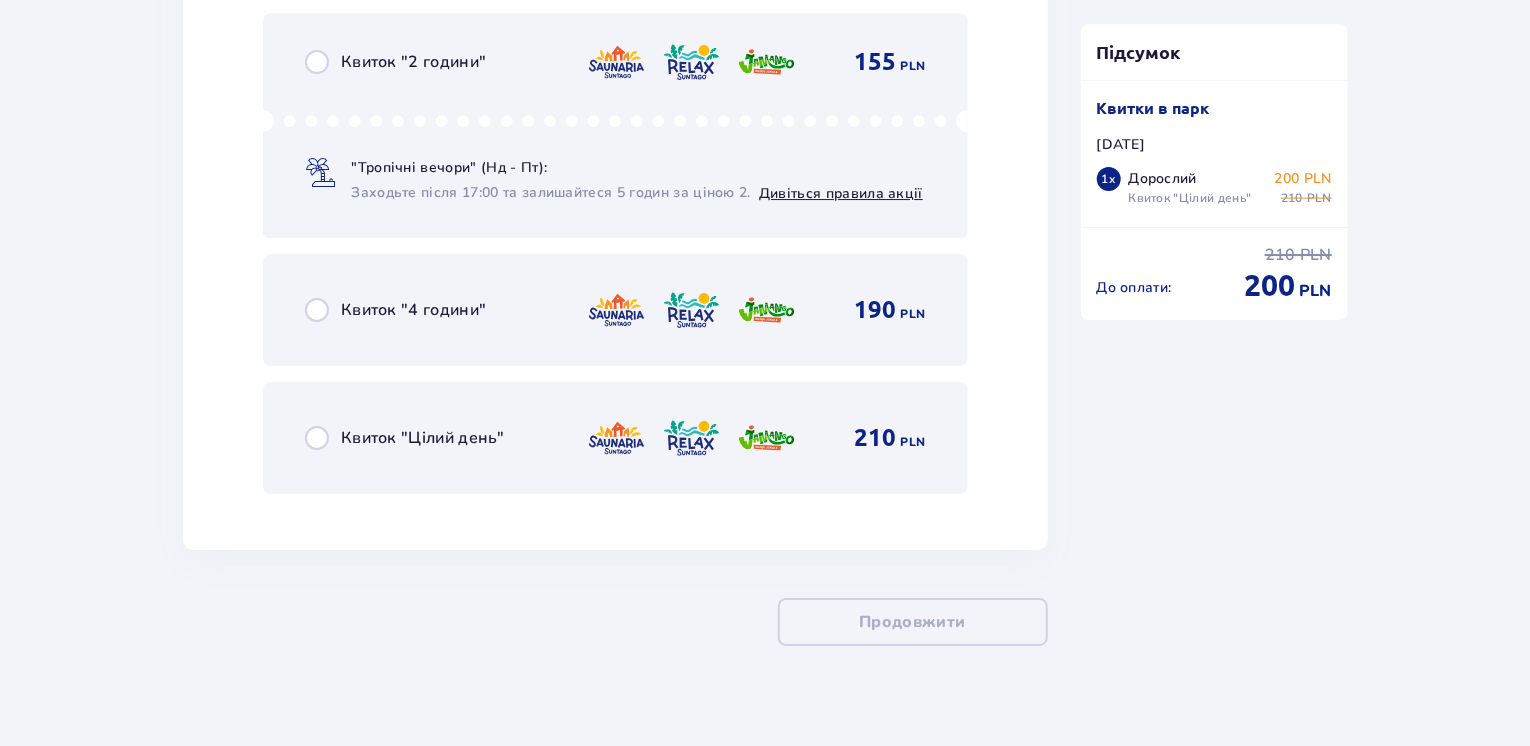 scroll, scrollTop: 3378, scrollLeft: 0, axis: vertical 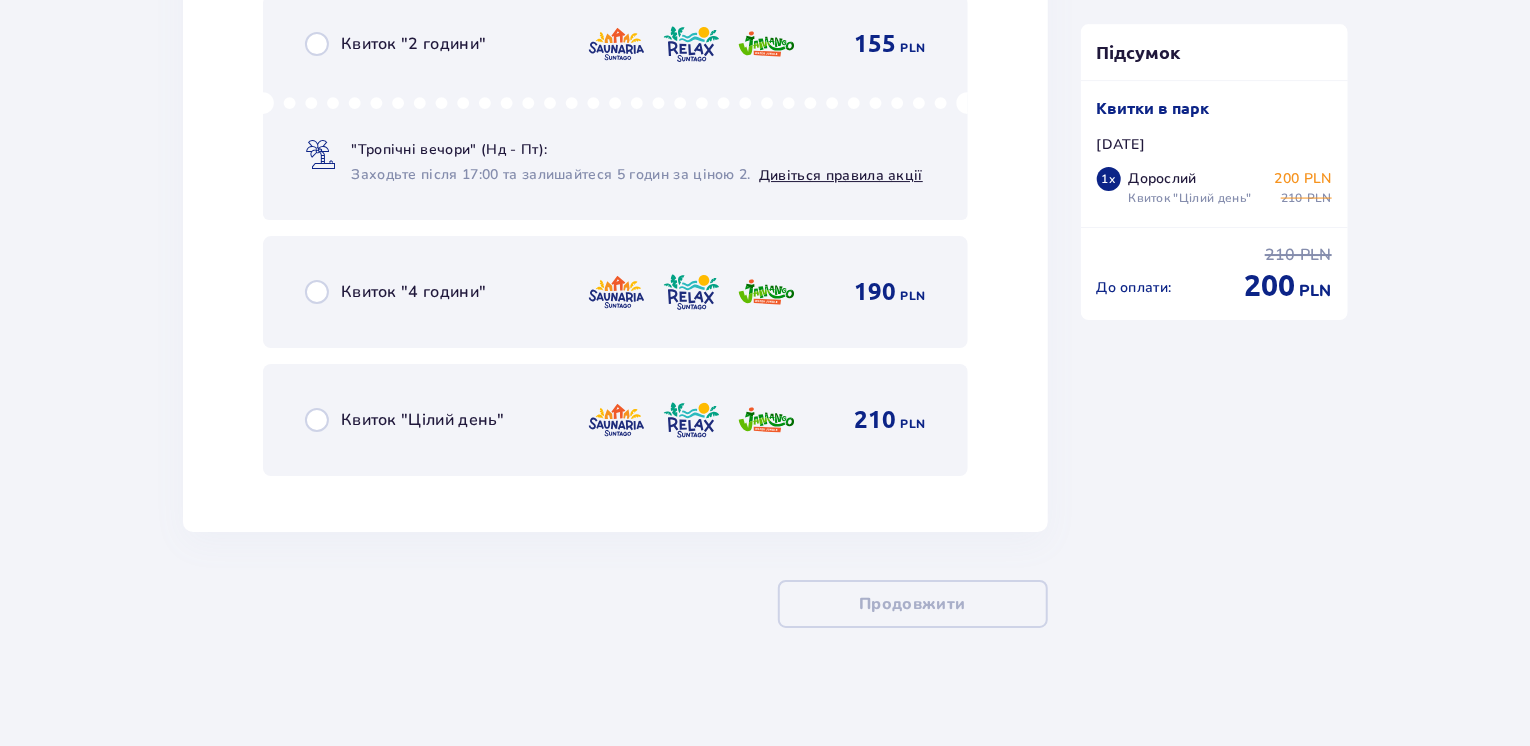 click on "Квиток "Цілий день"" at bounding box center [422, 420] 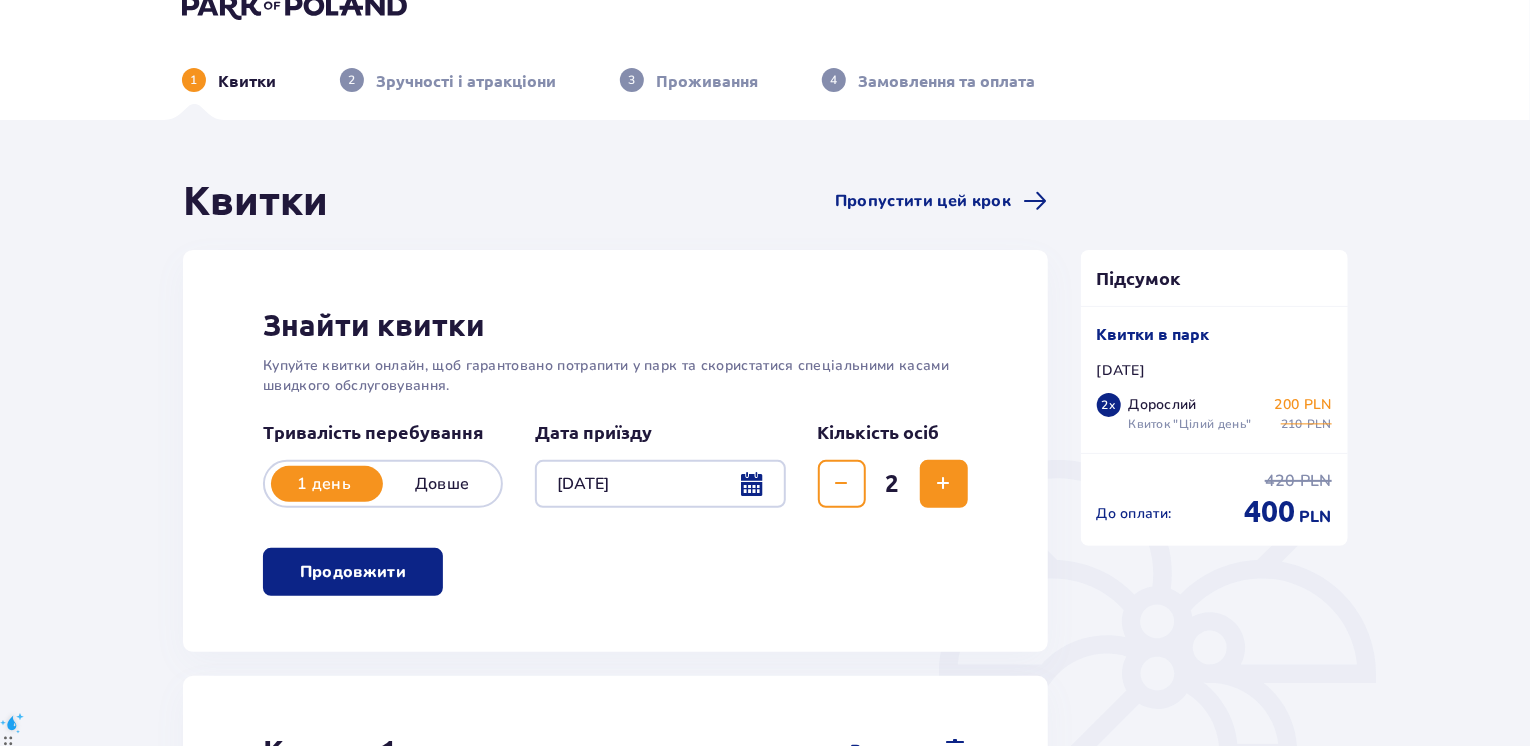 scroll, scrollTop: 0, scrollLeft: 0, axis: both 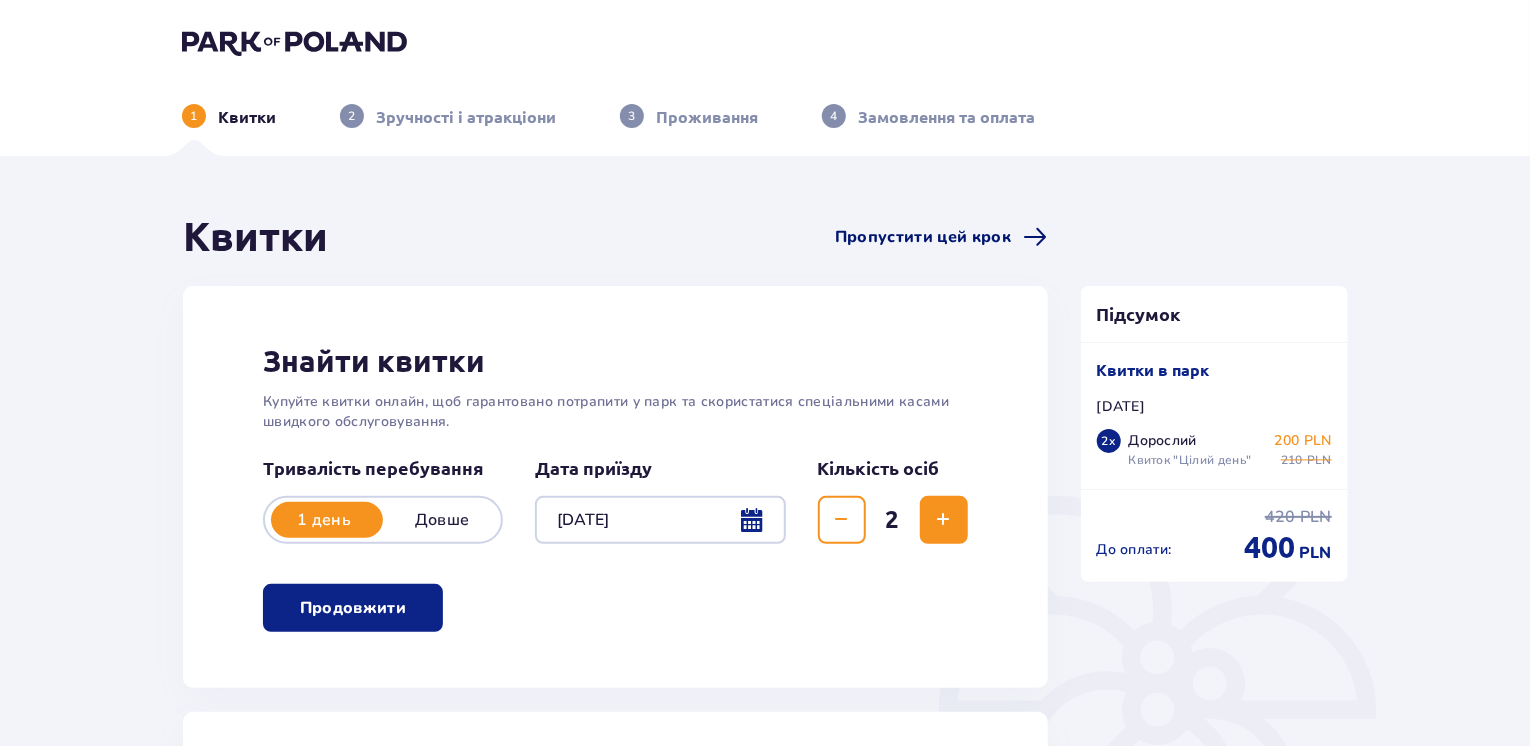 click on "Пропустити цей крок" at bounding box center (923, 237) 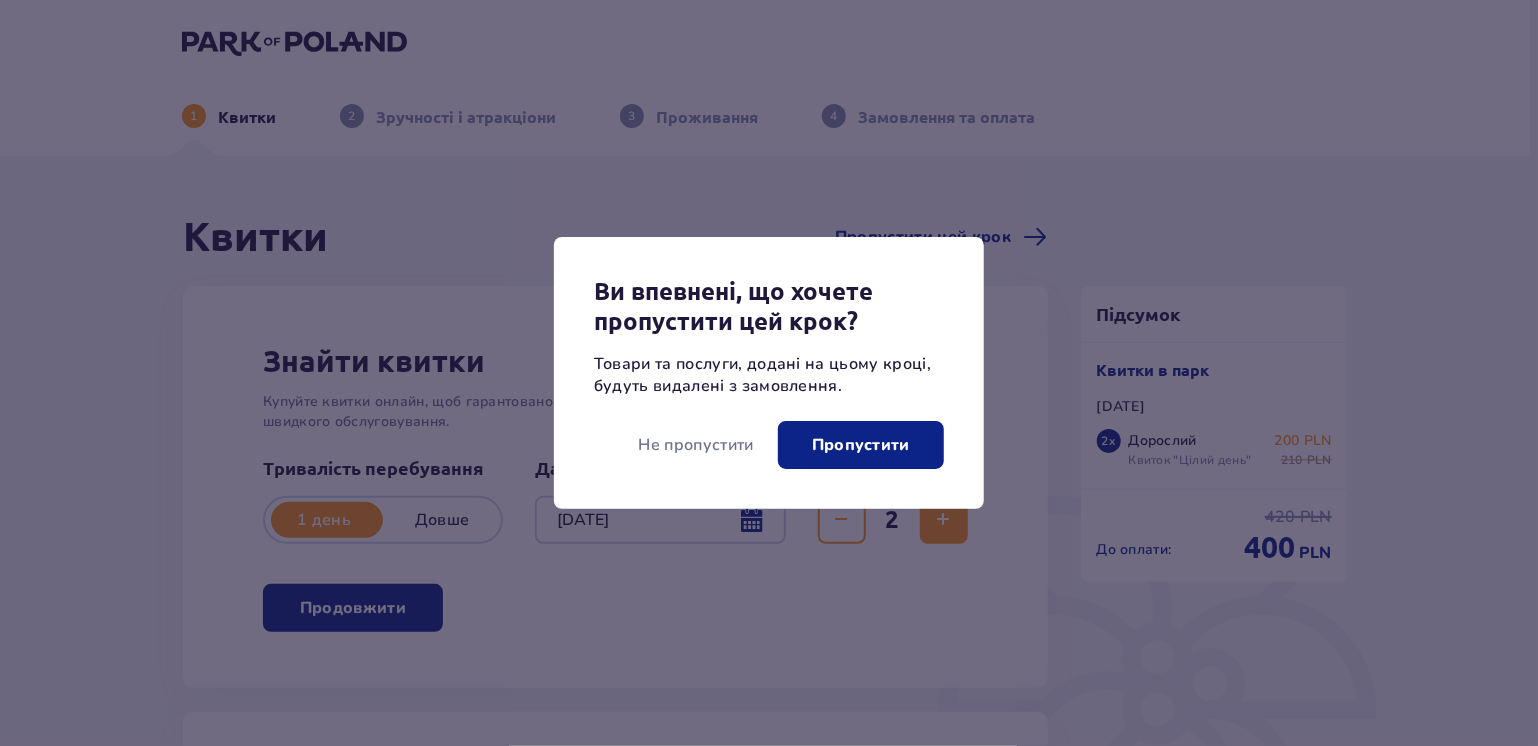 click on "Пропустити" at bounding box center [861, 445] 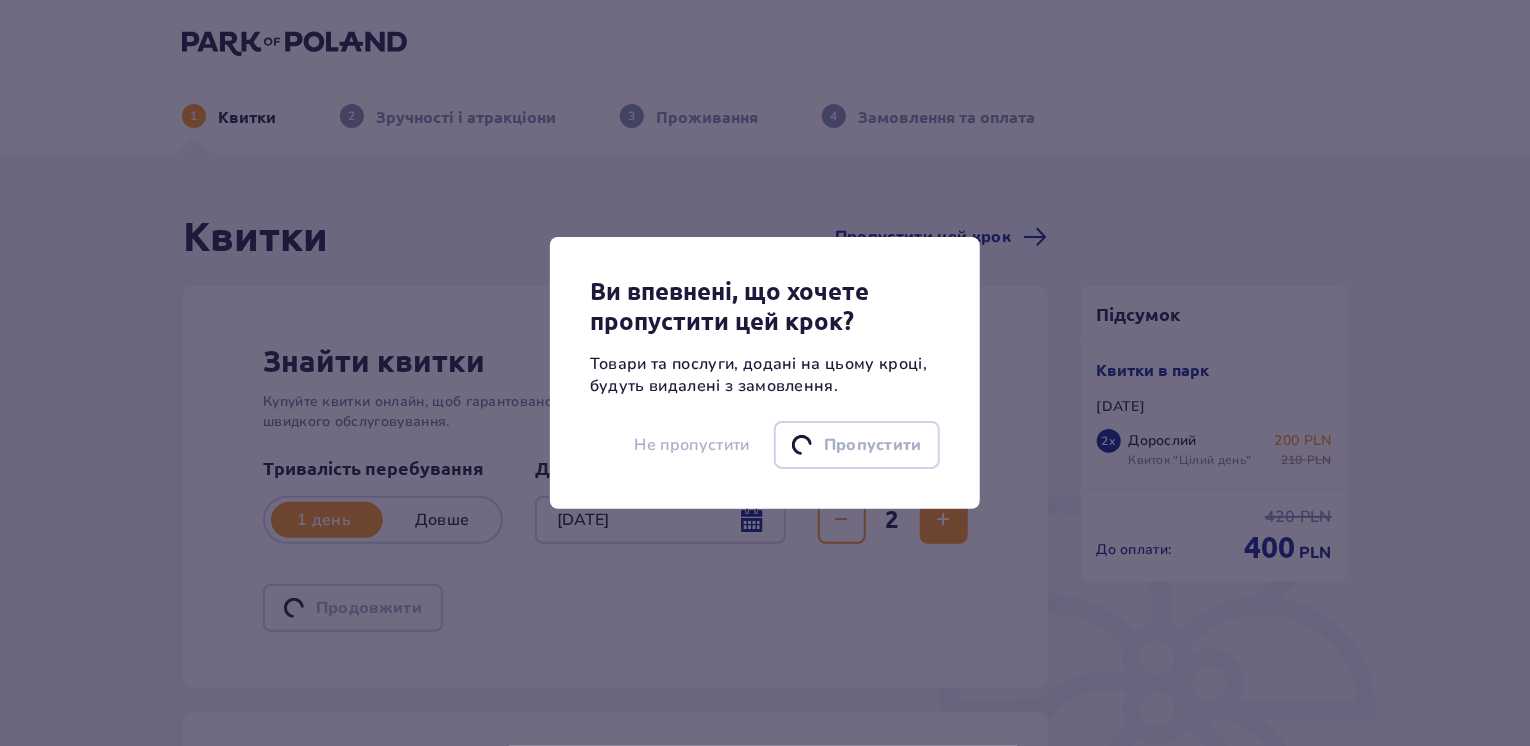 type 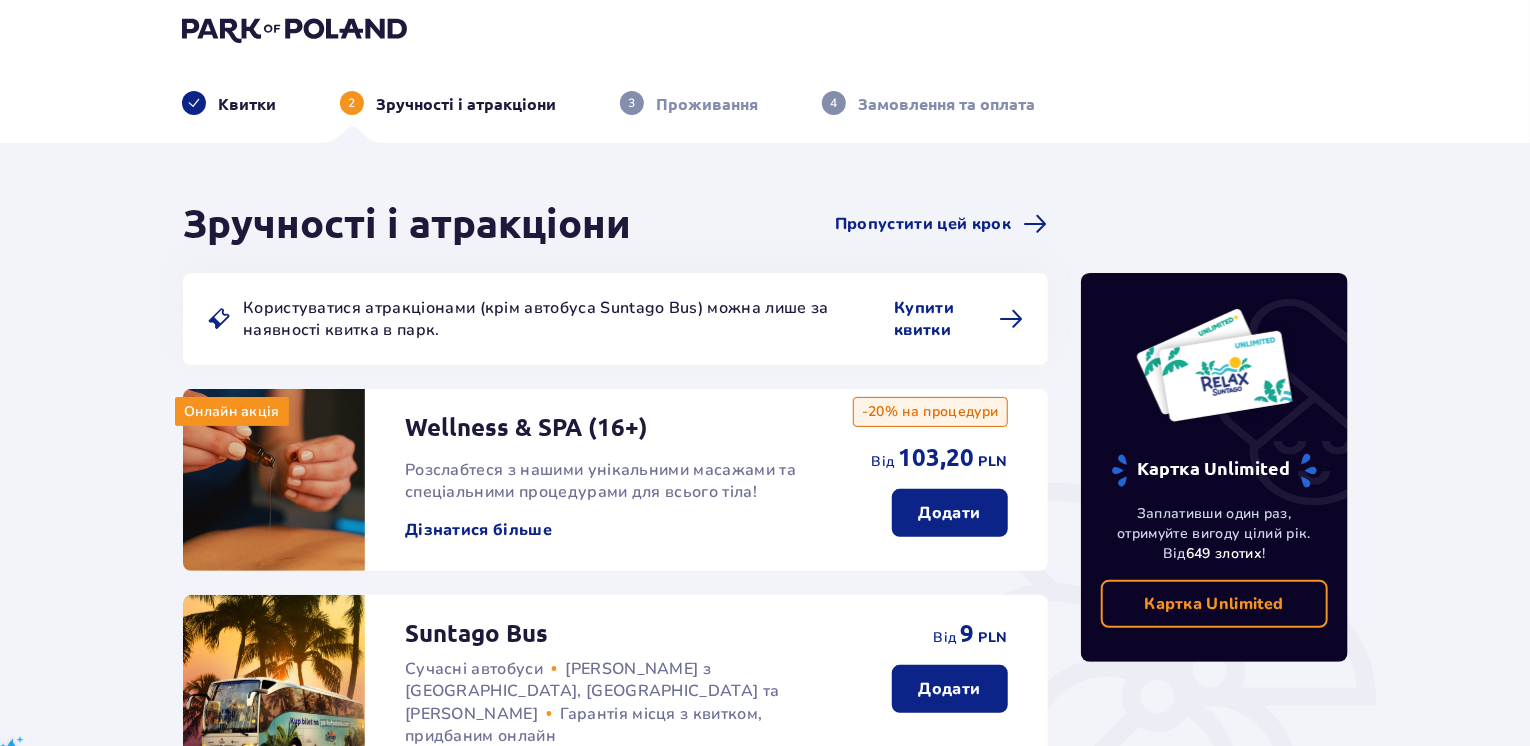 scroll, scrollTop: 0, scrollLeft: 0, axis: both 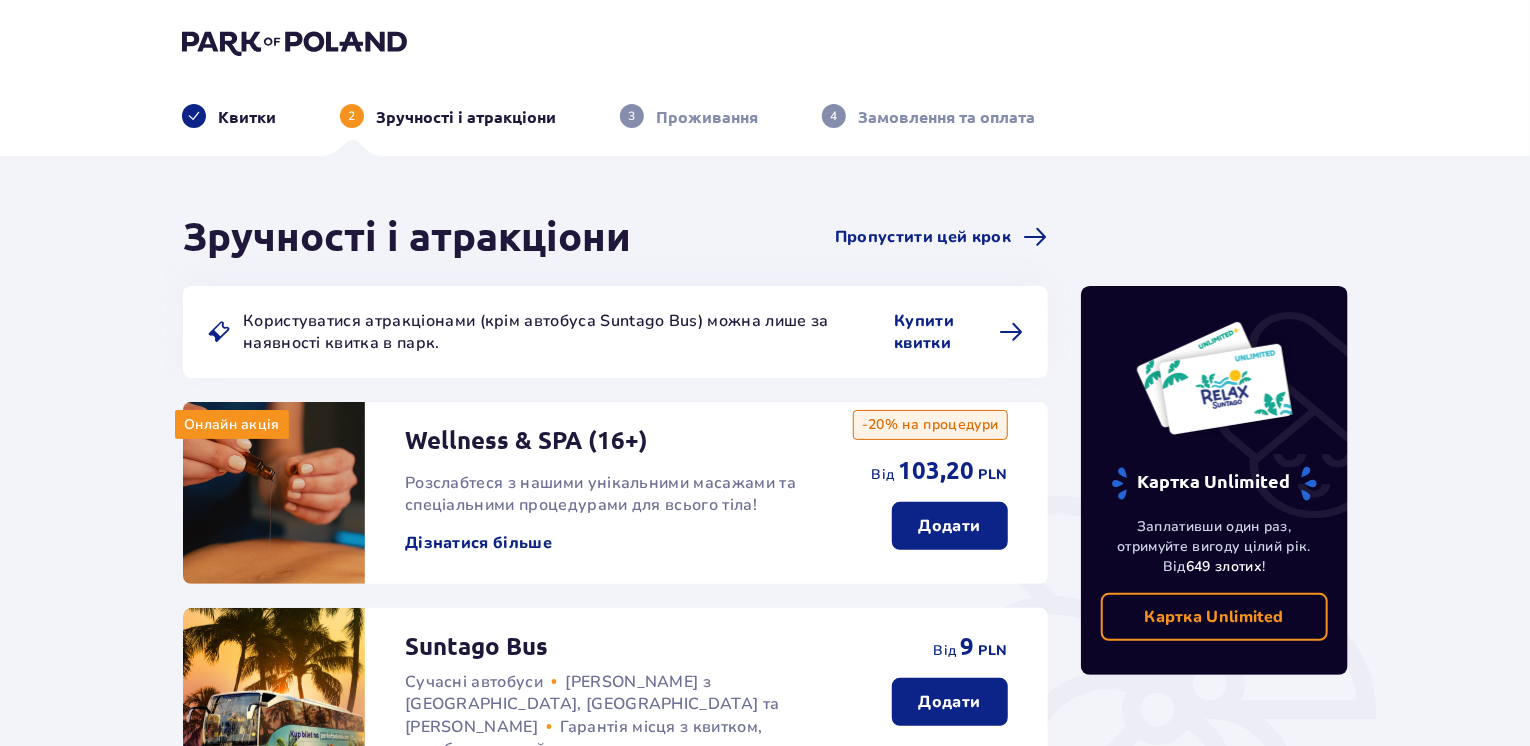 click on "Проживання" at bounding box center [707, 117] 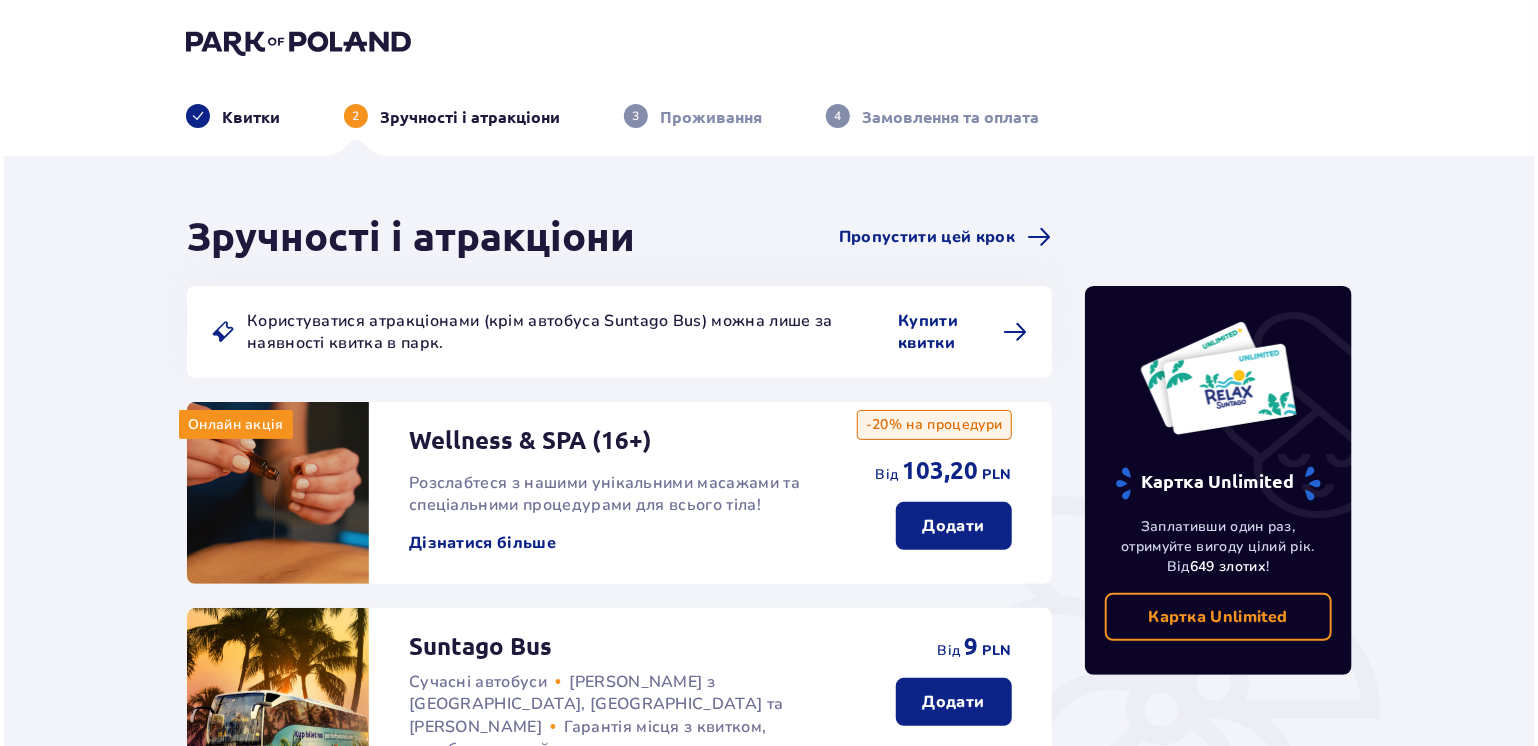 scroll, scrollTop: 200, scrollLeft: 0, axis: vertical 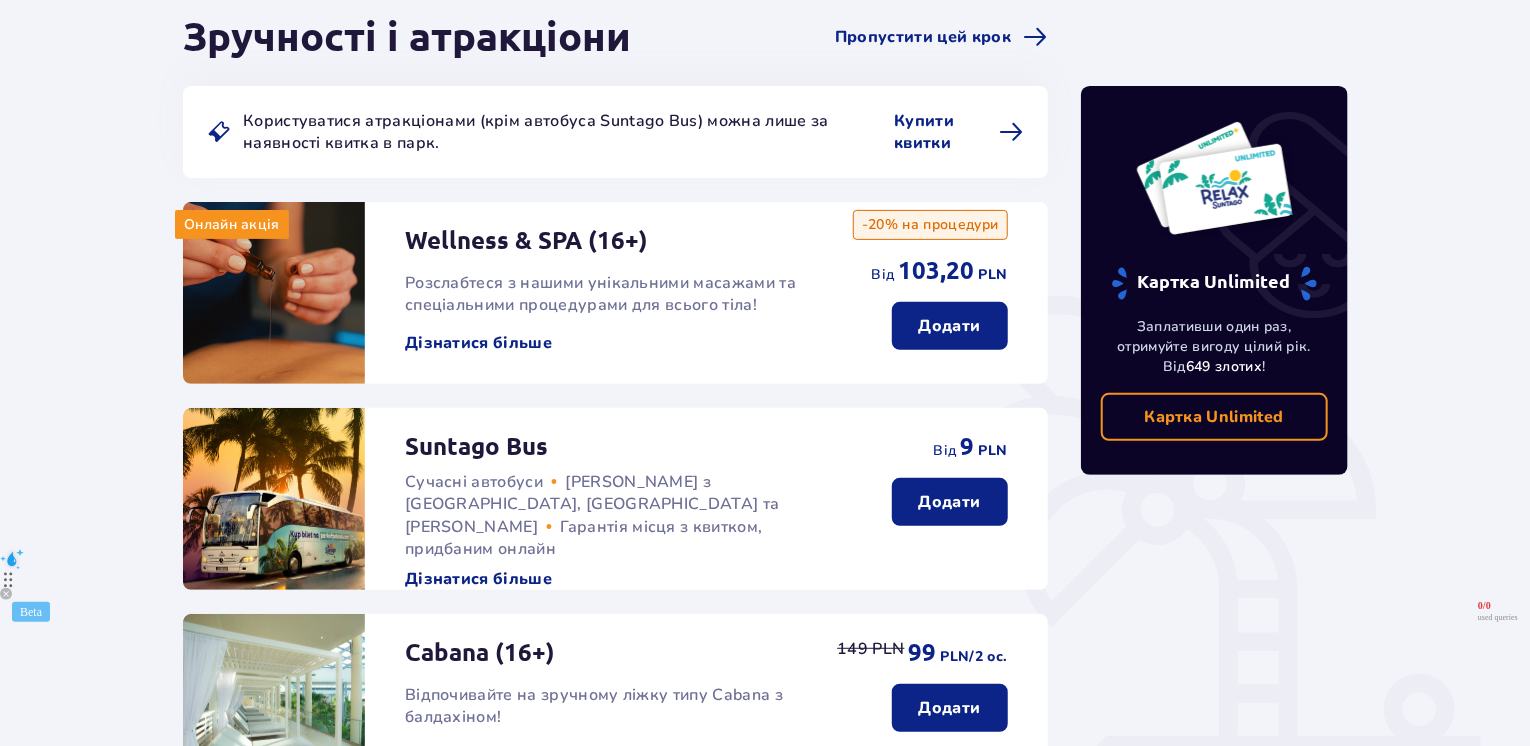 click on "Дізнатися більше" at bounding box center (478, 579) 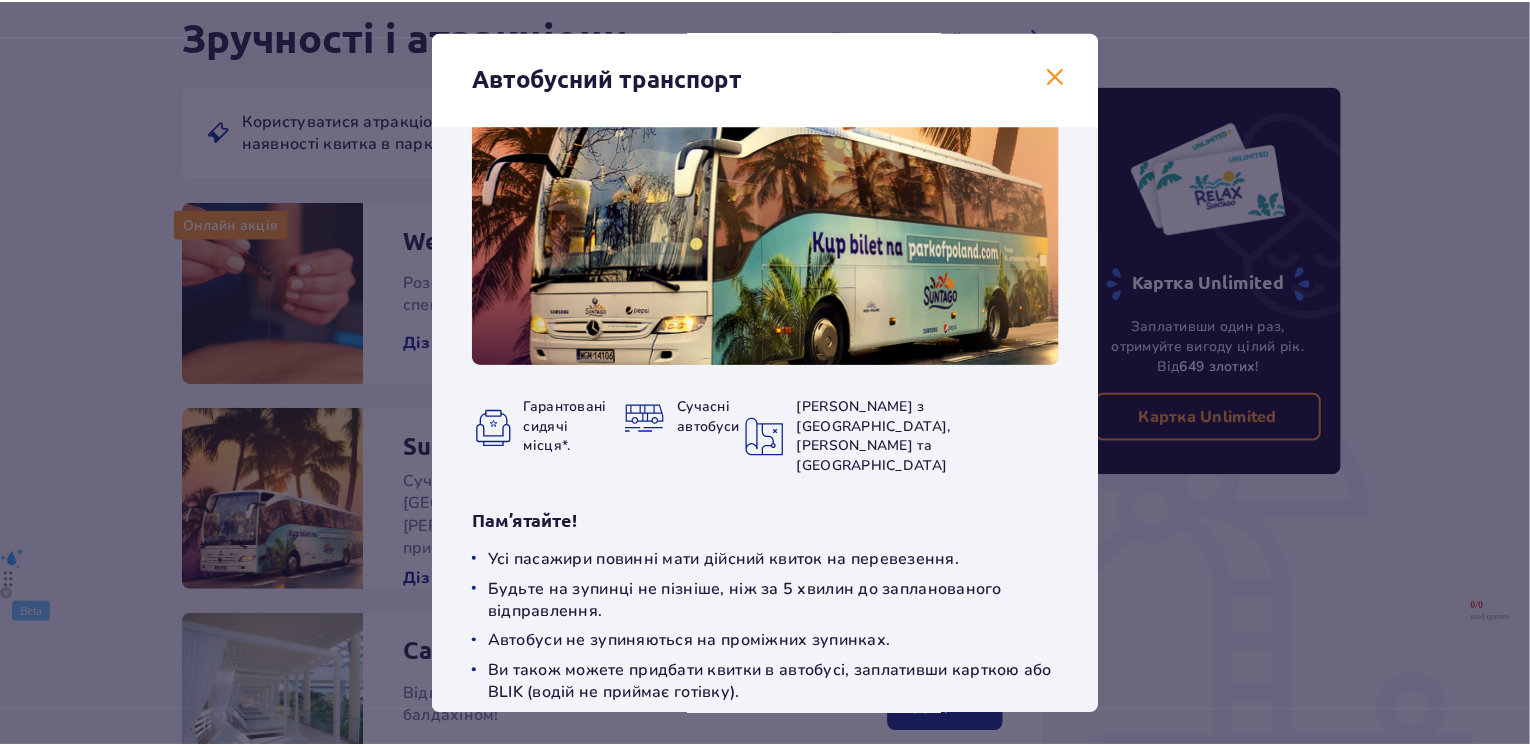 scroll, scrollTop: 80, scrollLeft: 0, axis: vertical 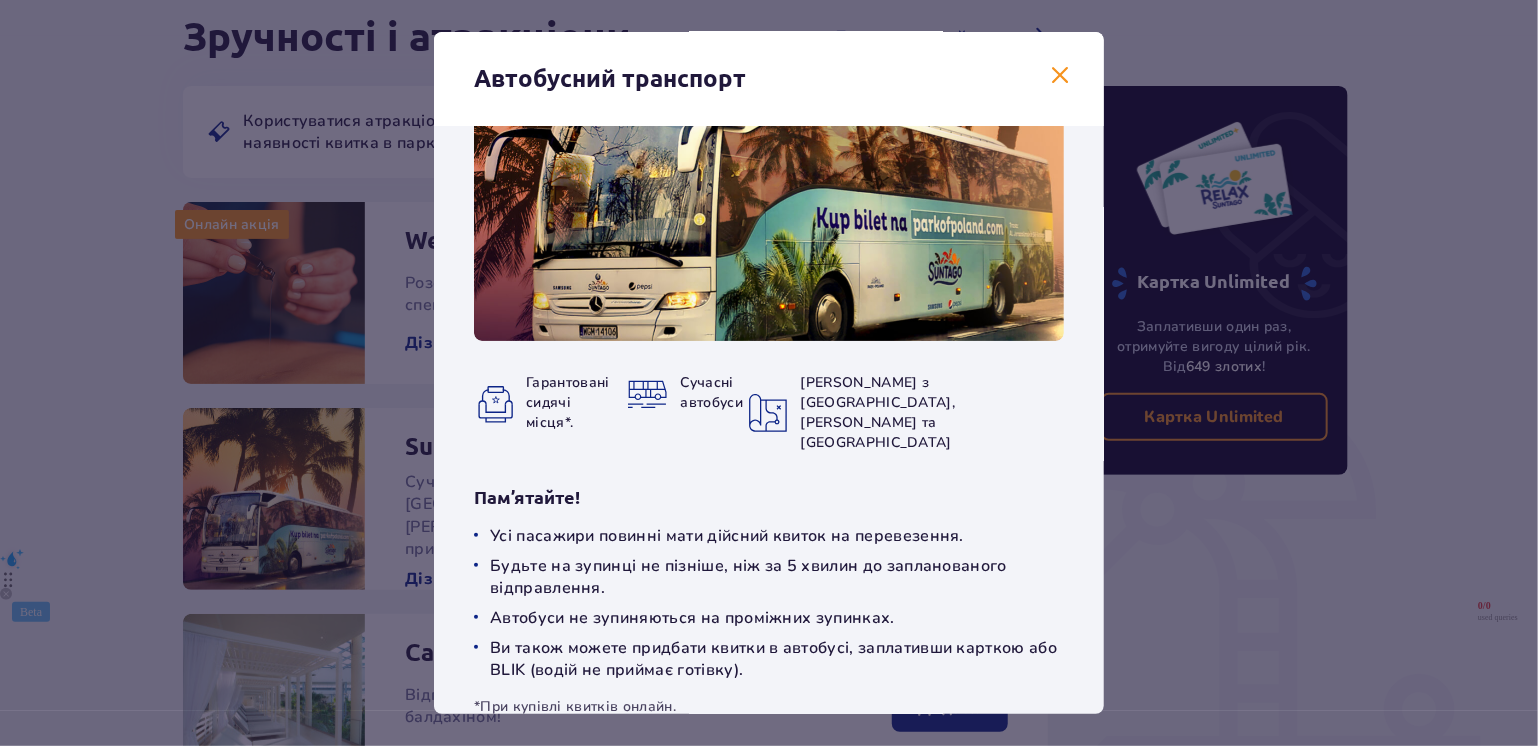 click at bounding box center (1060, 76) 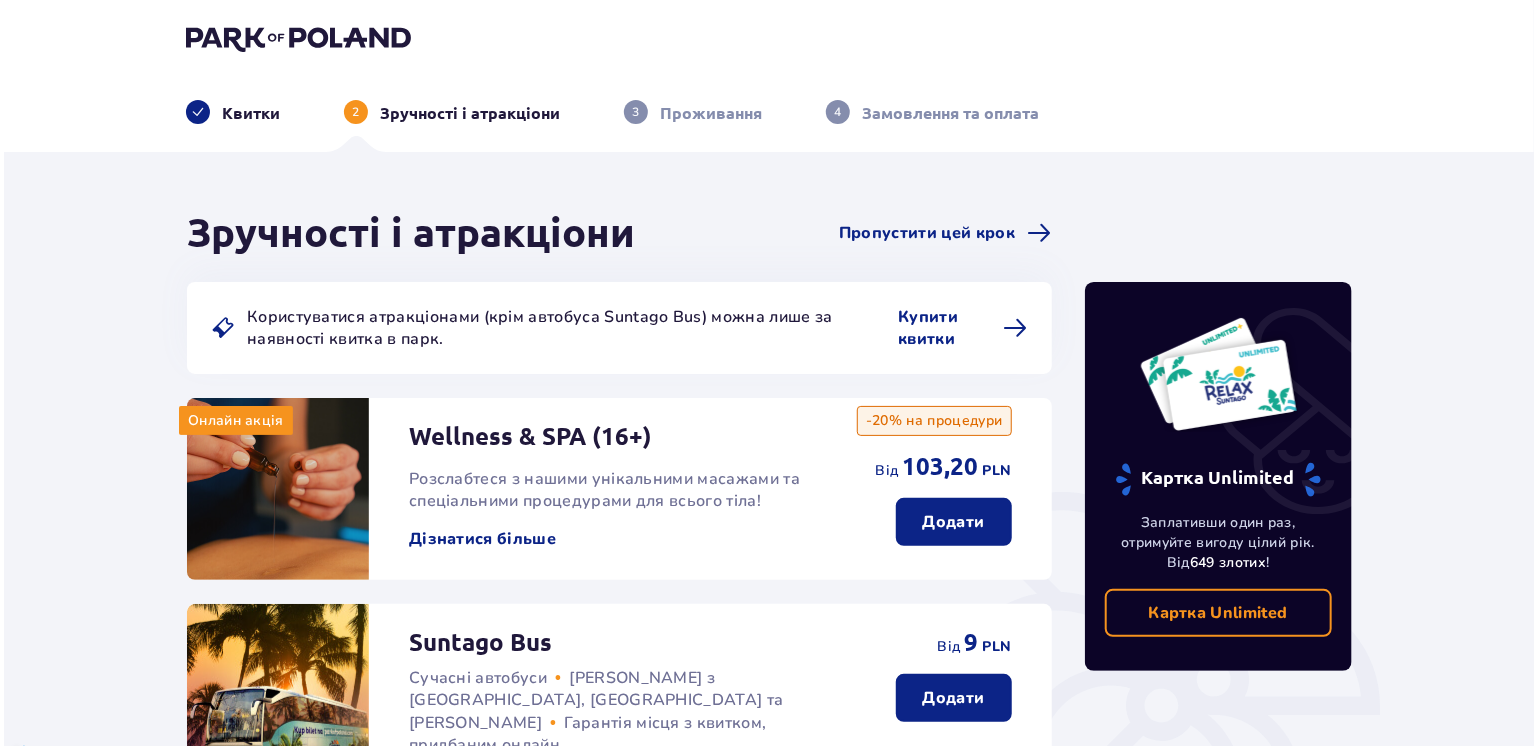 scroll, scrollTop: 0, scrollLeft: 0, axis: both 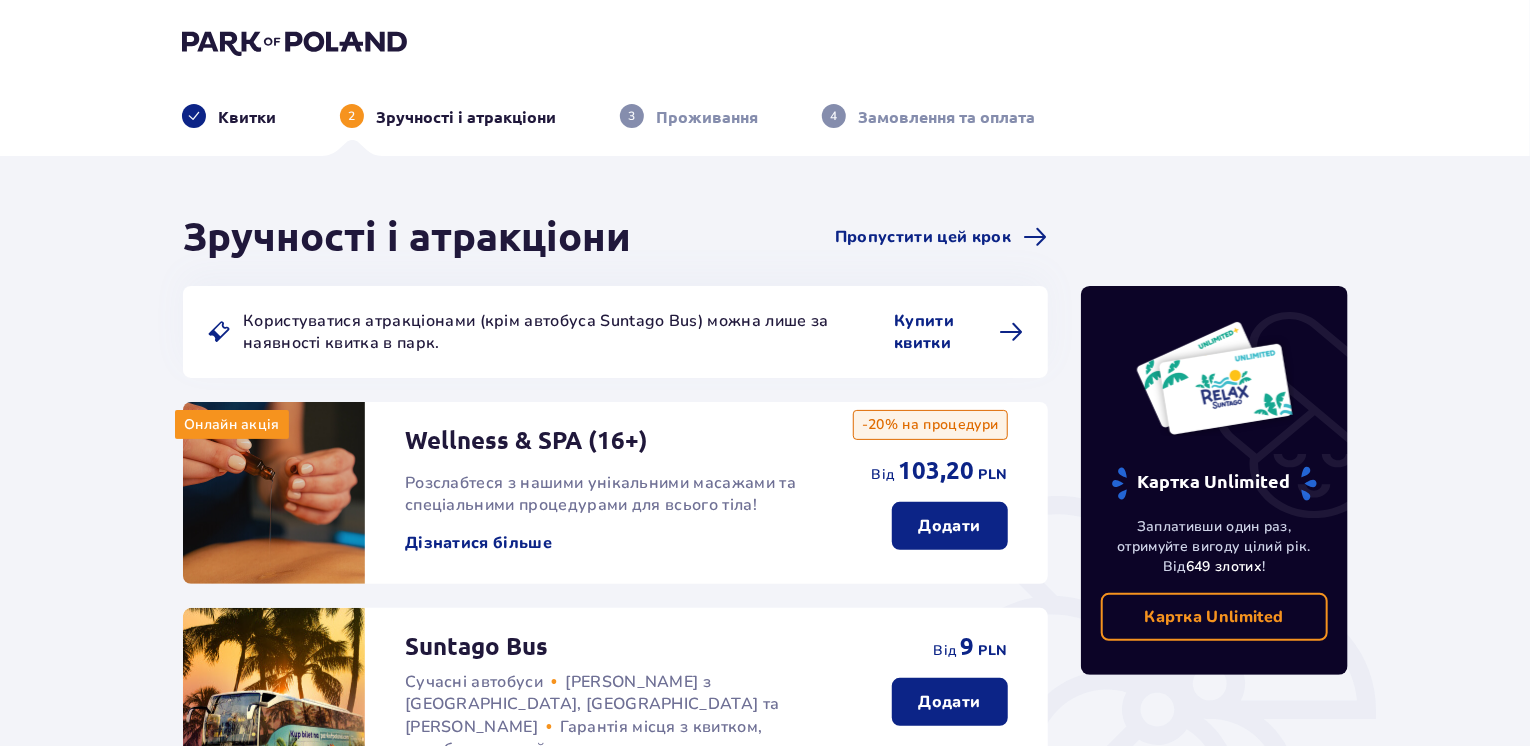 click on "Wellness & SPA (16+)" at bounding box center (526, 441) 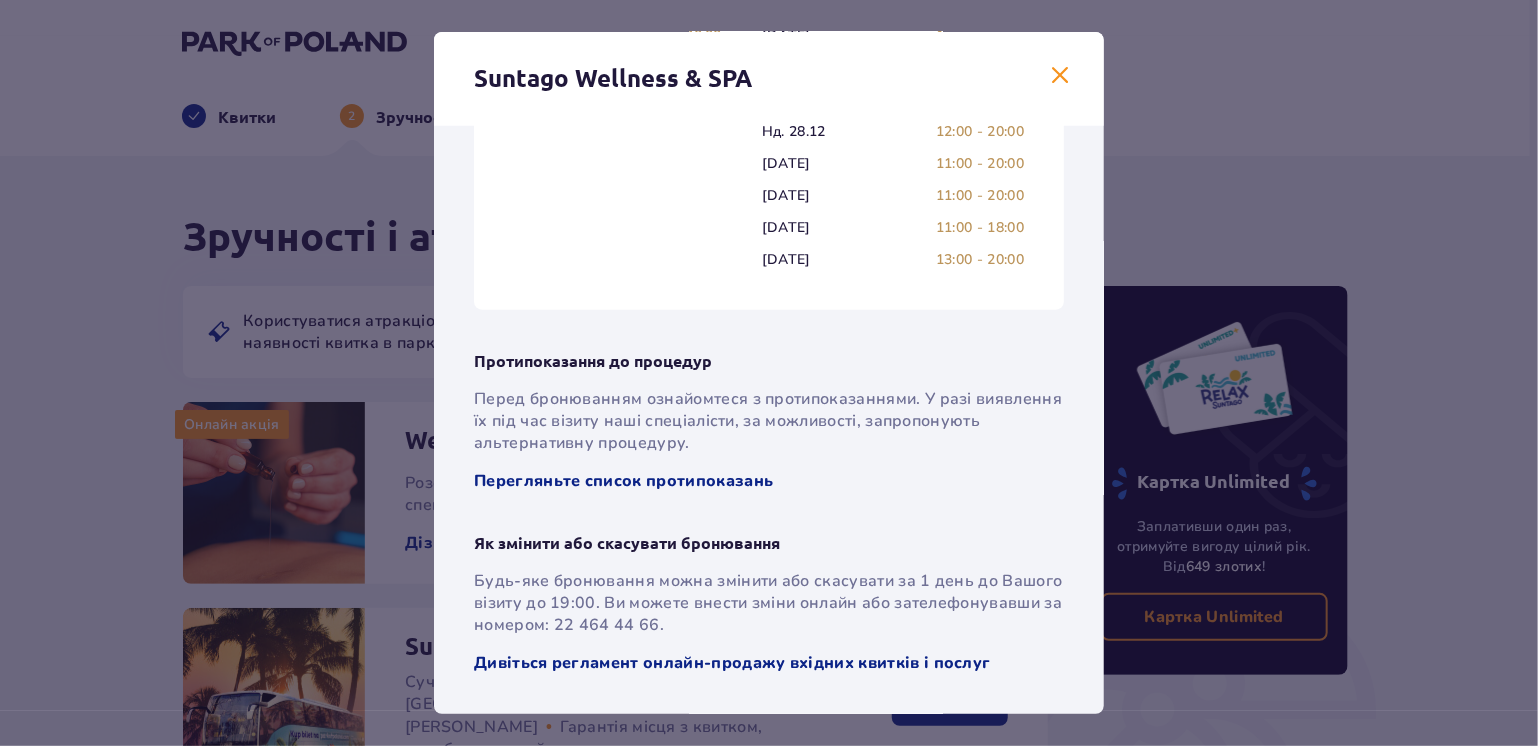 scroll, scrollTop: 1320, scrollLeft: 0, axis: vertical 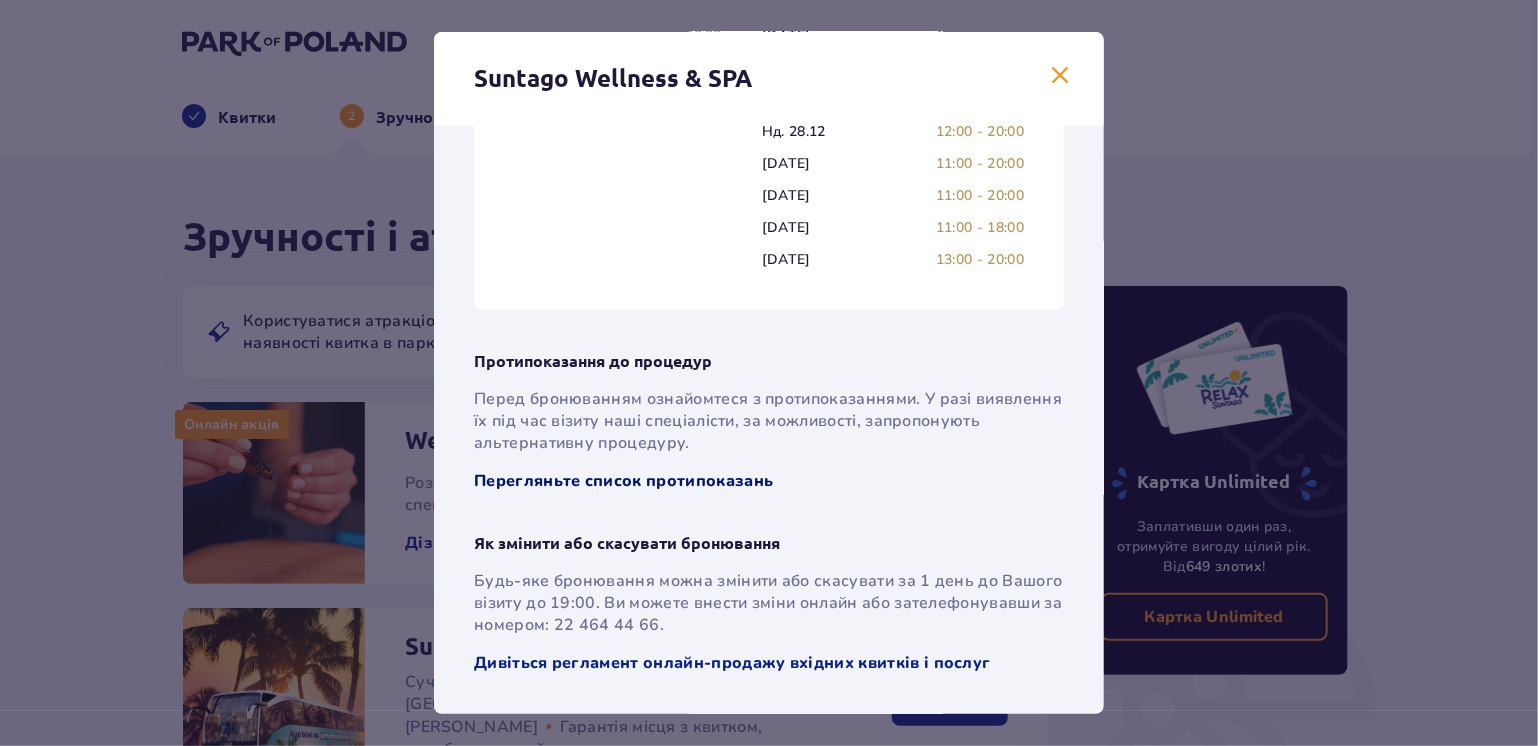 click on "Перегляньте список протипоказань" at bounding box center (623, 481) 